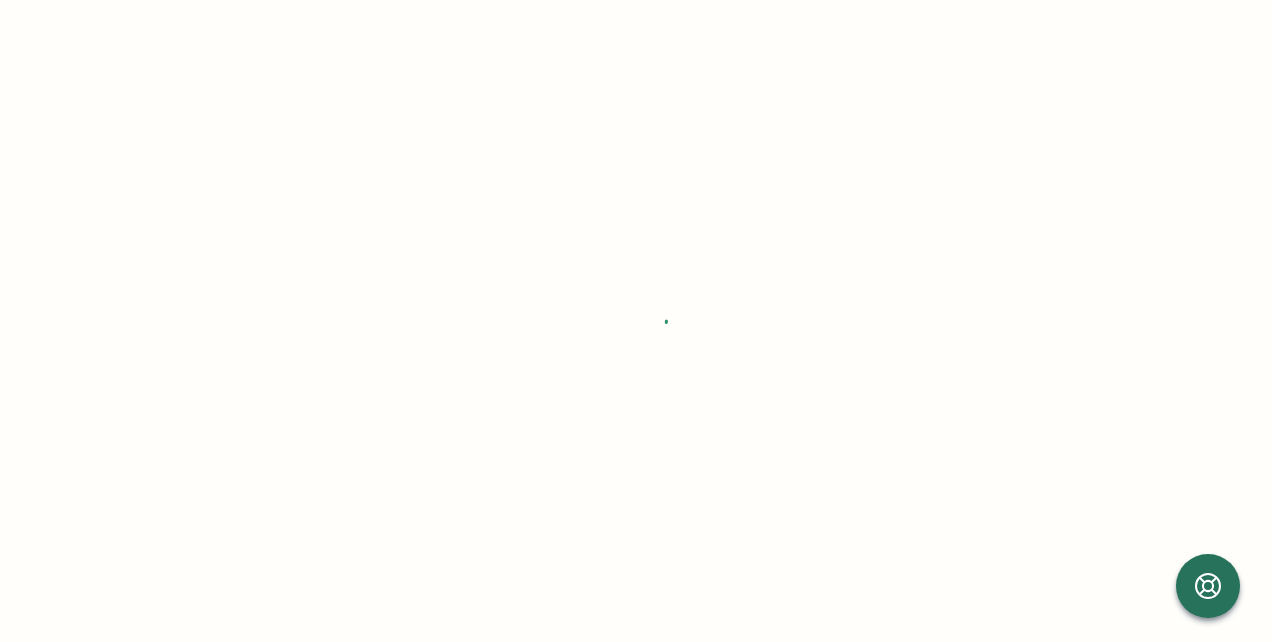 scroll, scrollTop: 0, scrollLeft: 0, axis: both 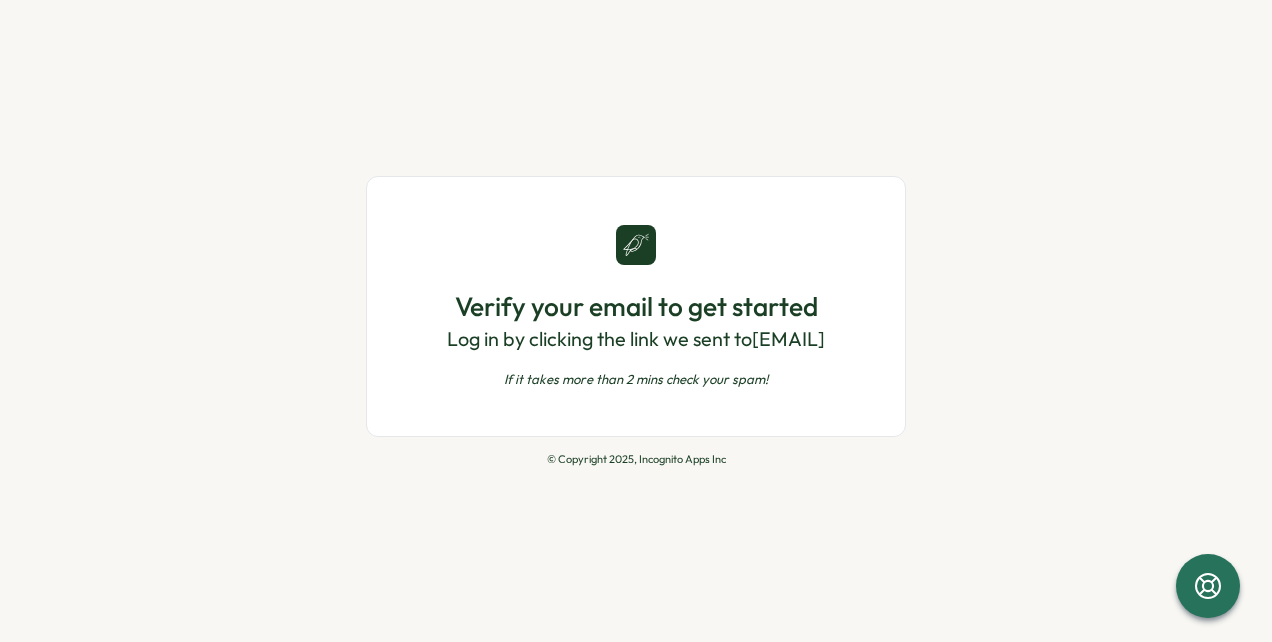 click on "Verify your email to get started Log in by clicking the link we sent to  [EMAIL] If it takes more than 2 mins check your spam!" at bounding box center (636, 339) 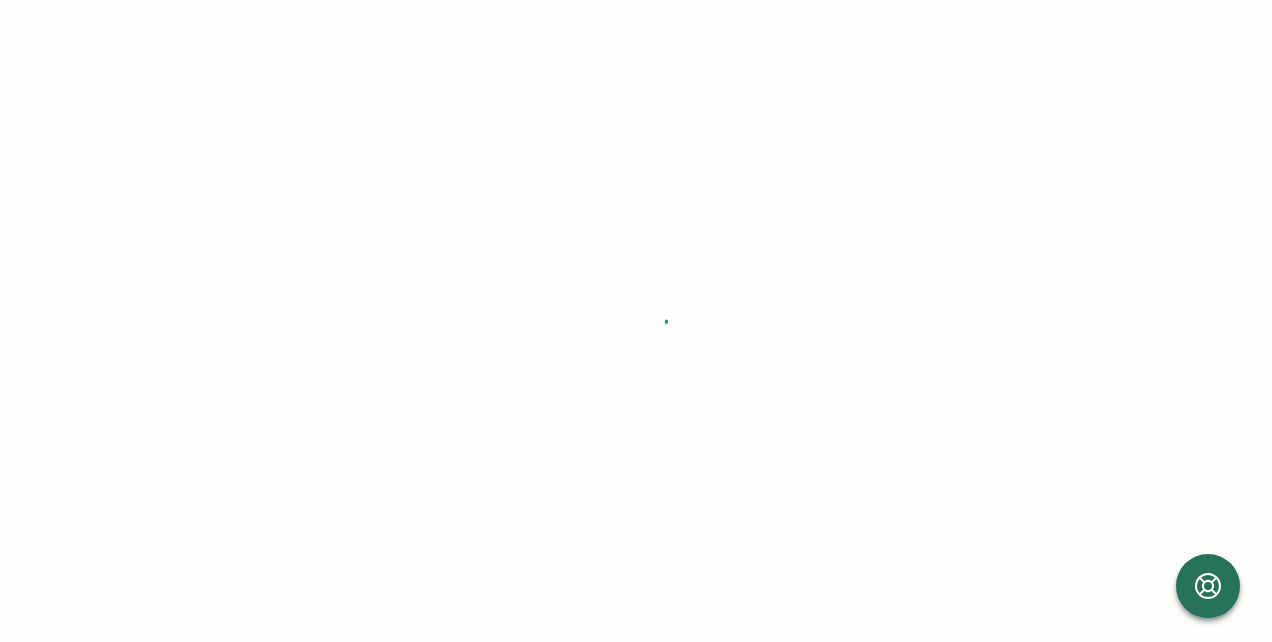 scroll, scrollTop: 0, scrollLeft: 0, axis: both 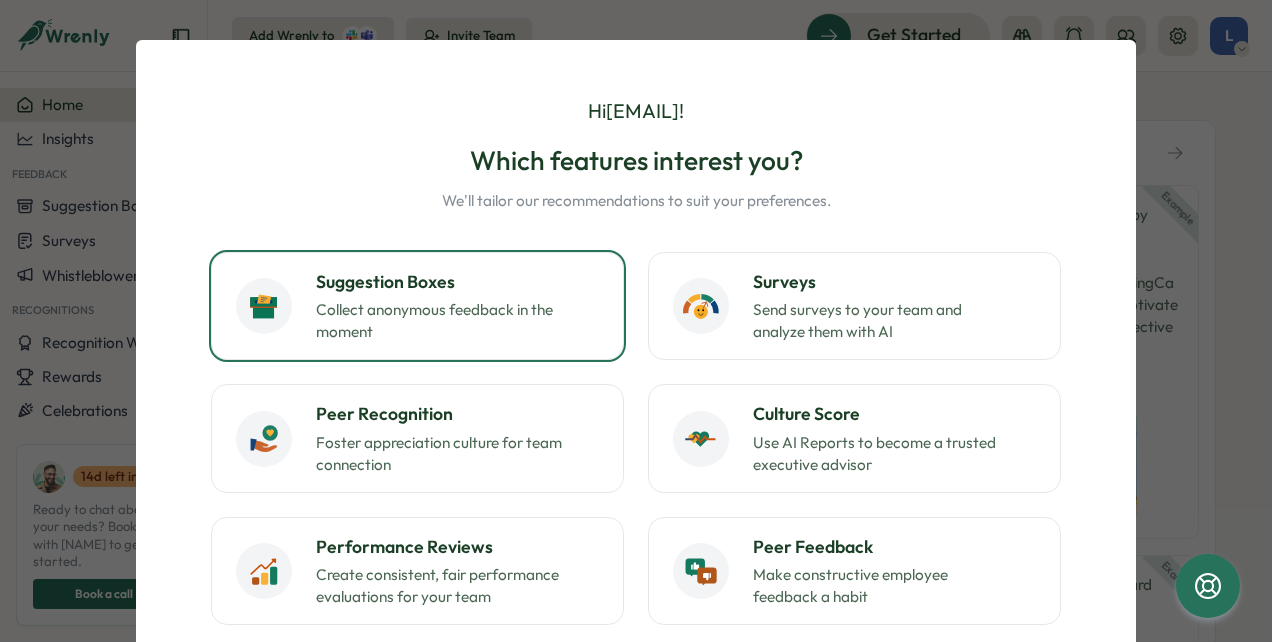click on "Collect anonymous feedback in the moment" at bounding box center [441, 321] 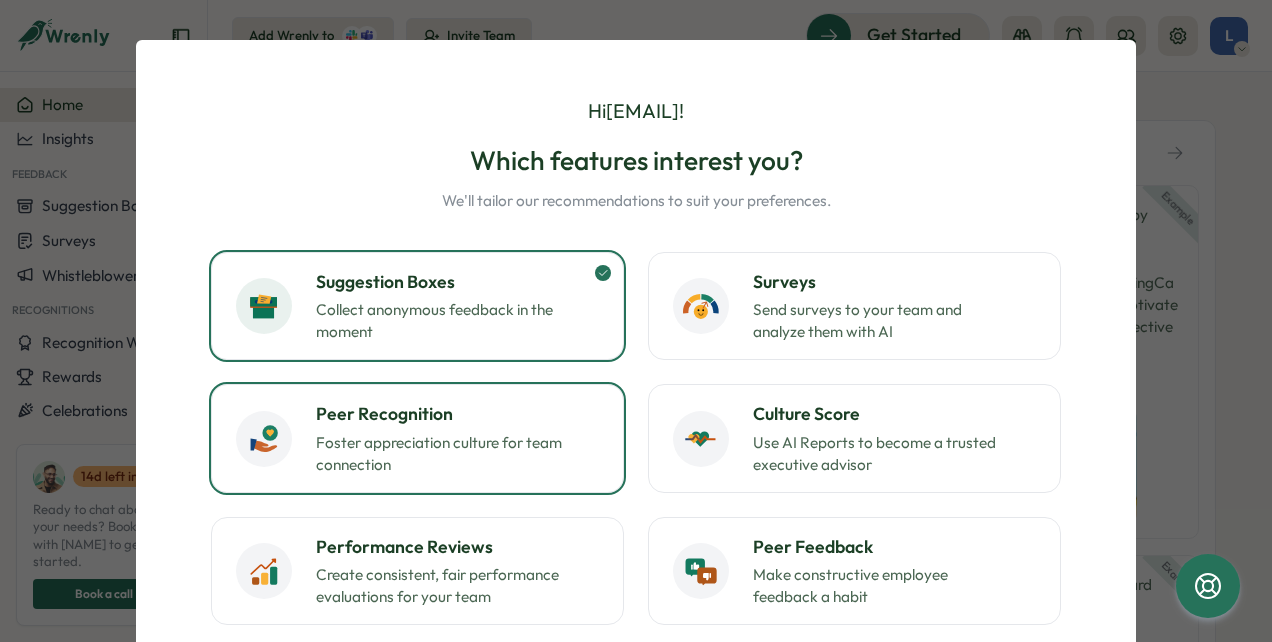 click on "Foster appreciation culture for team connection" at bounding box center [441, 454] 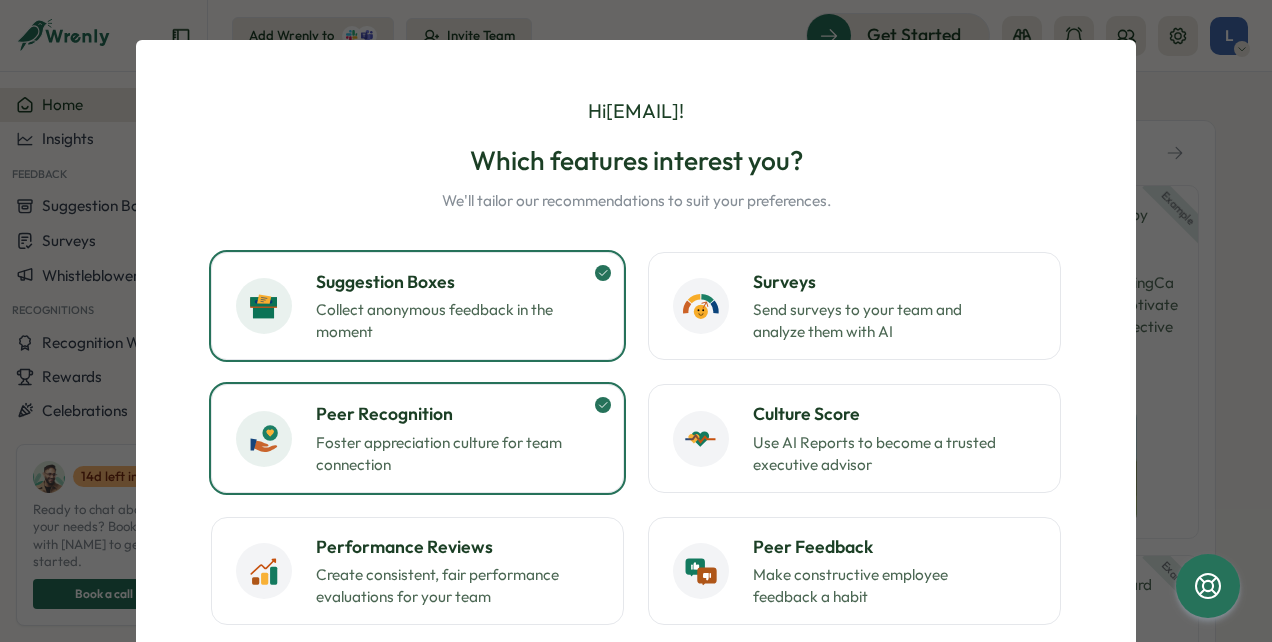 scroll, scrollTop: 100, scrollLeft: 0, axis: vertical 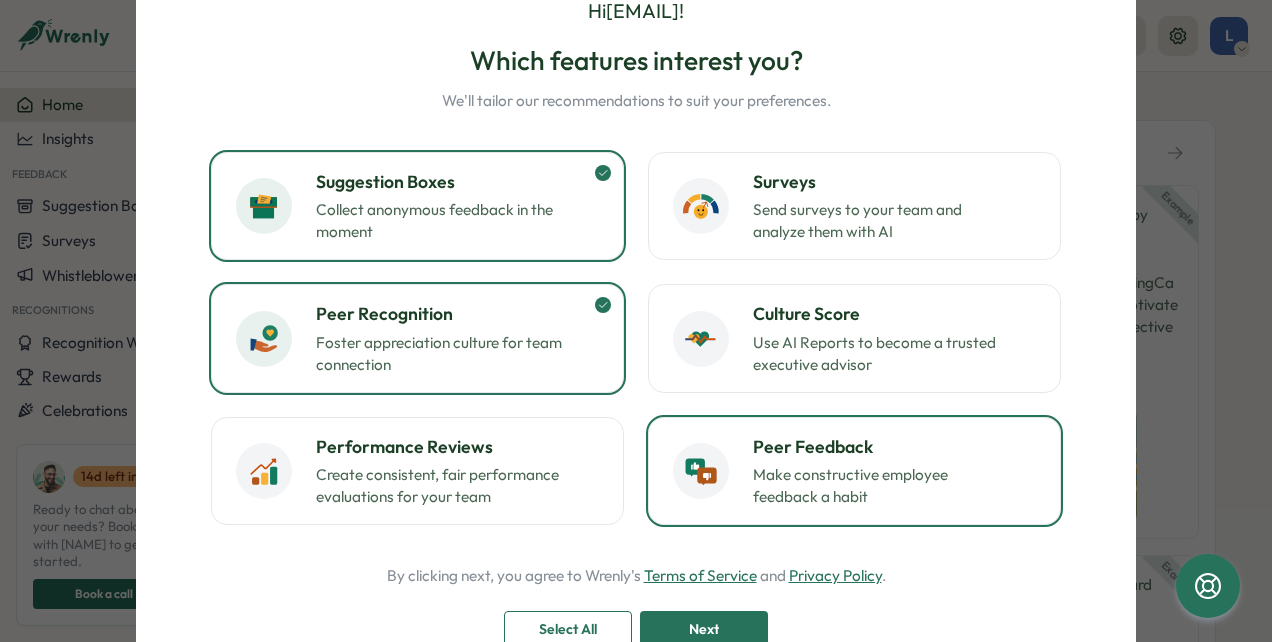 click on "Make constructive employee feedback a habit" at bounding box center (878, 486) 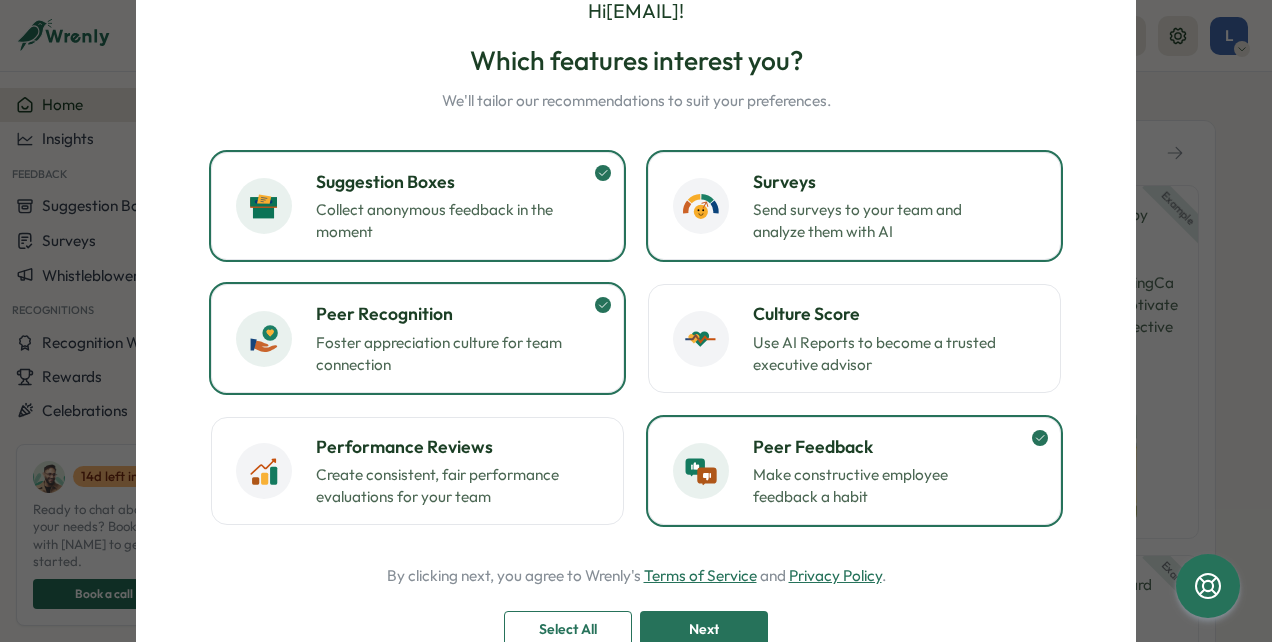 click on "Send surveys to your team and analyze them with AI" at bounding box center [878, 221] 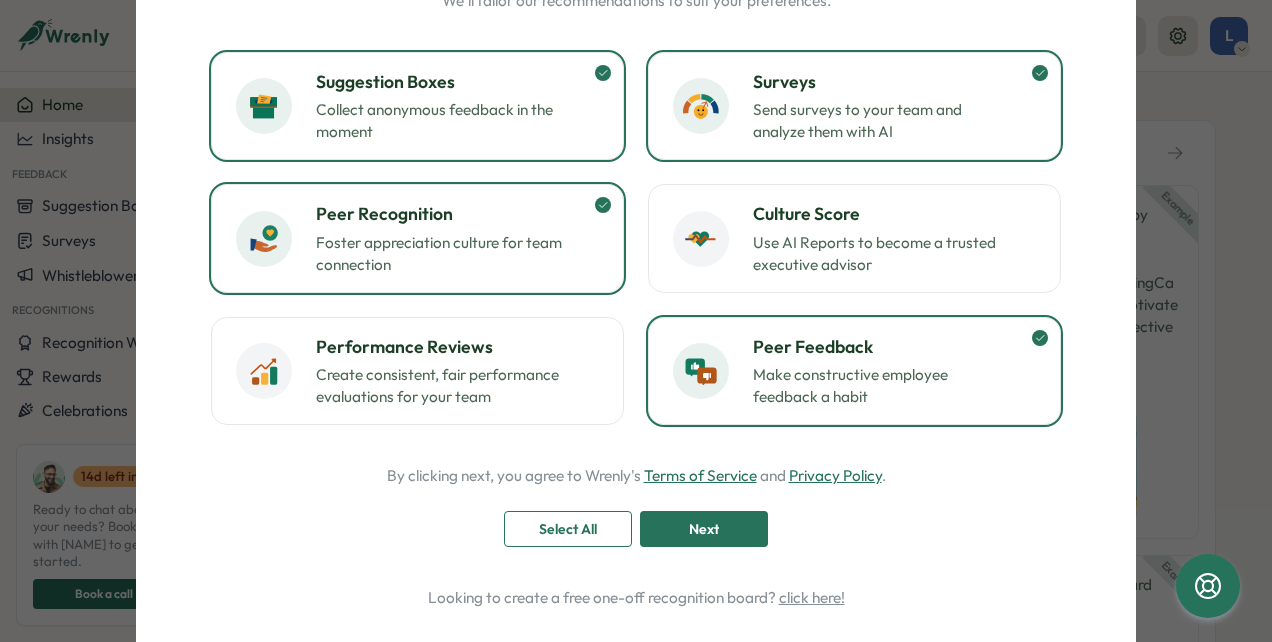 scroll, scrollTop: 261, scrollLeft: 0, axis: vertical 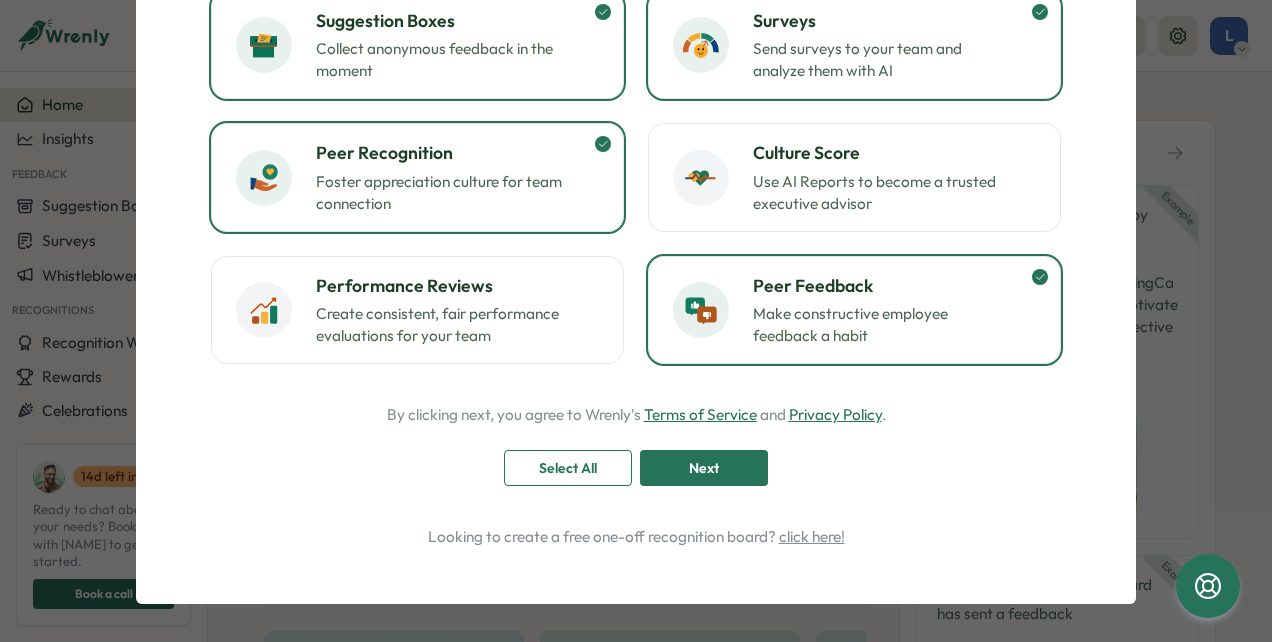 drag, startPoint x: 742, startPoint y: 478, endPoint x: 744, endPoint y: 468, distance: 10.198039 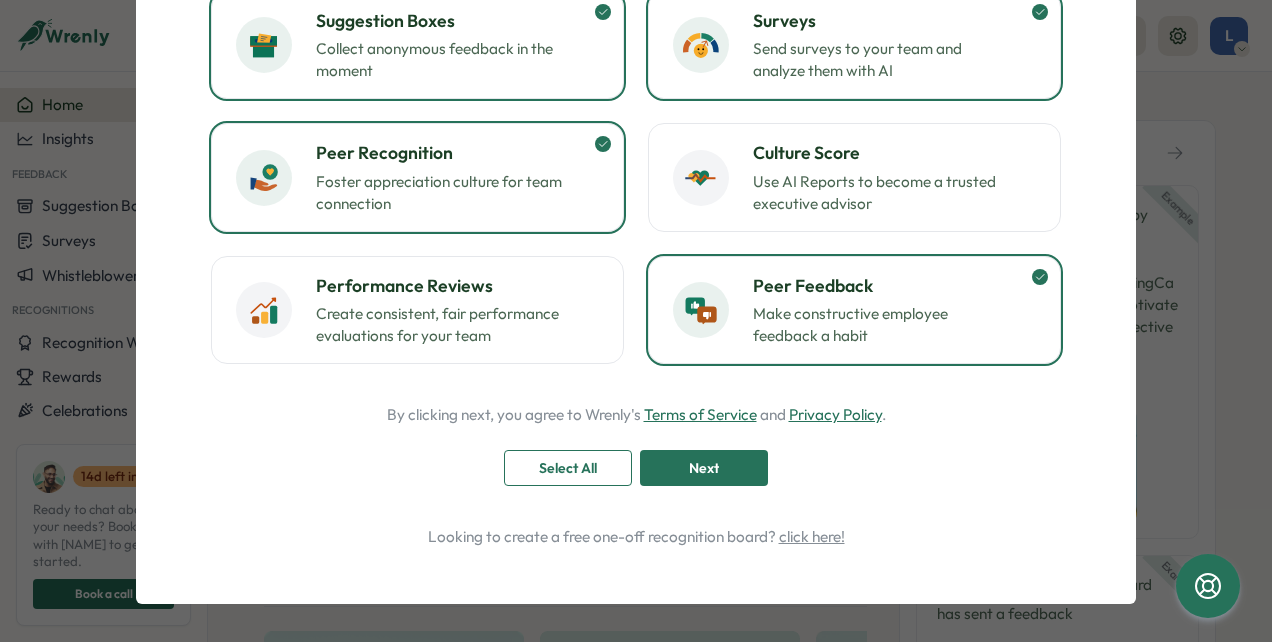 click on "Next" at bounding box center (704, 468) 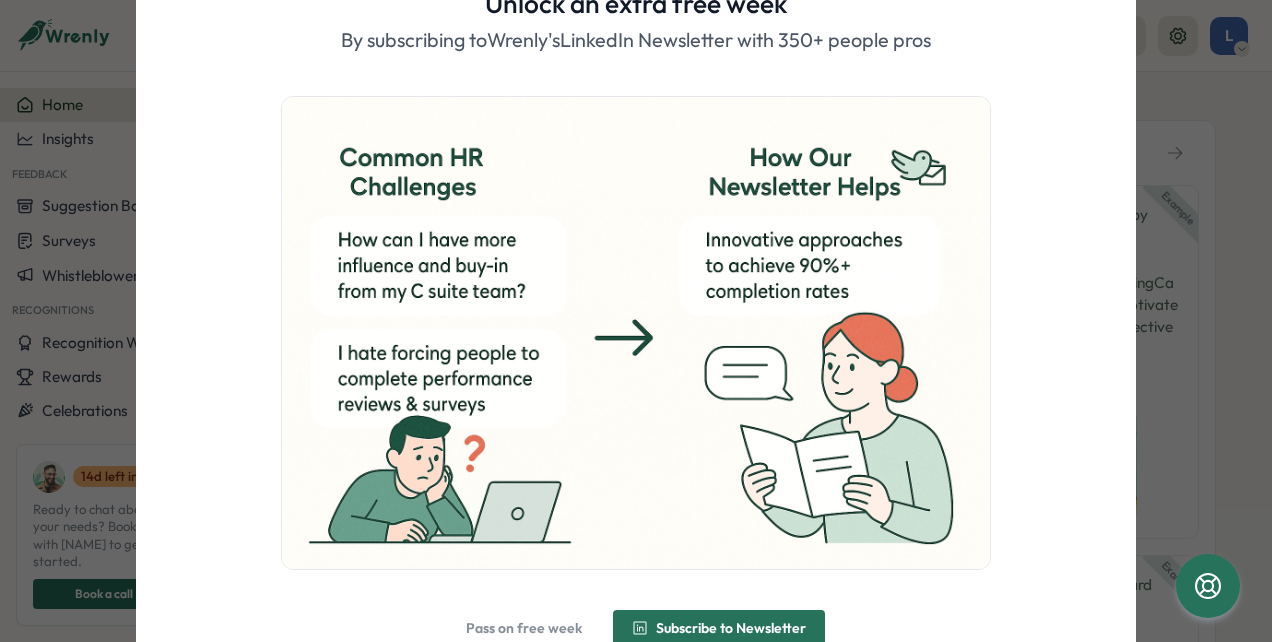 scroll, scrollTop: 210, scrollLeft: 0, axis: vertical 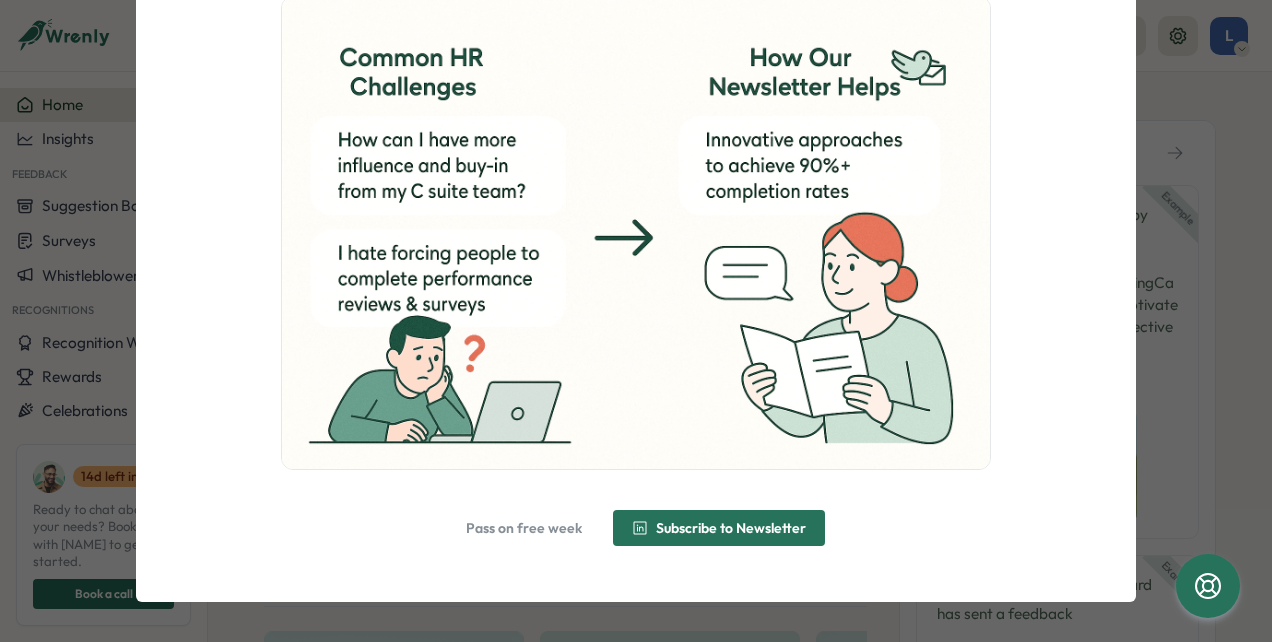 click on "Subscribe to Newsletter" at bounding box center (731, 528) 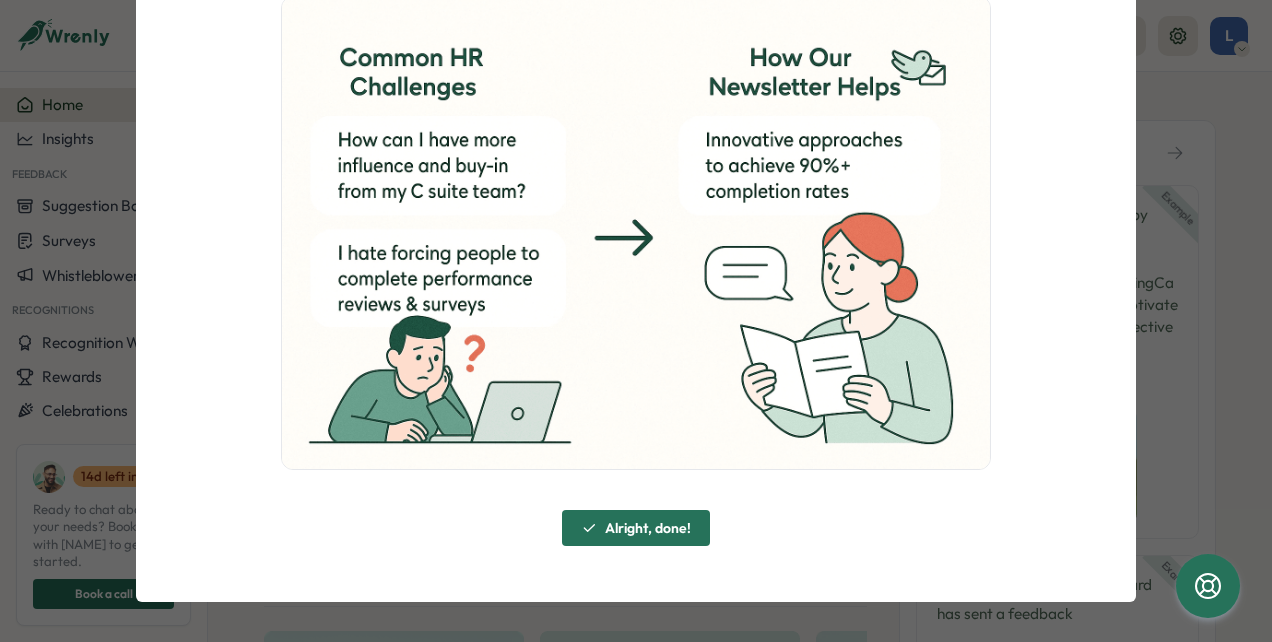 click on "Alright, done!" at bounding box center (648, 528) 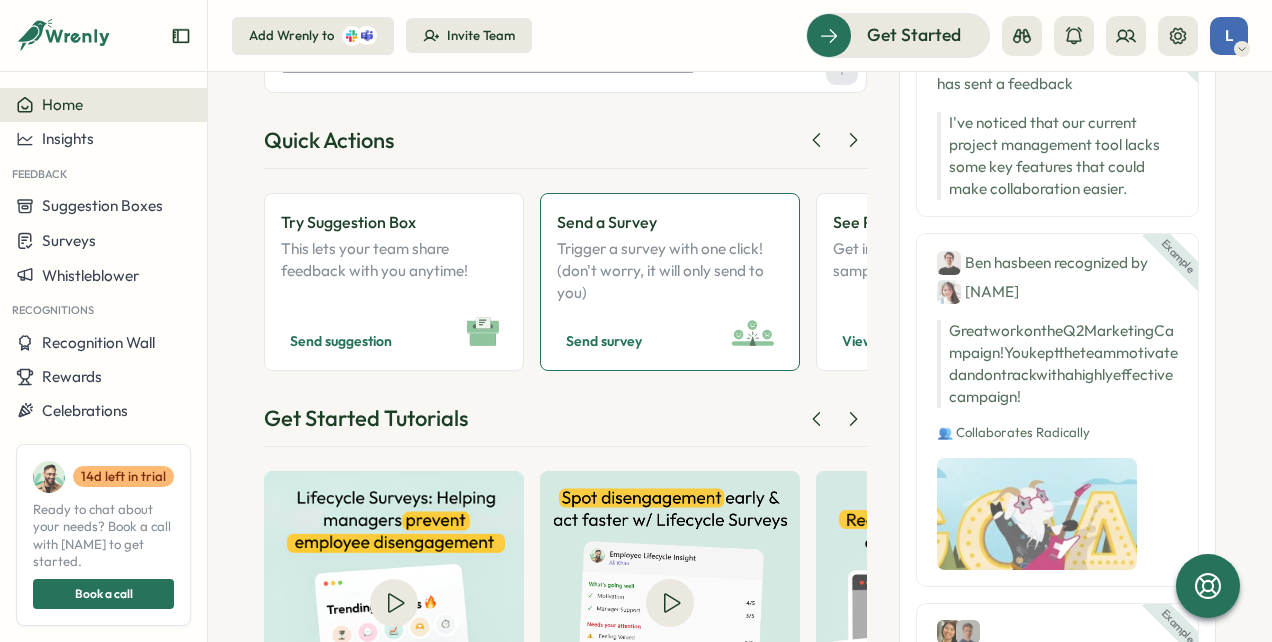 scroll, scrollTop: 200, scrollLeft: 0, axis: vertical 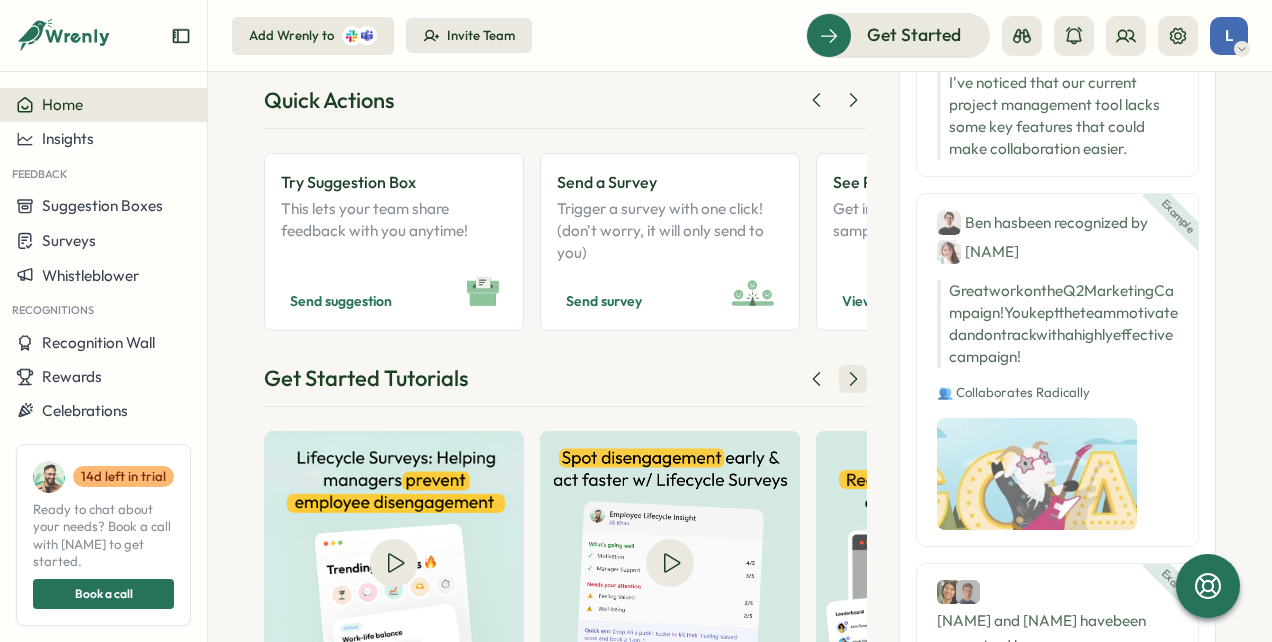 click 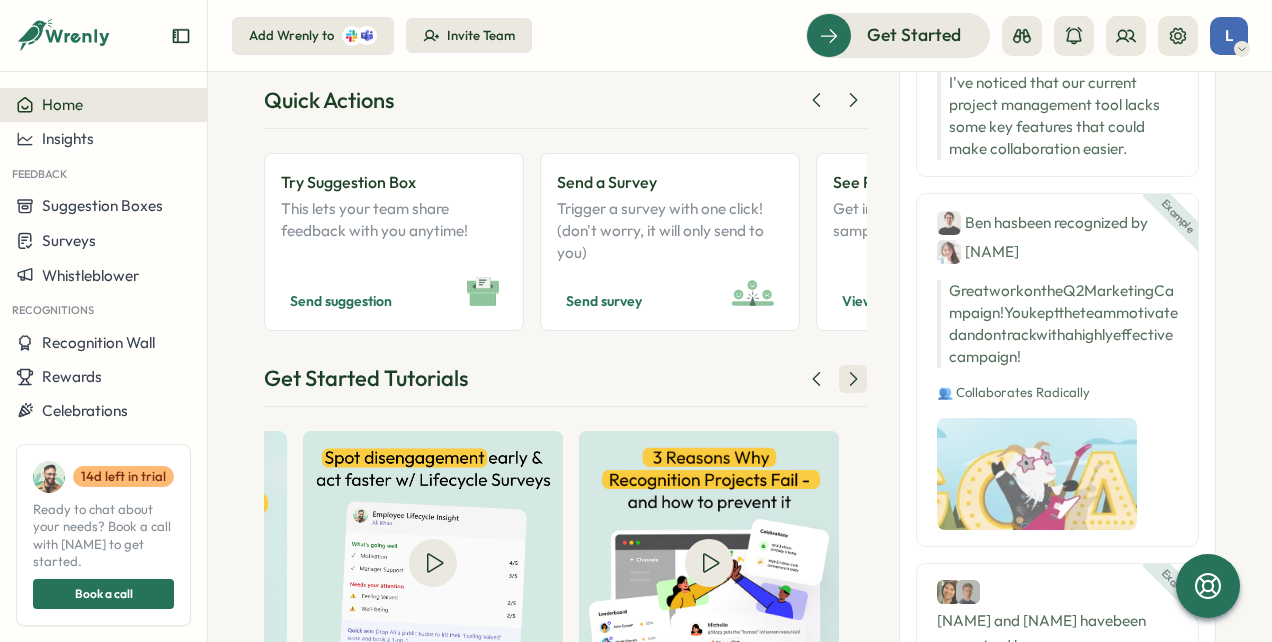 scroll, scrollTop: 0, scrollLeft: 340, axis: horizontal 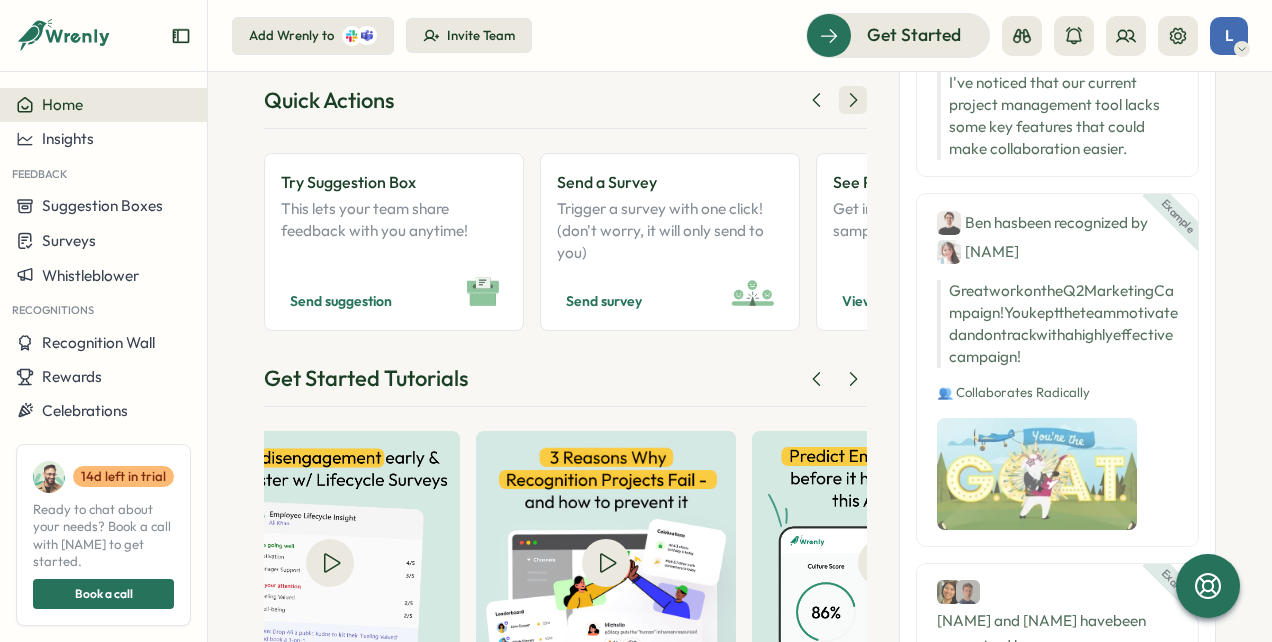 click 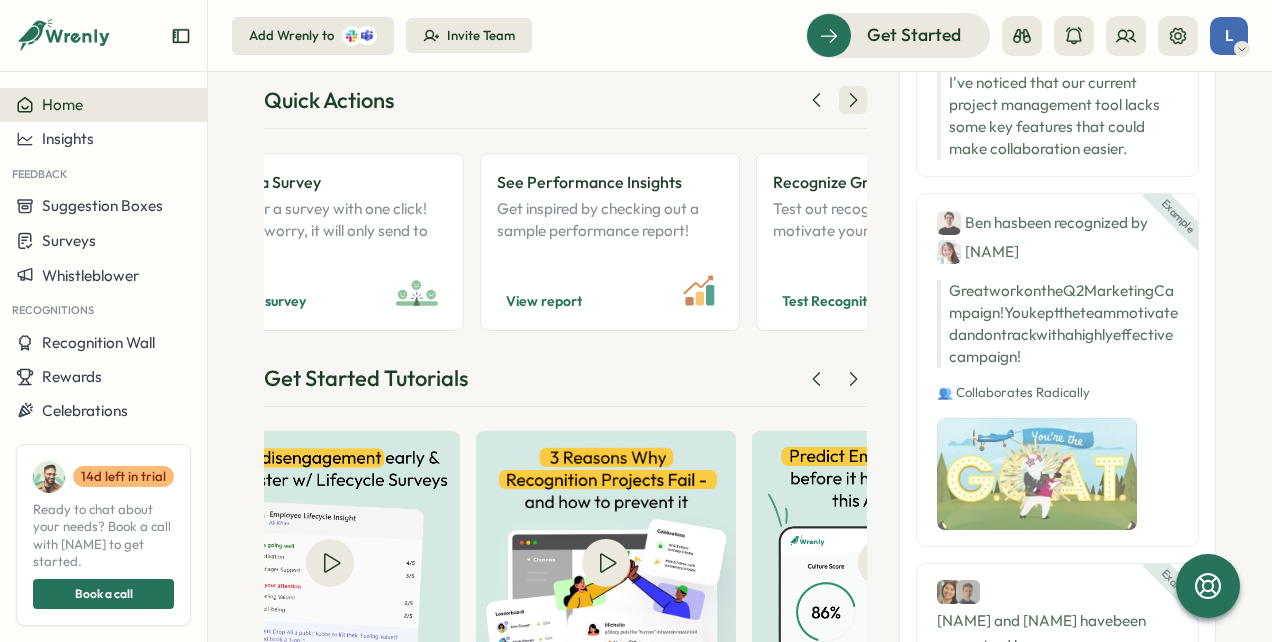 scroll, scrollTop: 0, scrollLeft: 340, axis: horizontal 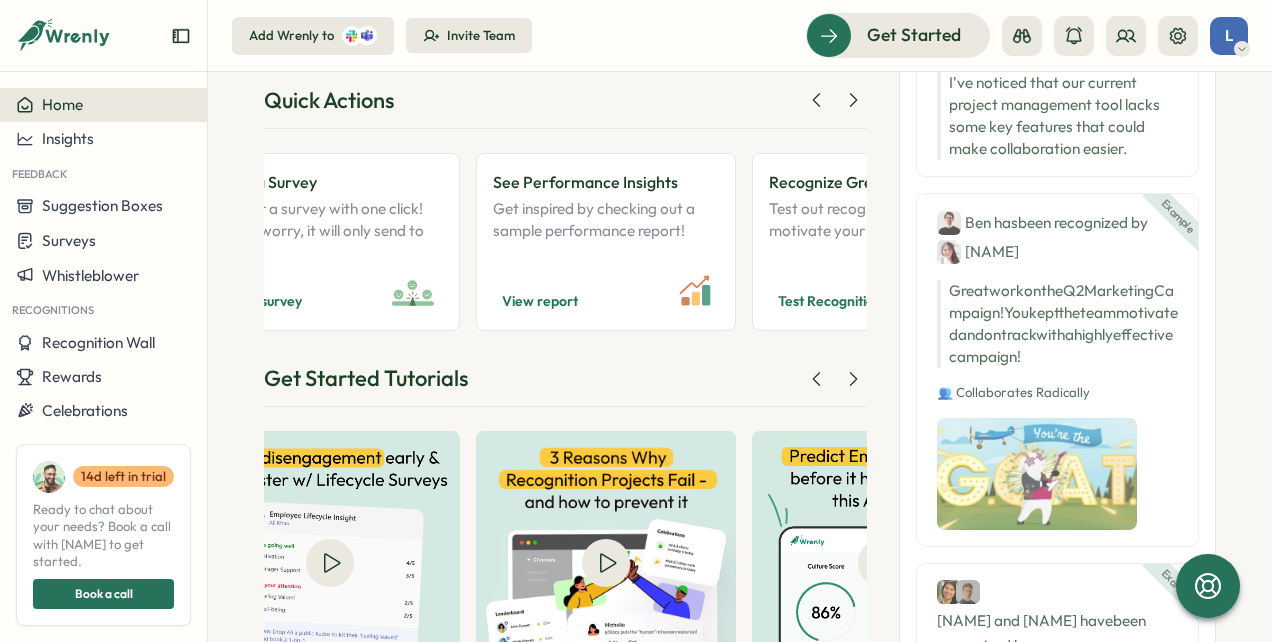 click at bounding box center [835, 100] 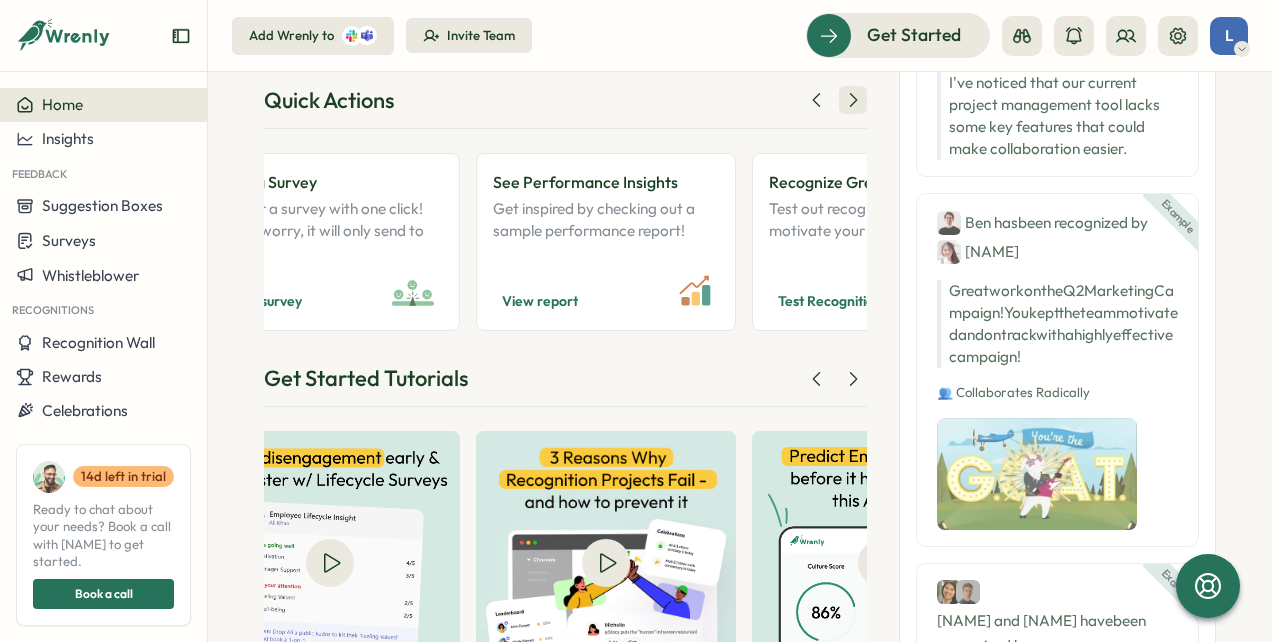 click 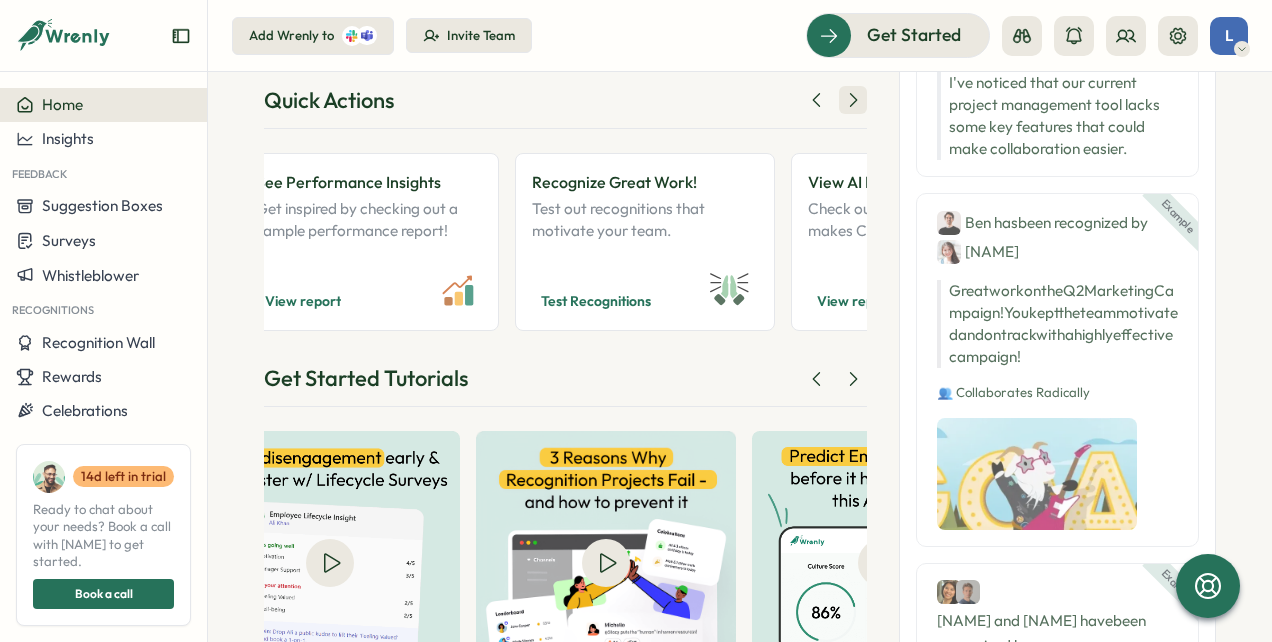 scroll, scrollTop: 0, scrollLeft: 680, axis: horizontal 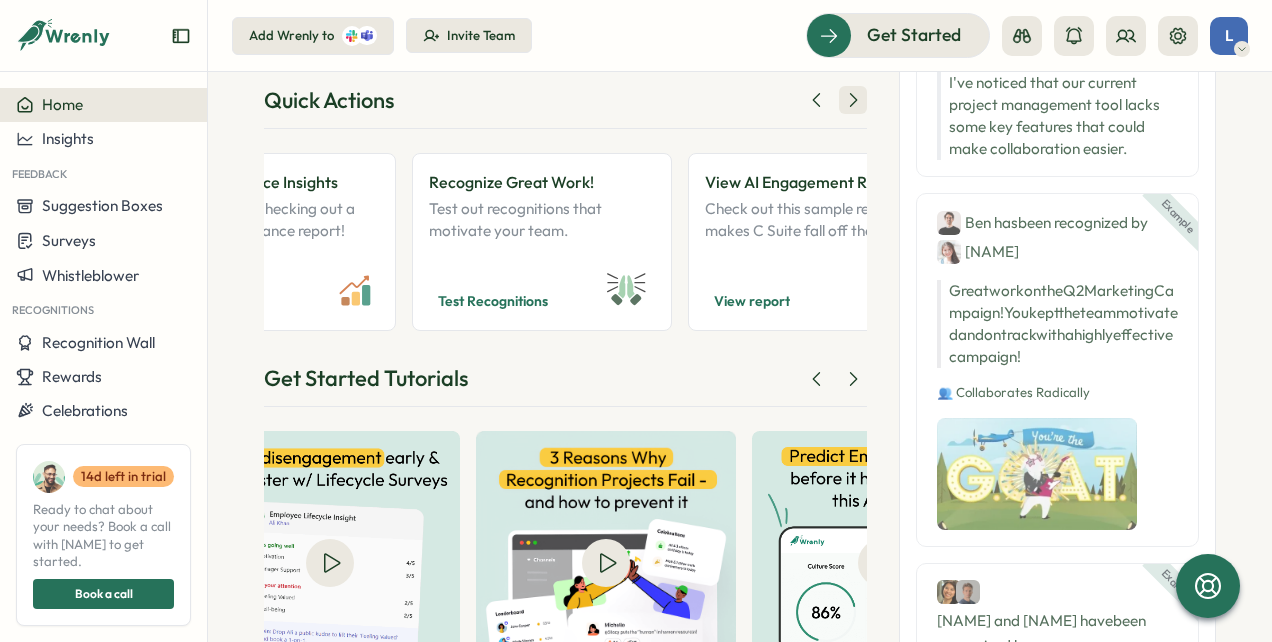 click 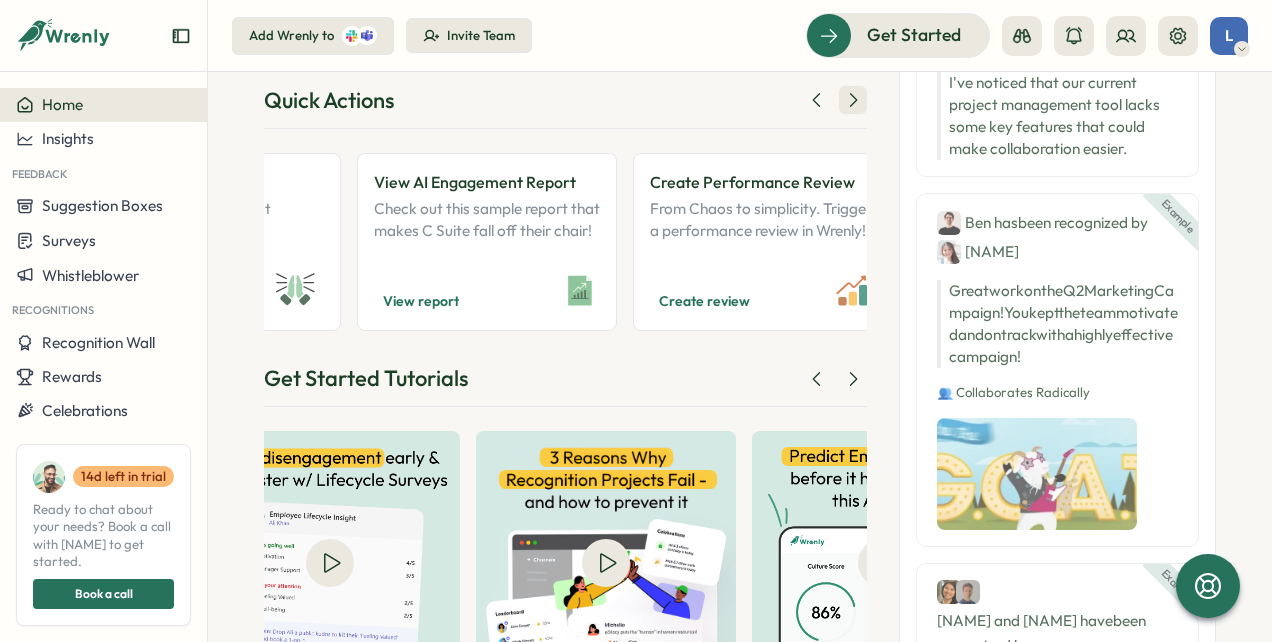 scroll, scrollTop: 0, scrollLeft: 1020, axis: horizontal 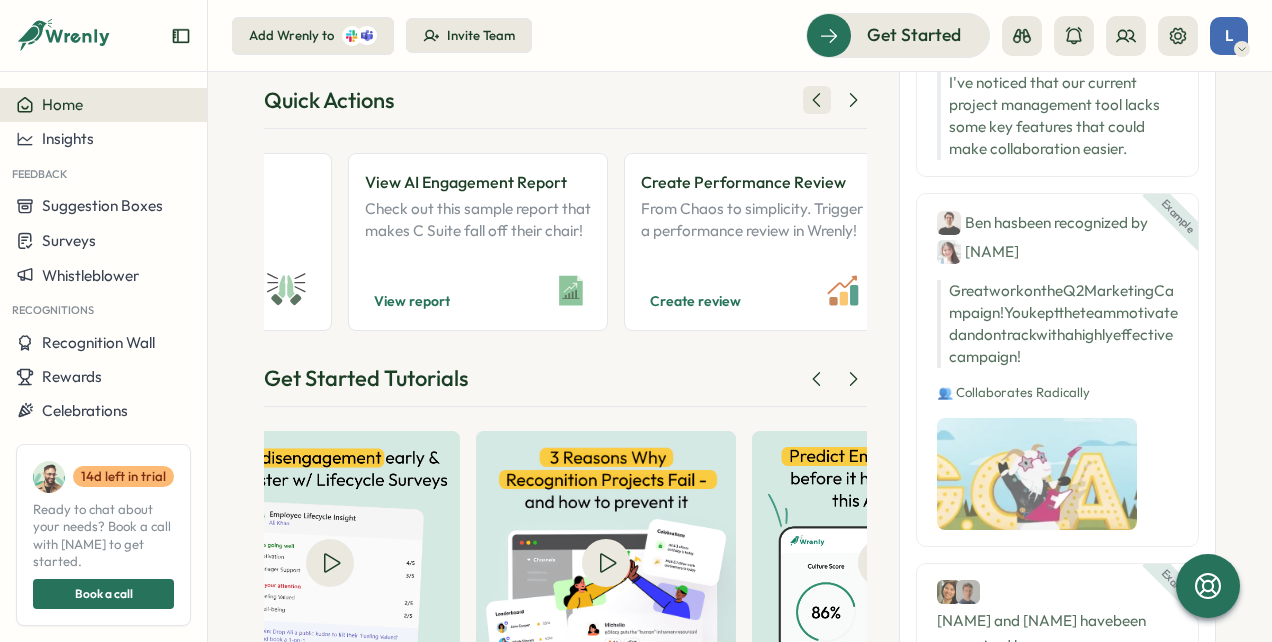 click 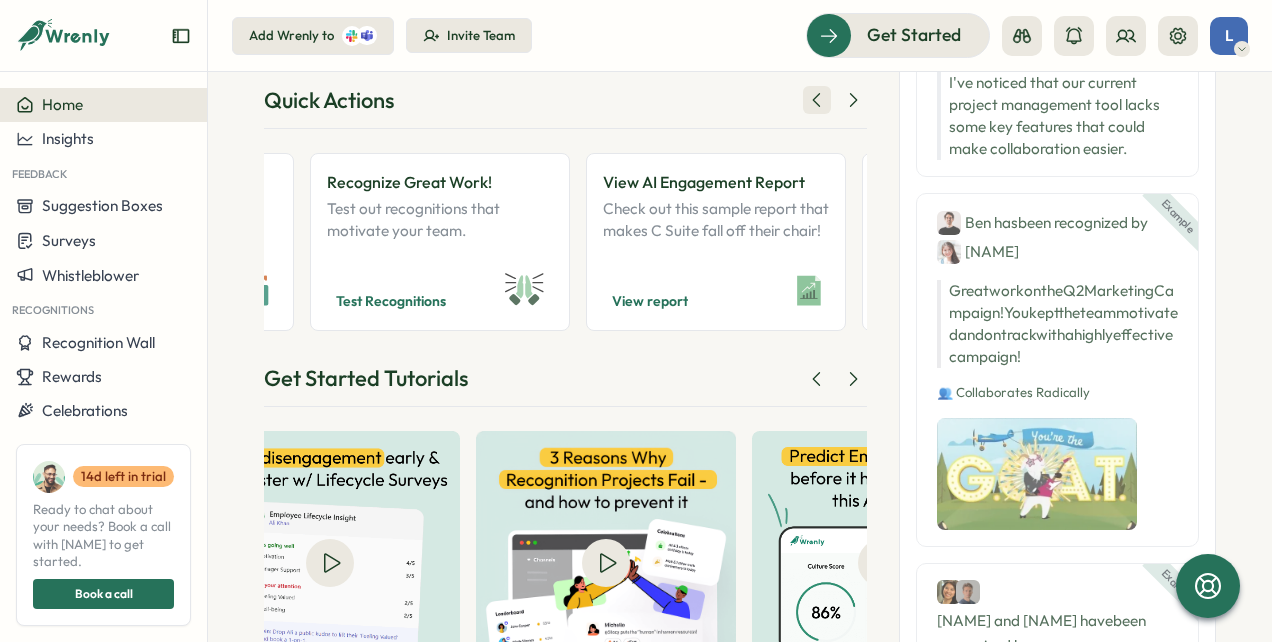 scroll, scrollTop: 0, scrollLeft: 680, axis: horizontal 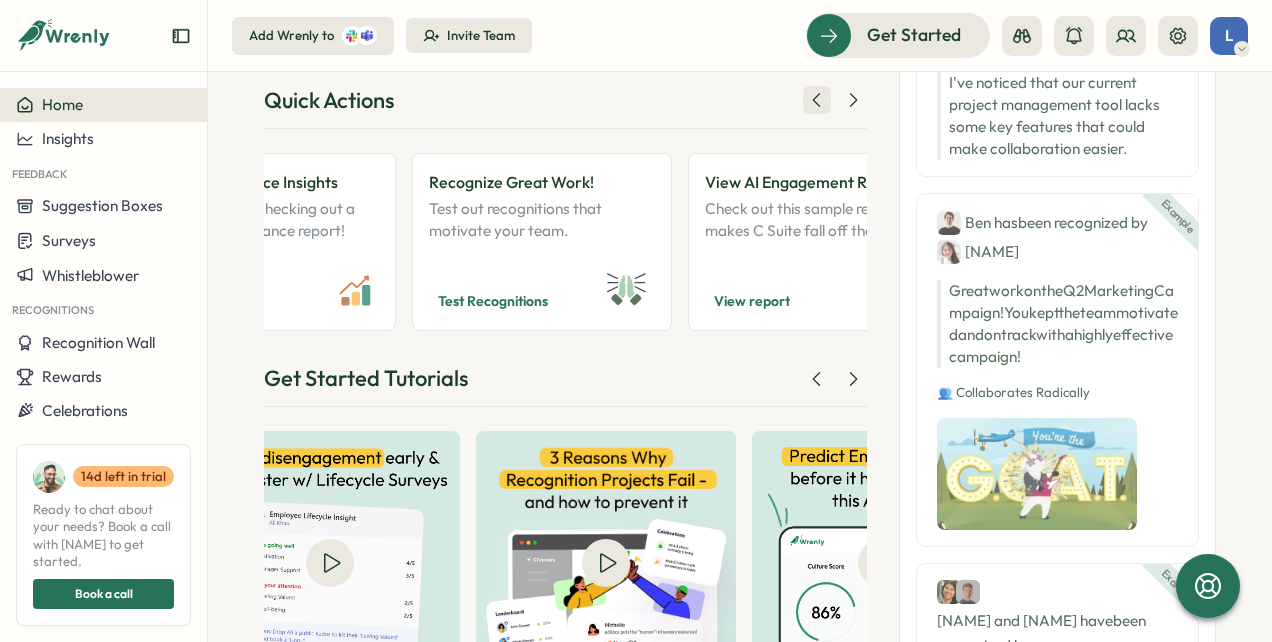 click 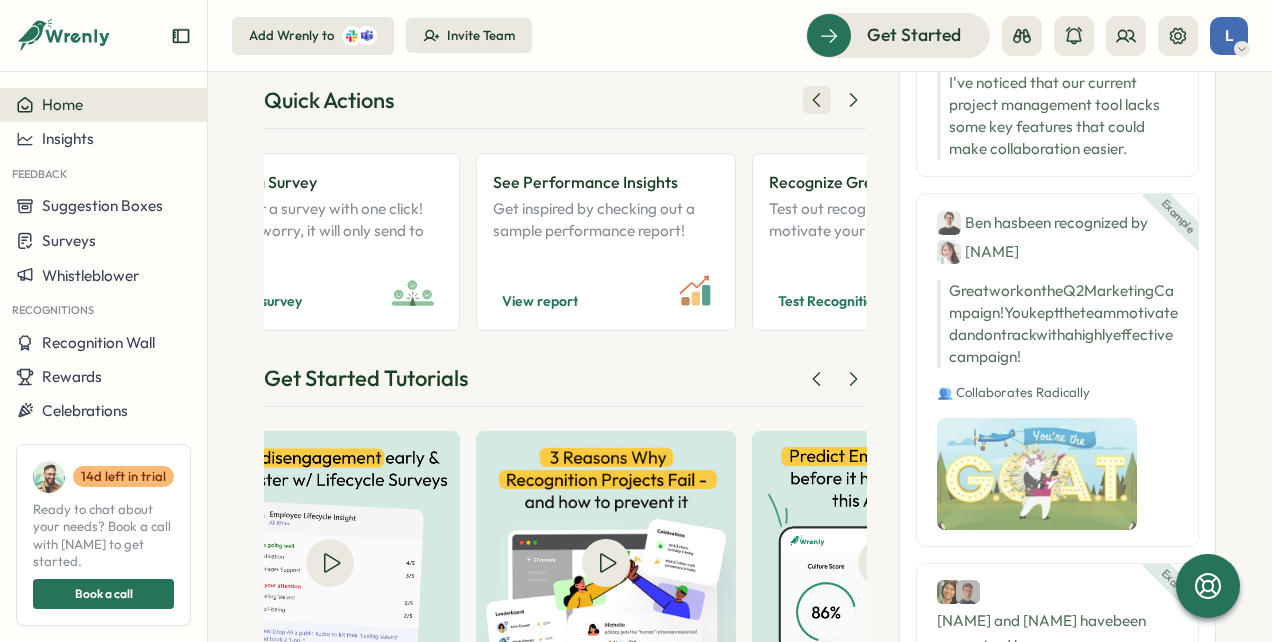 click 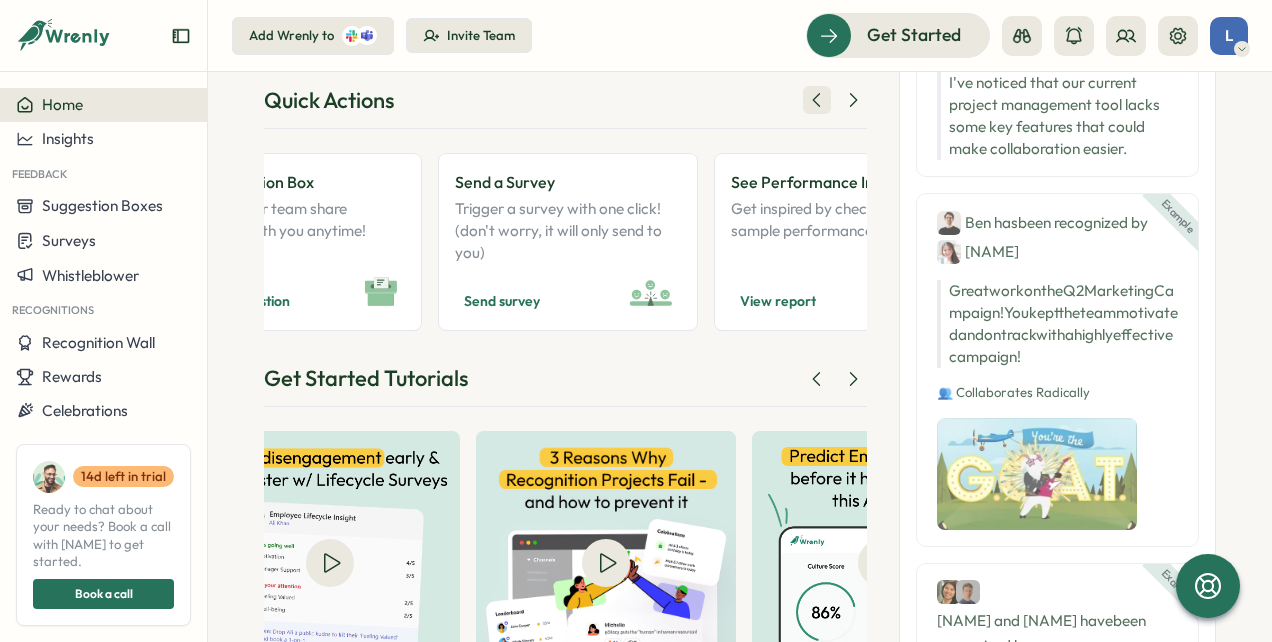 scroll, scrollTop: 0, scrollLeft: 0, axis: both 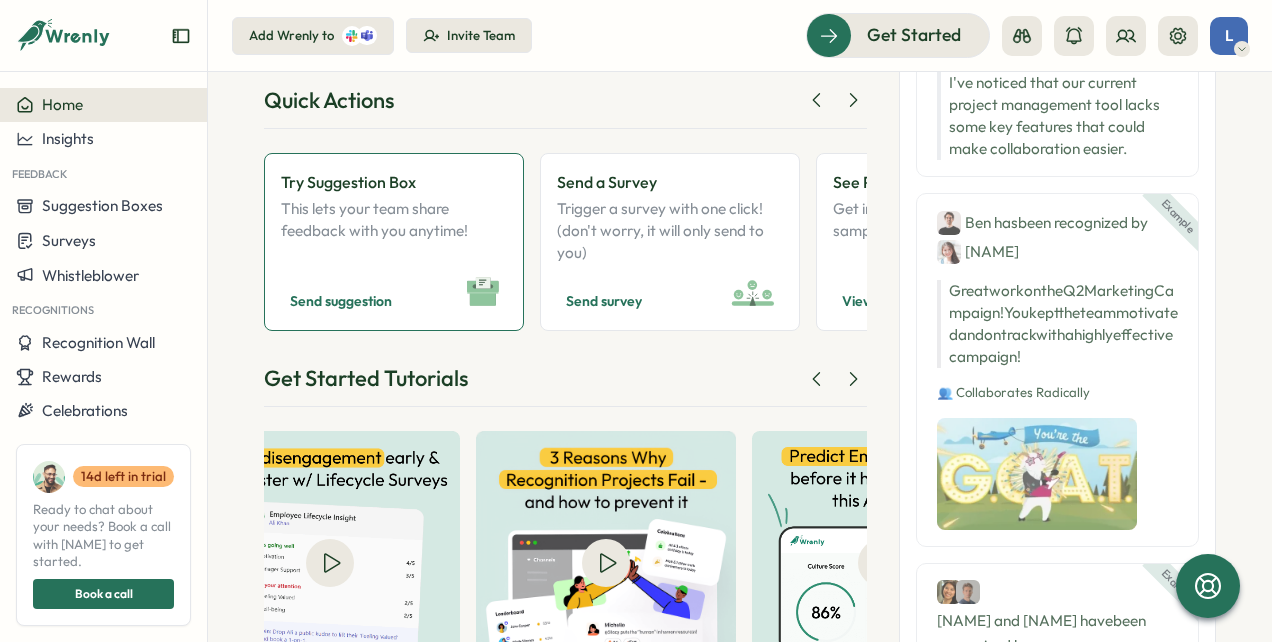 click on "This lets your team share feedback with you anytime!" at bounding box center [394, 231] 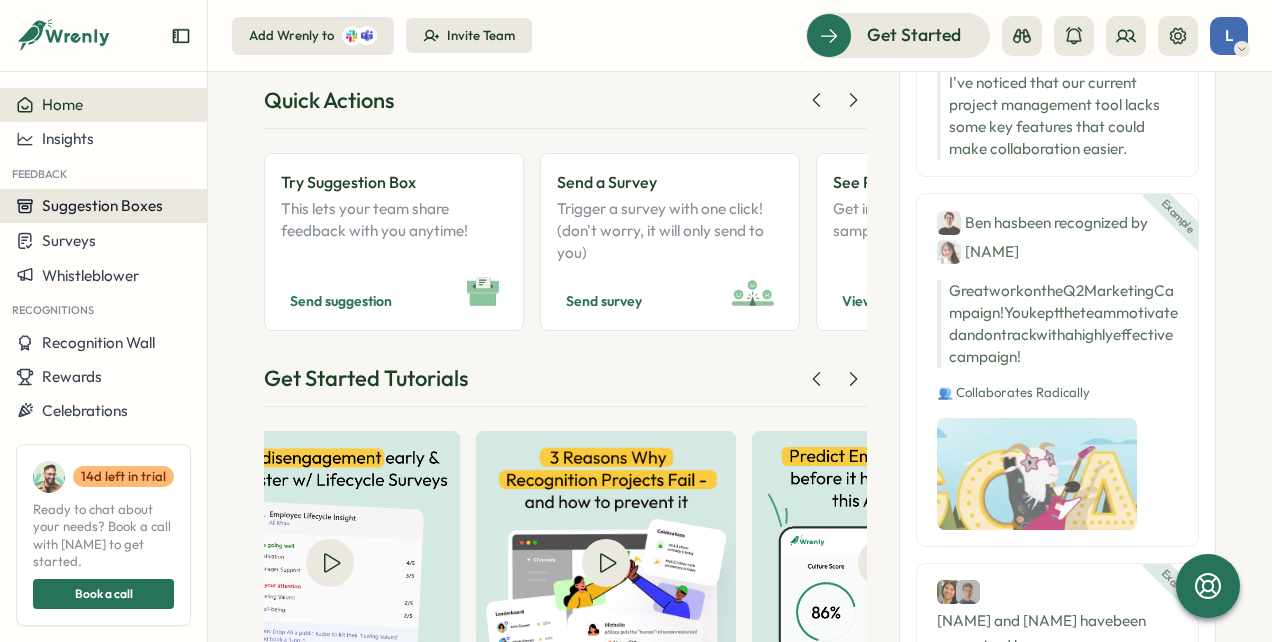 scroll, scrollTop: 0, scrollLeft: 0, axis: both 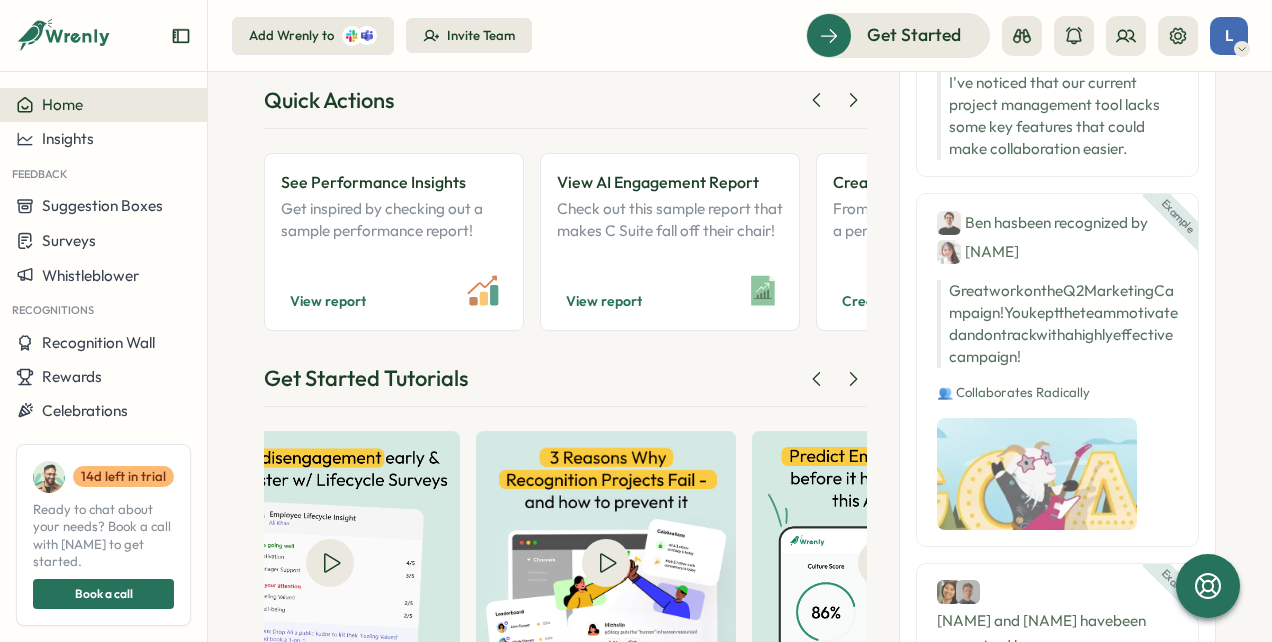 click on "Add Wrenly to Invite Team Get Started L" at bounding box center [740, 35] 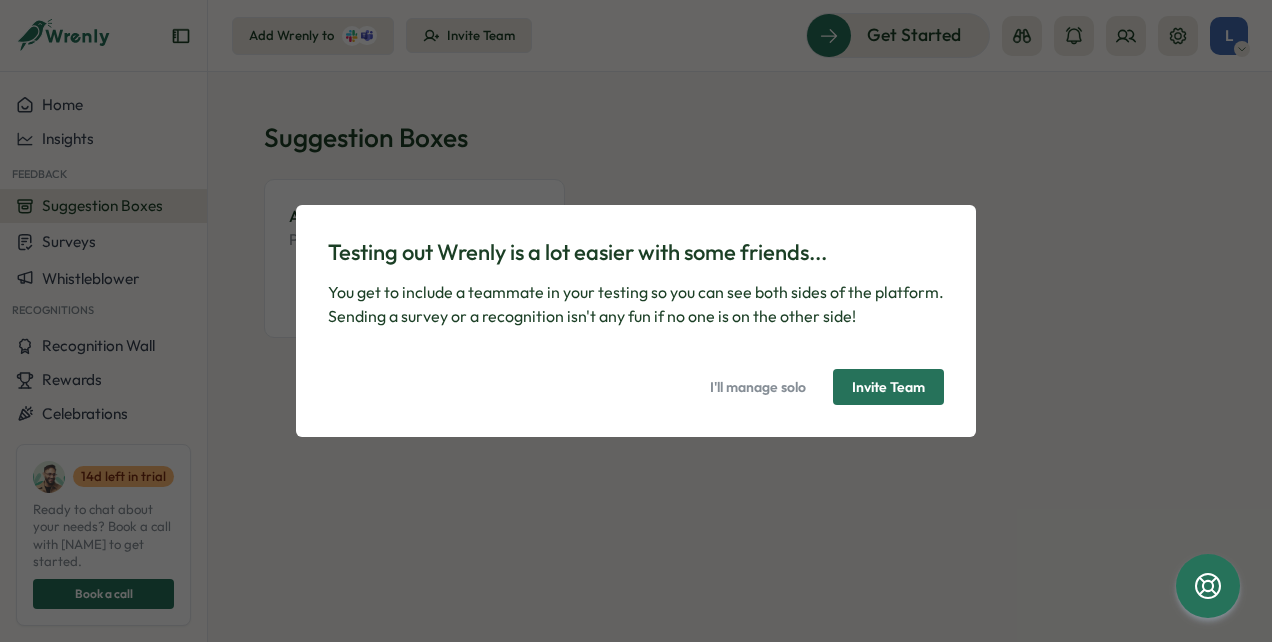 scroll, scrollTop: 0, scrollLeft: 0, axis: both 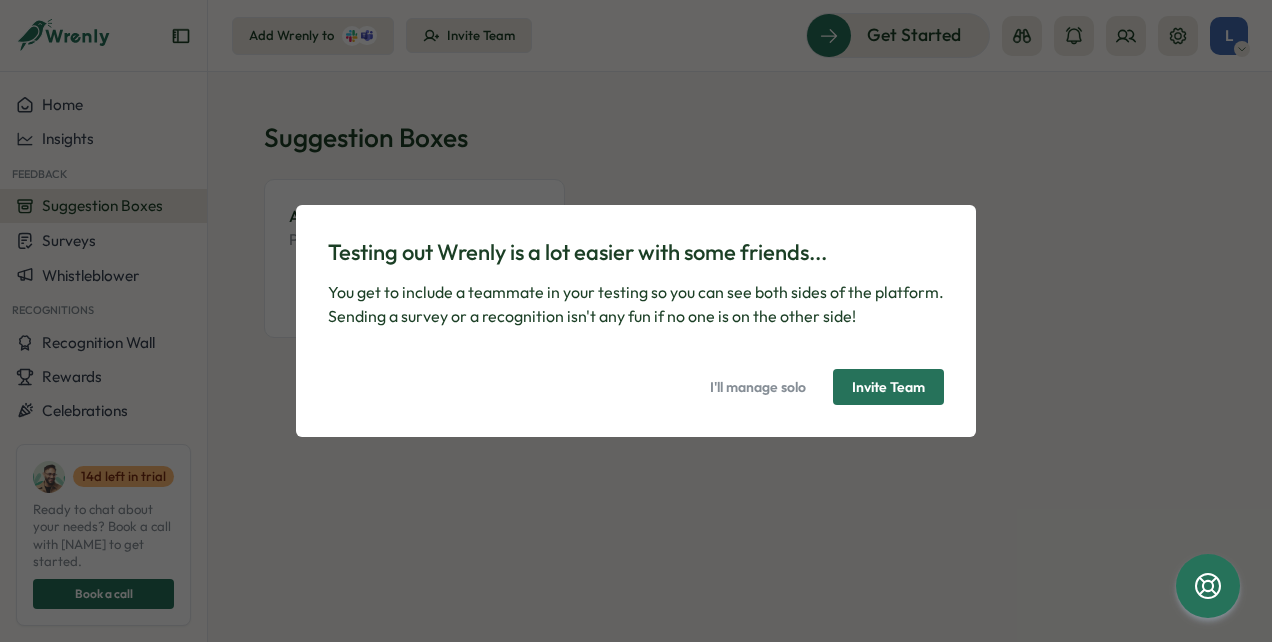 click on "Invite Team" at bounding box center [888, 387] 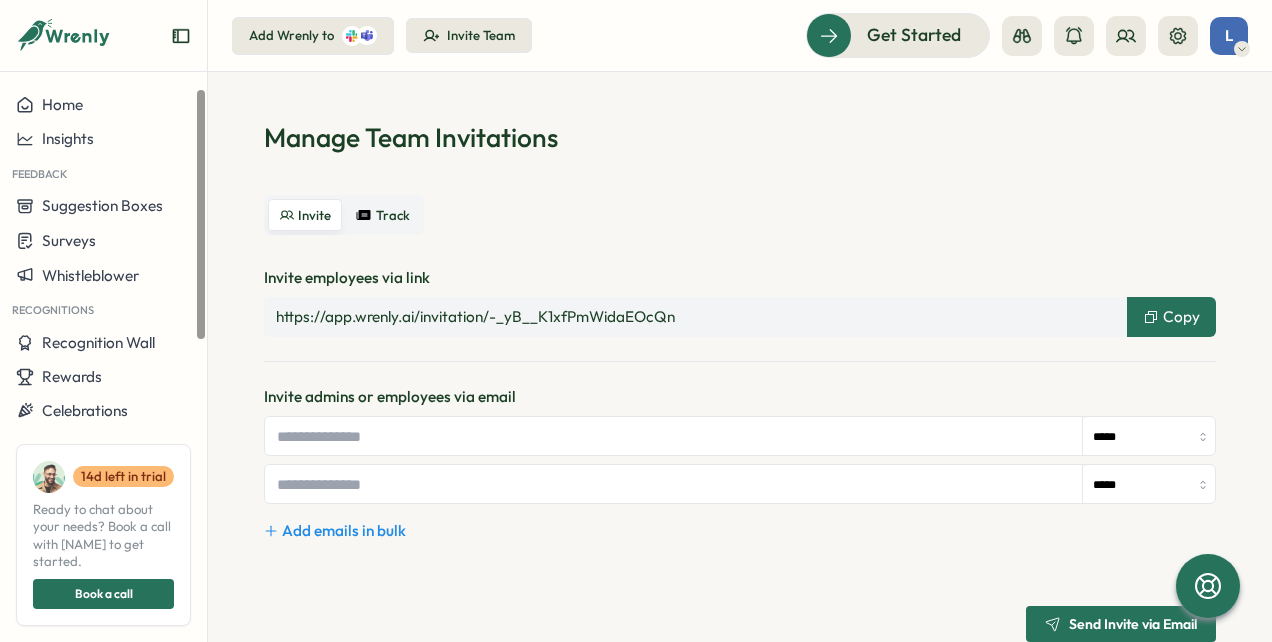 click at bounding box center [674, 436] 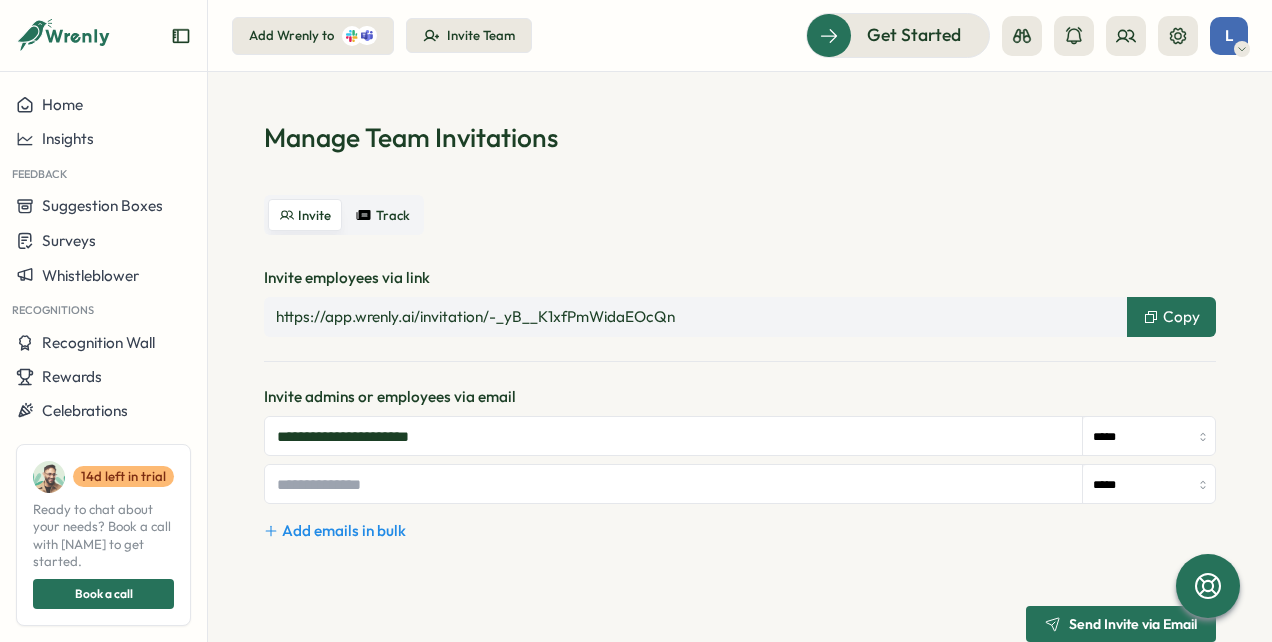 type on "**********" 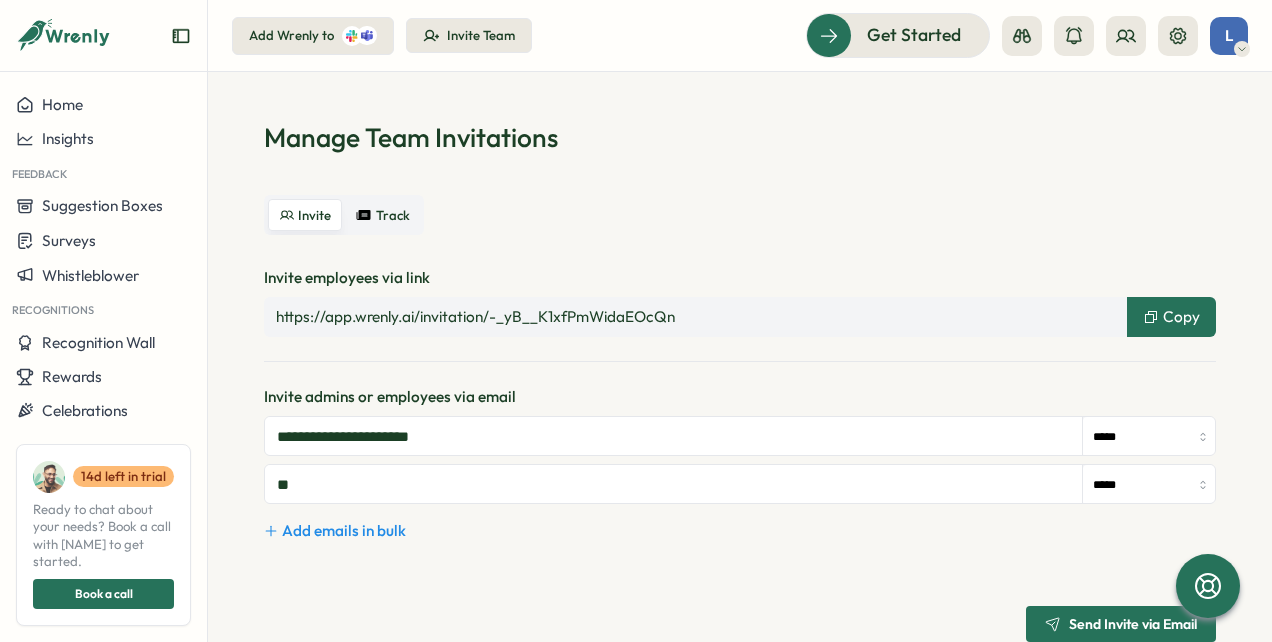 type on "*" 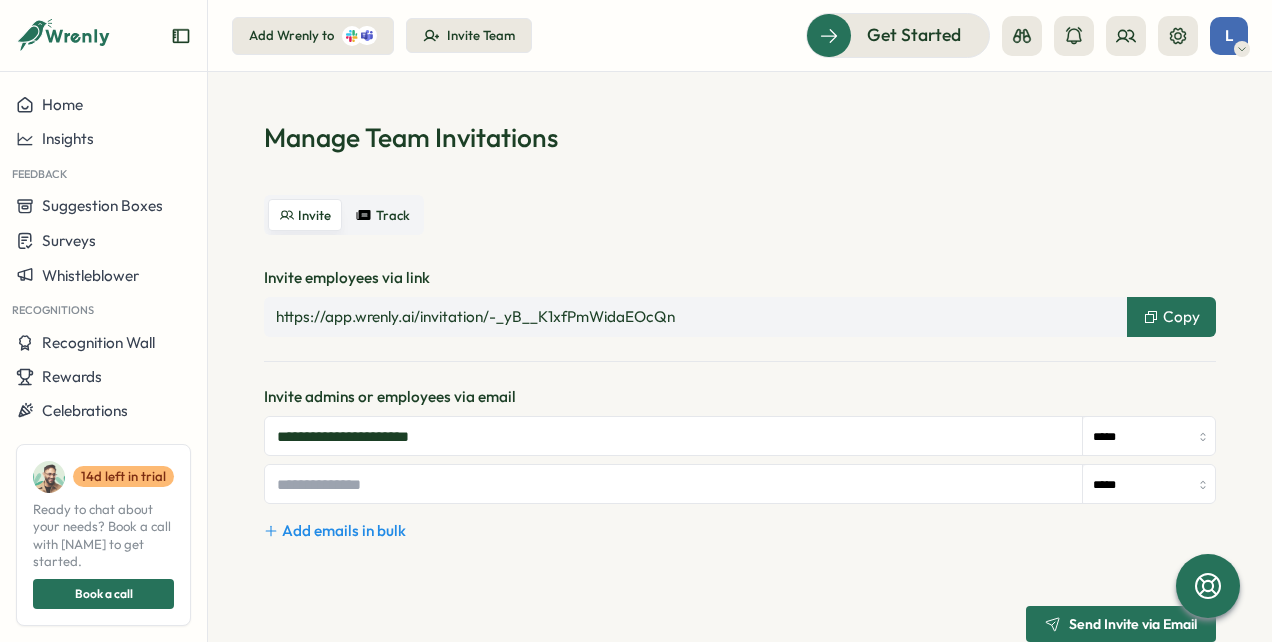 click at bounding box center [674, 484] 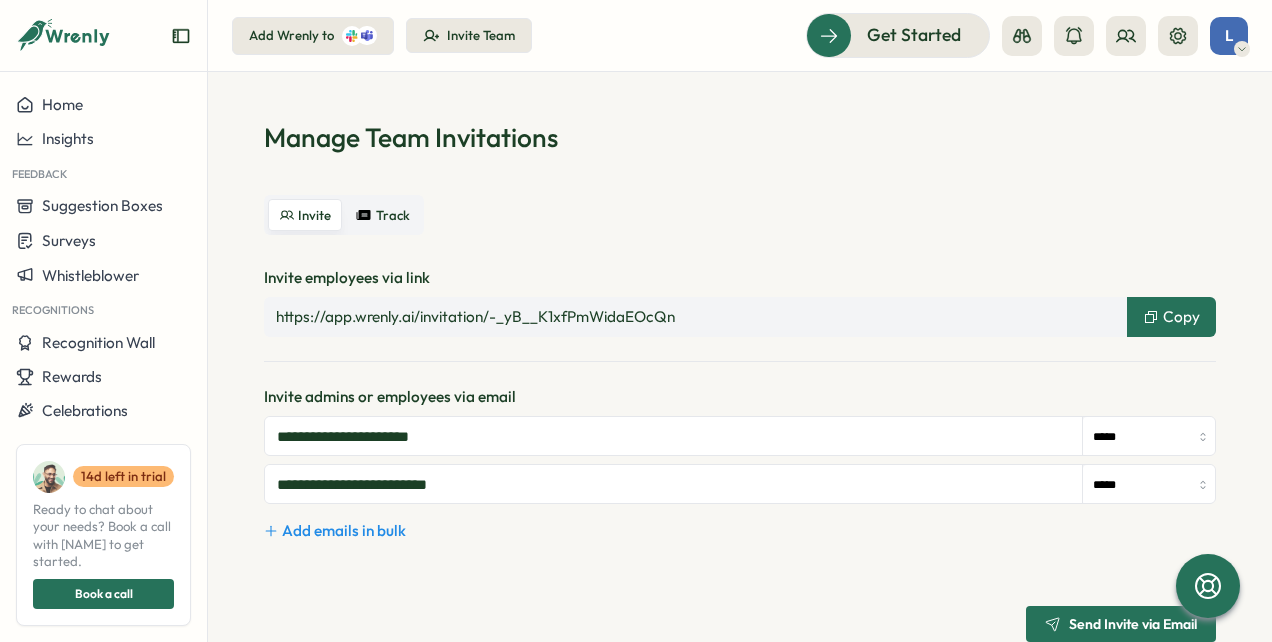 type on "**********" 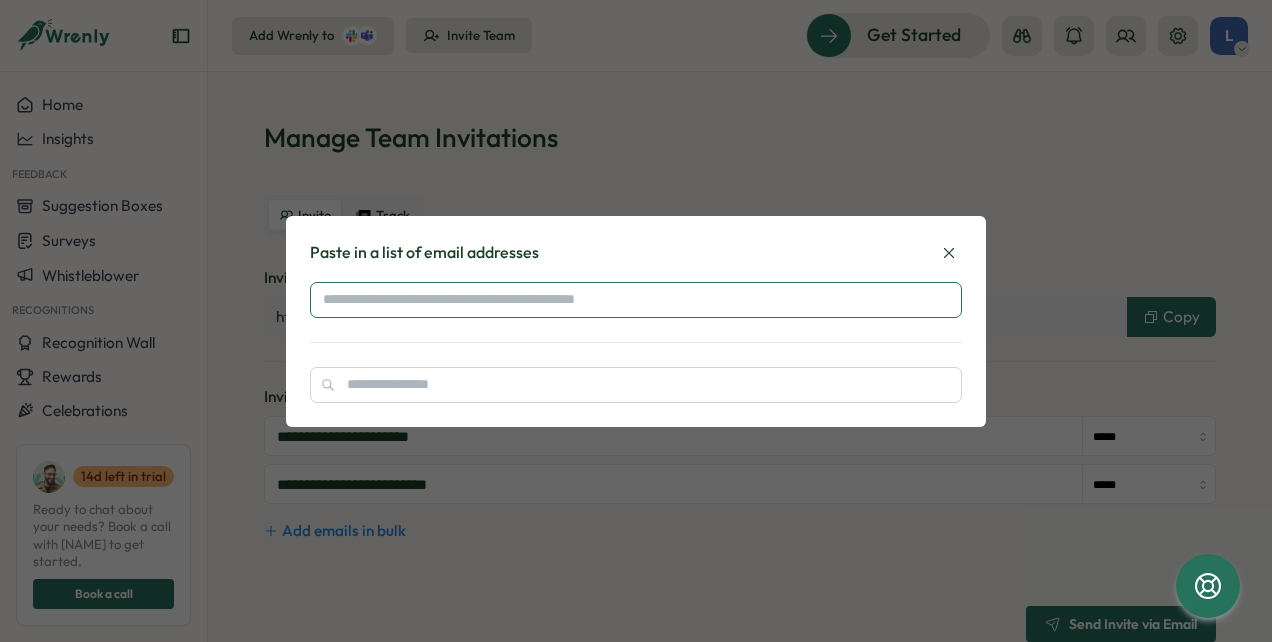 click at bounding box center [636, 300] 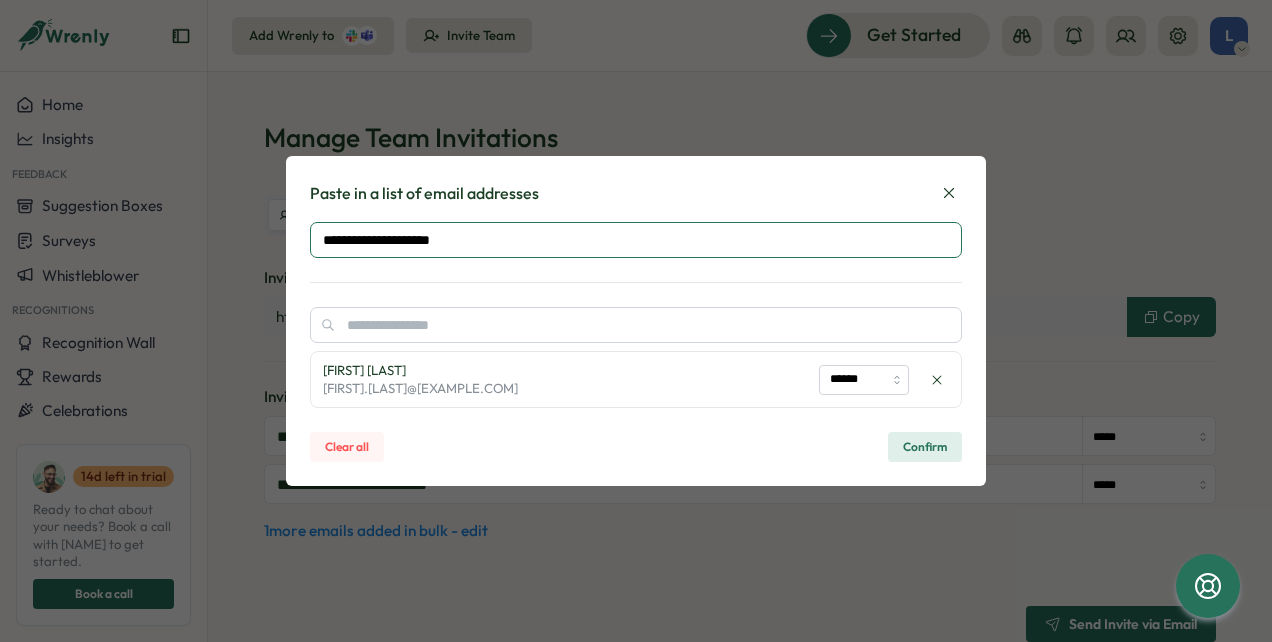 type on "**********" 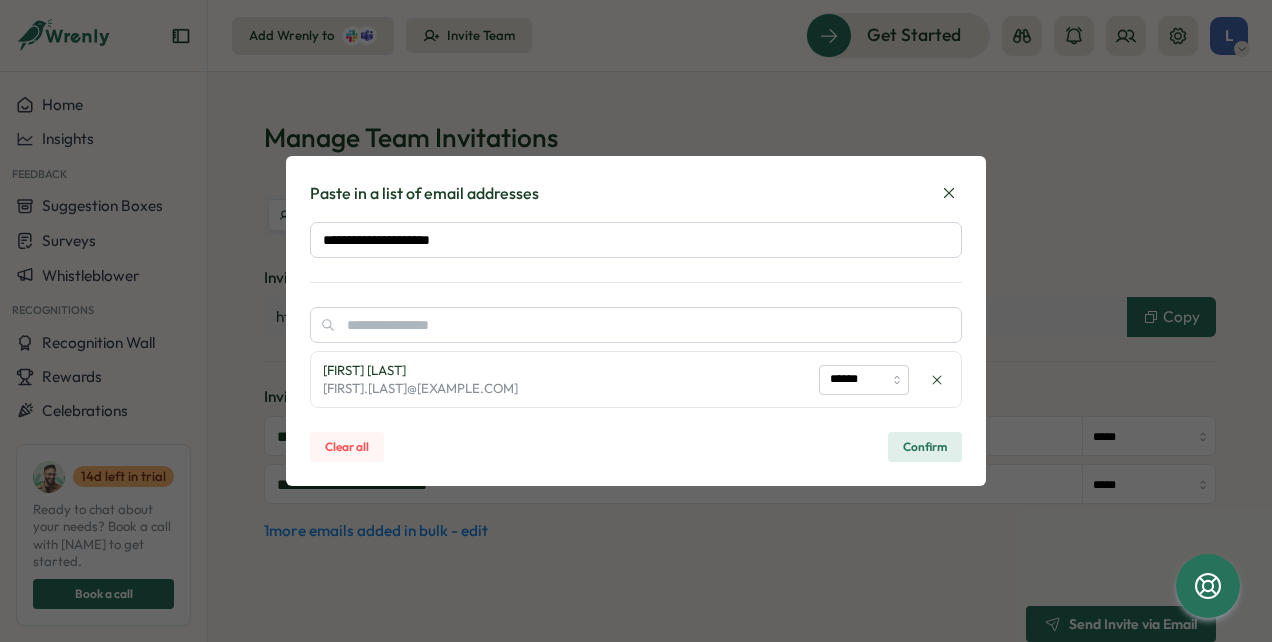 click on "Laurie Dinac laurie.dinac@hlag.com ******" at bounding box center [636, 379] 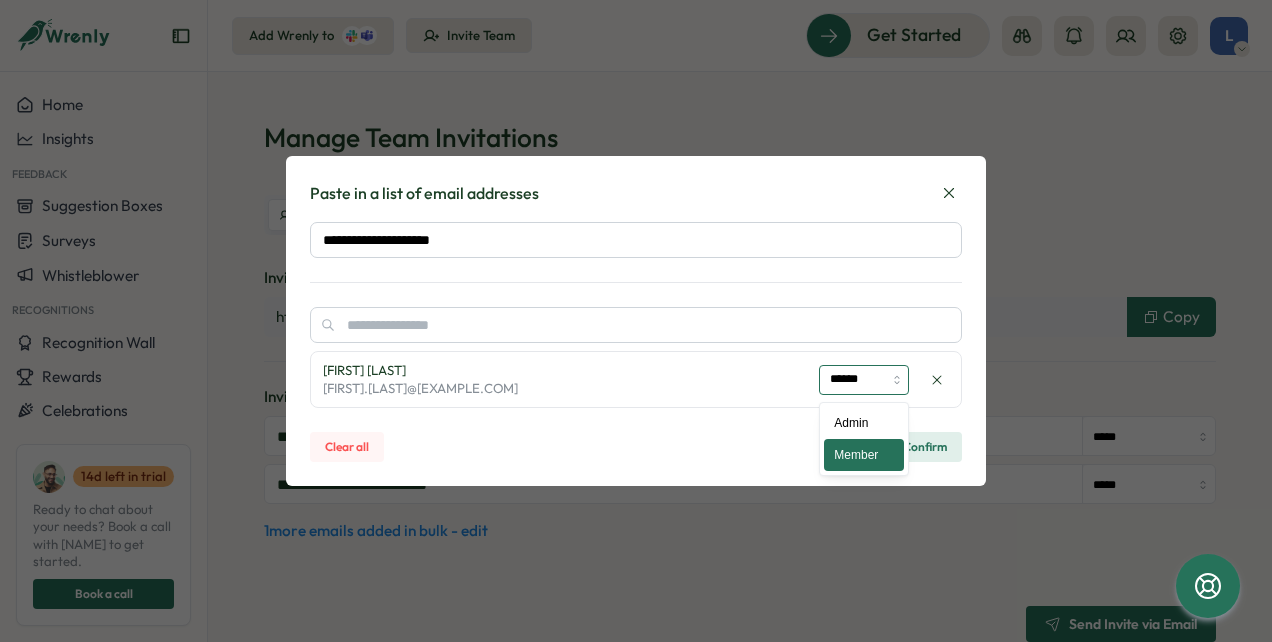 click on "******" at bounding box center [864, 380] 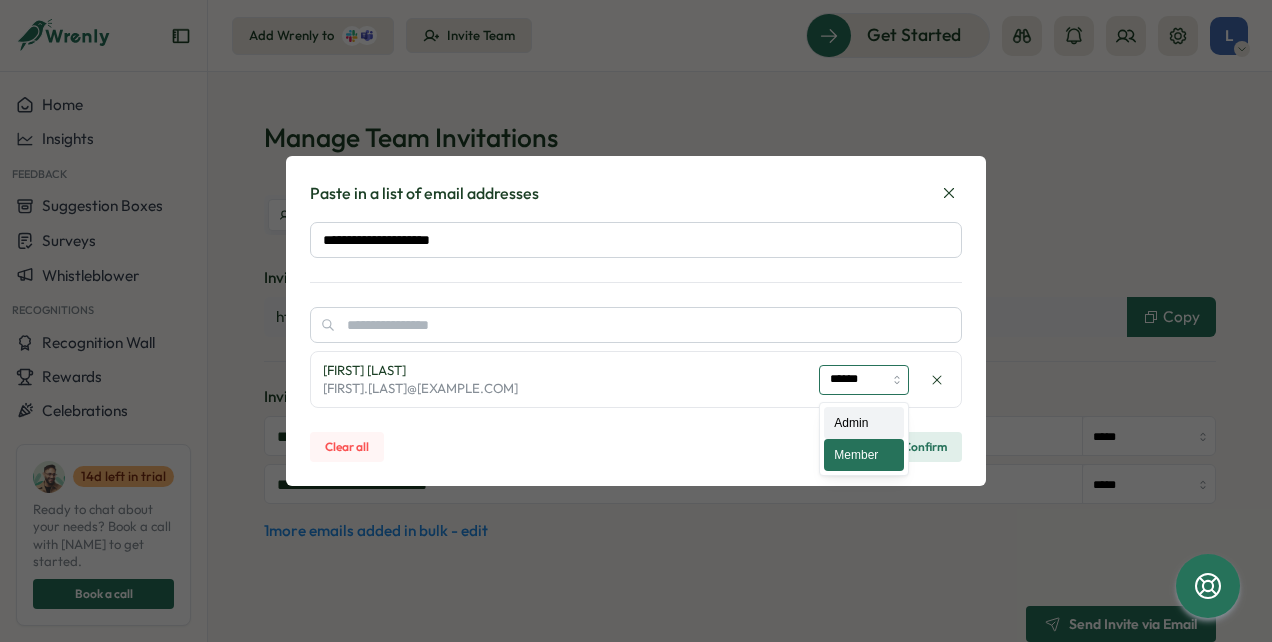 type on "*****" 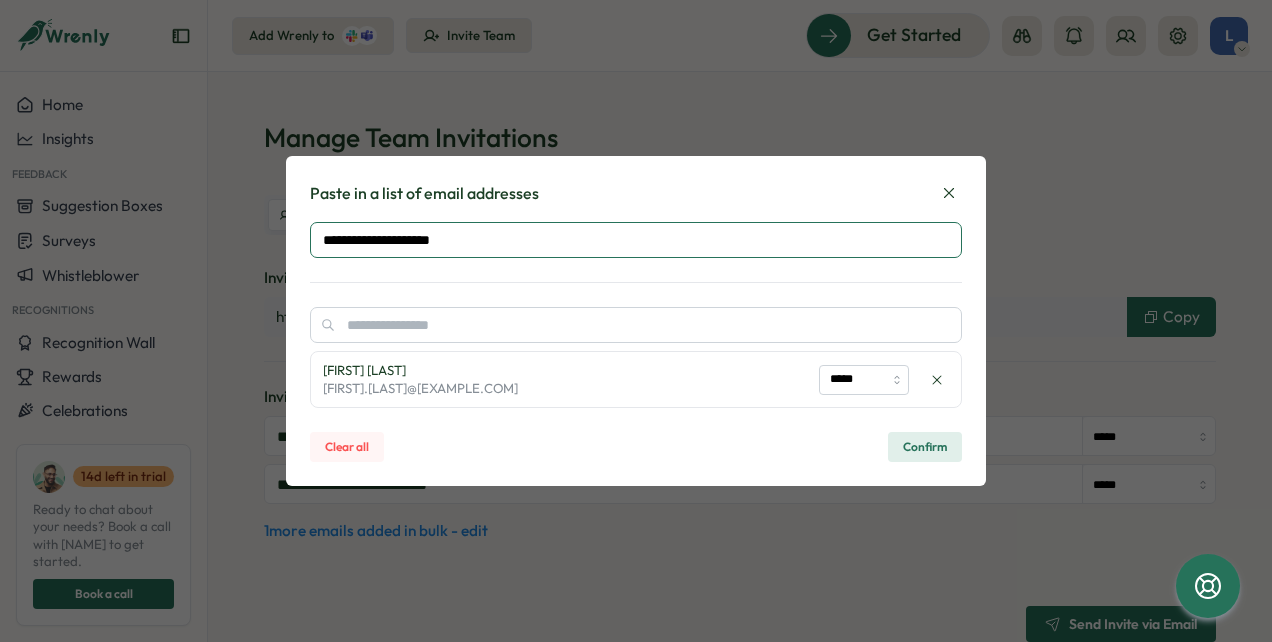 click on "**********" at bounding box center [636, 240] 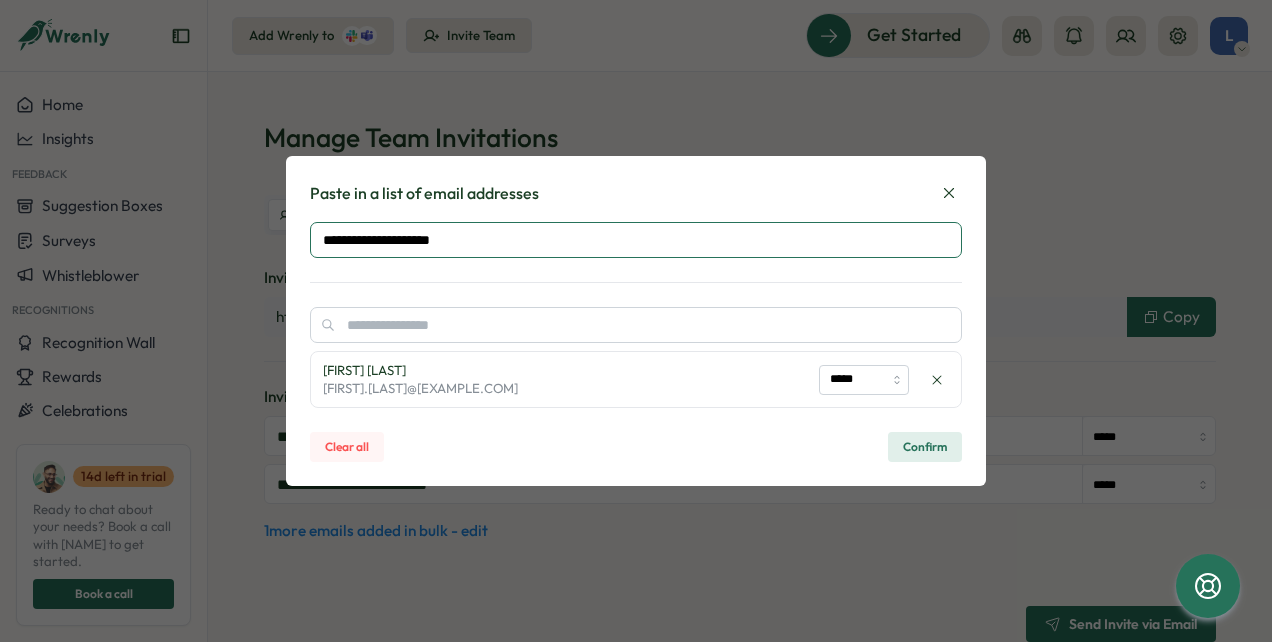 type on "**********" 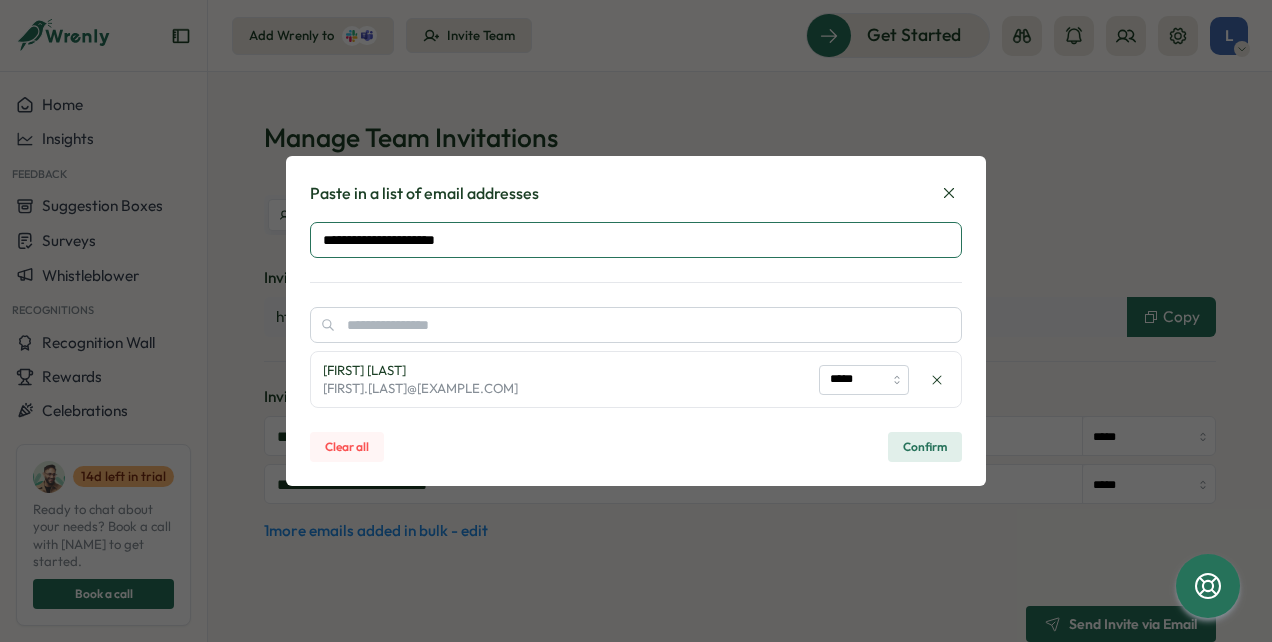 type on "******" 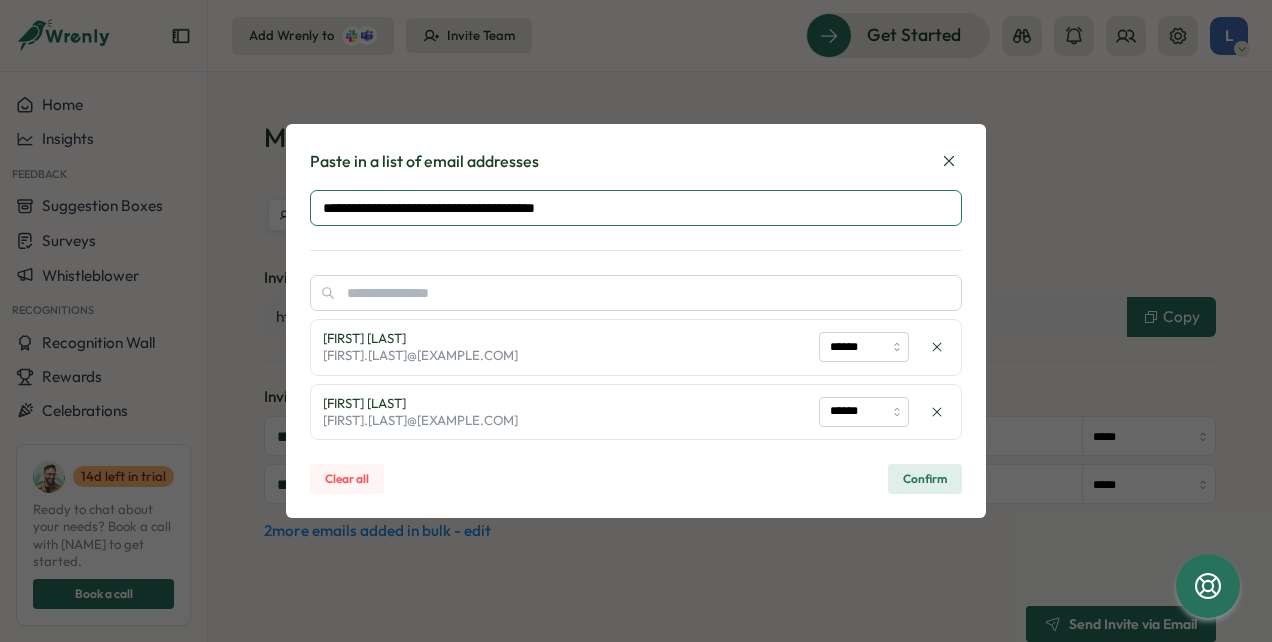 type on "**********" 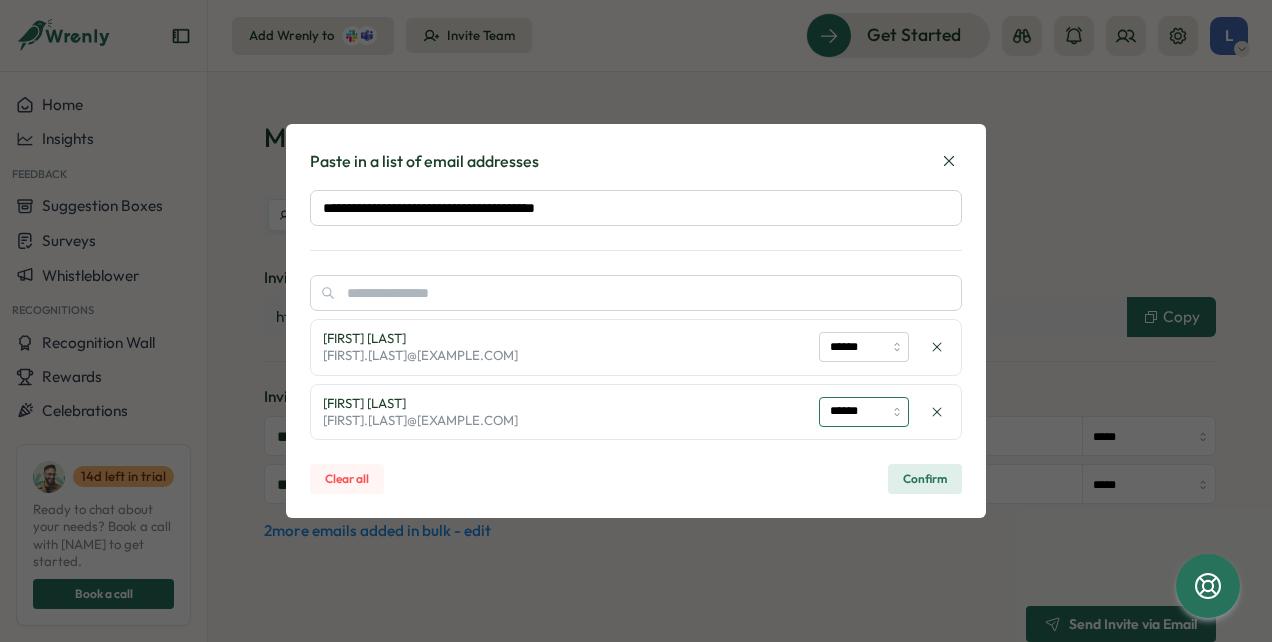 click on "******" at bounding box center (864, 412) 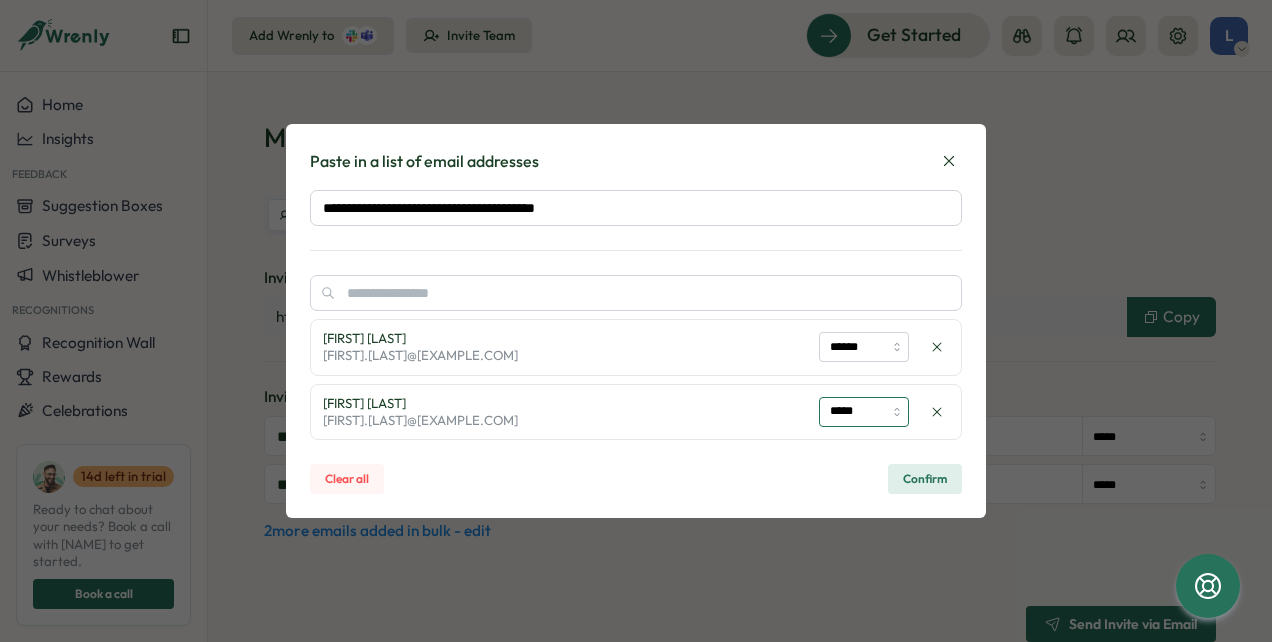 type on "*****" 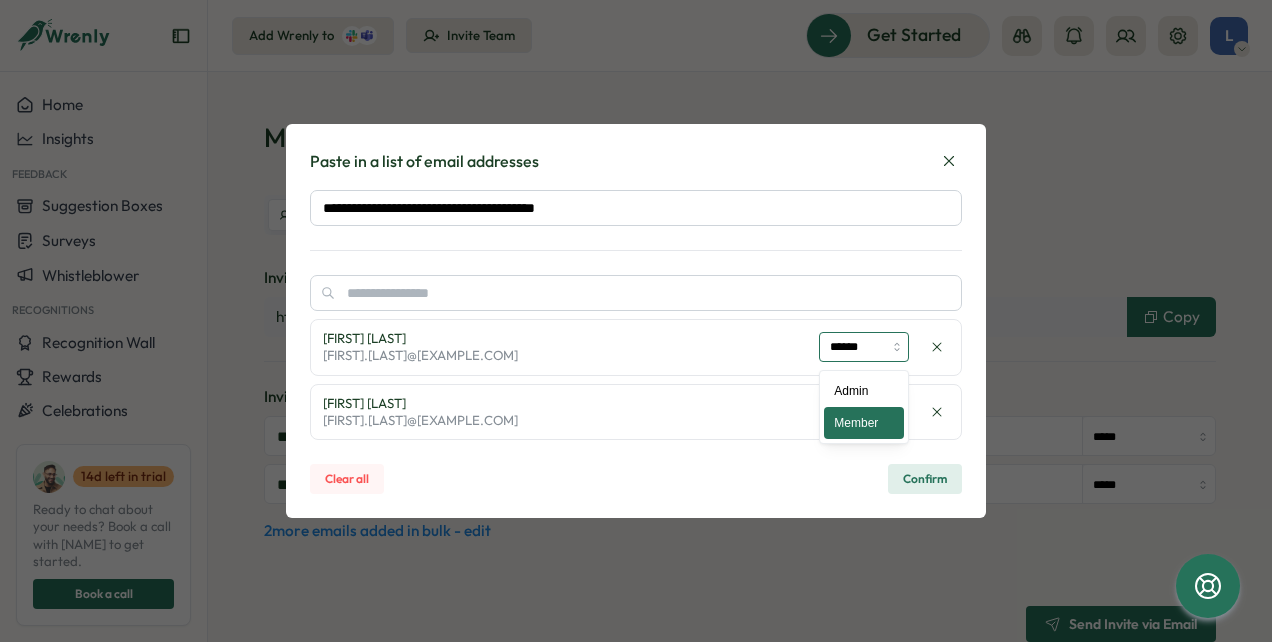 click on "******" at bounding box center [864, 347] 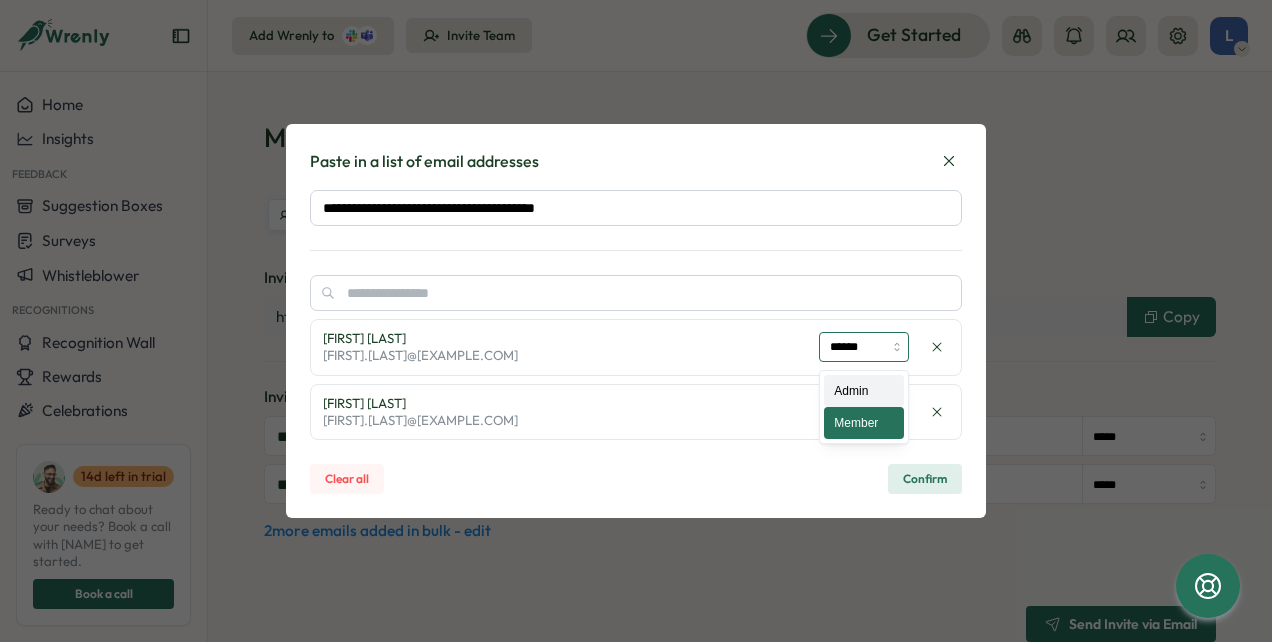 type on "*****" 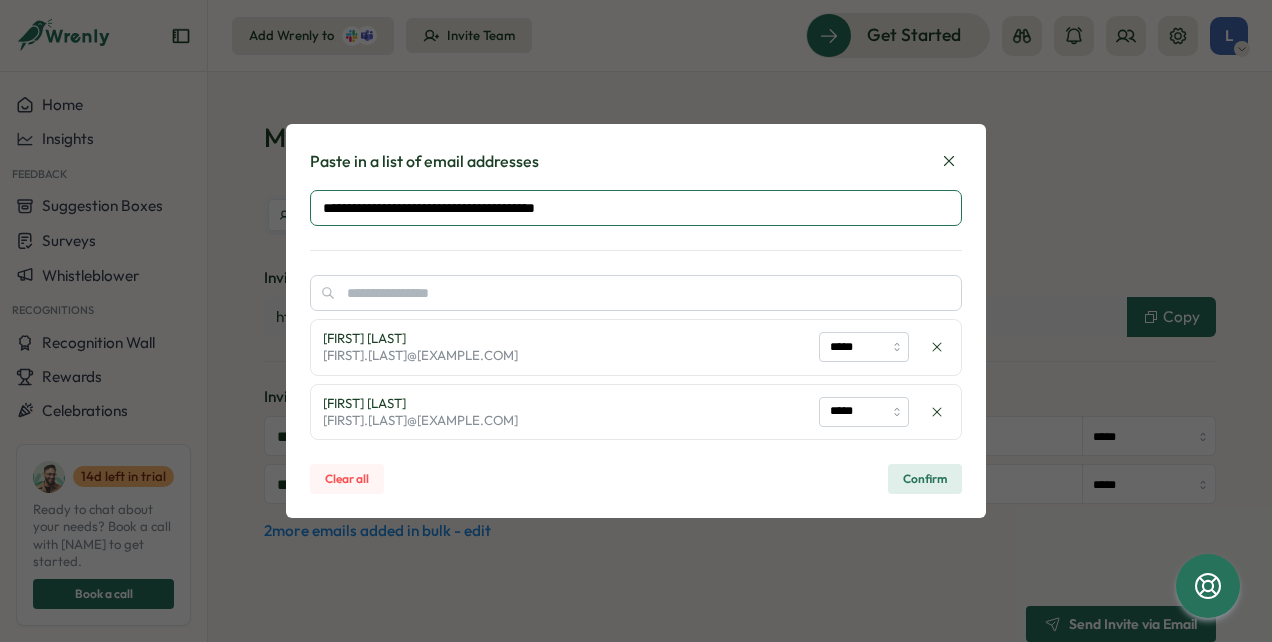 click on "**********" at bounding box center (636, 208) 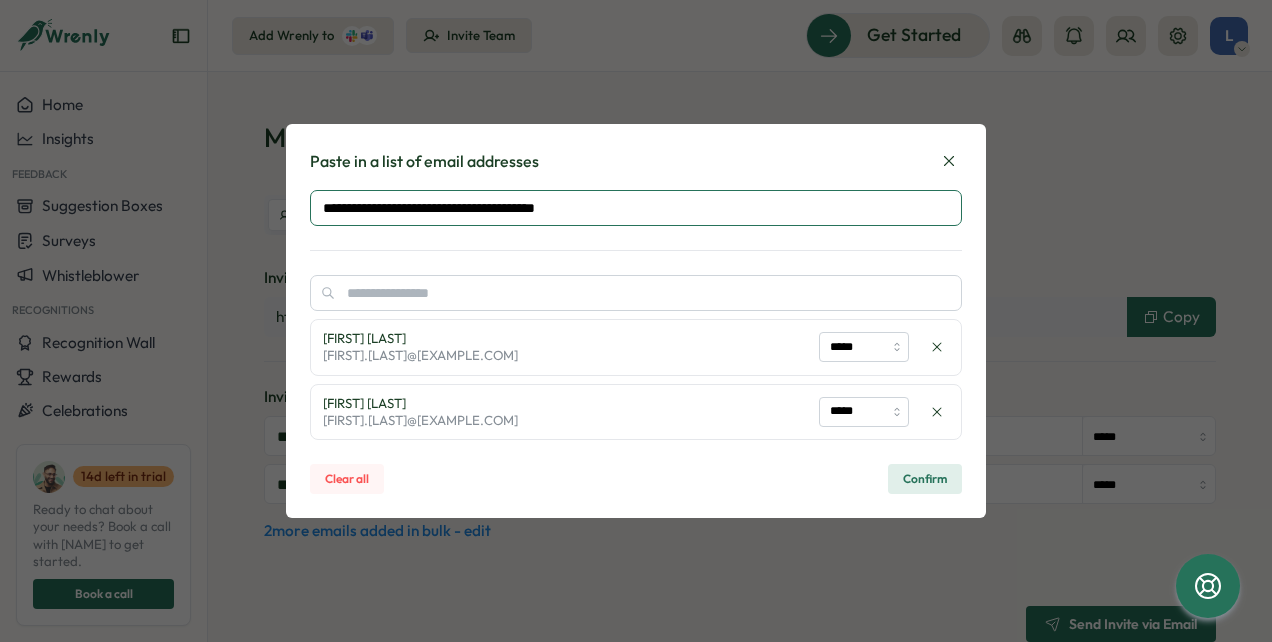type on "**********" 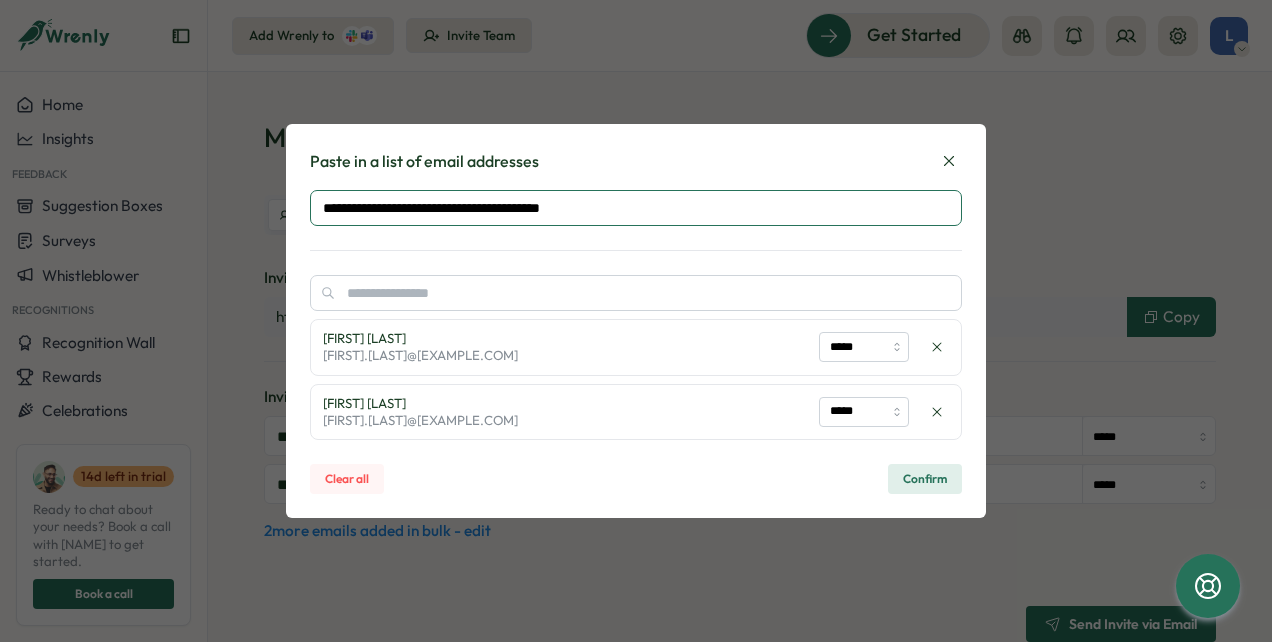 type on "******" 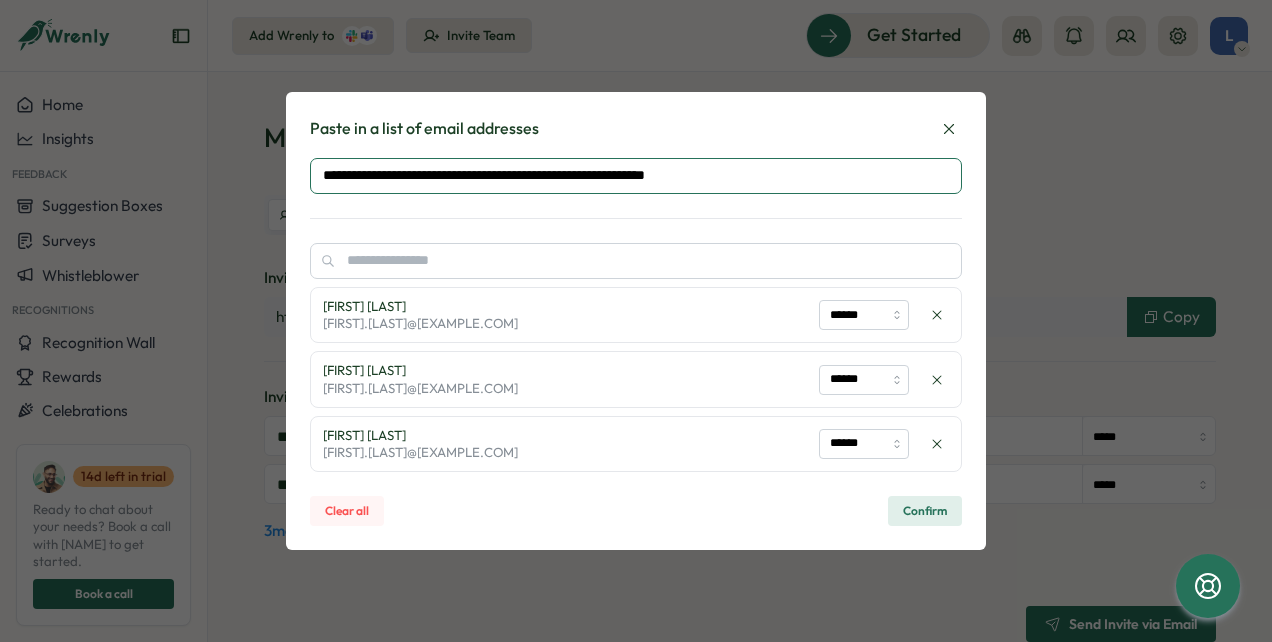 type on "**********" 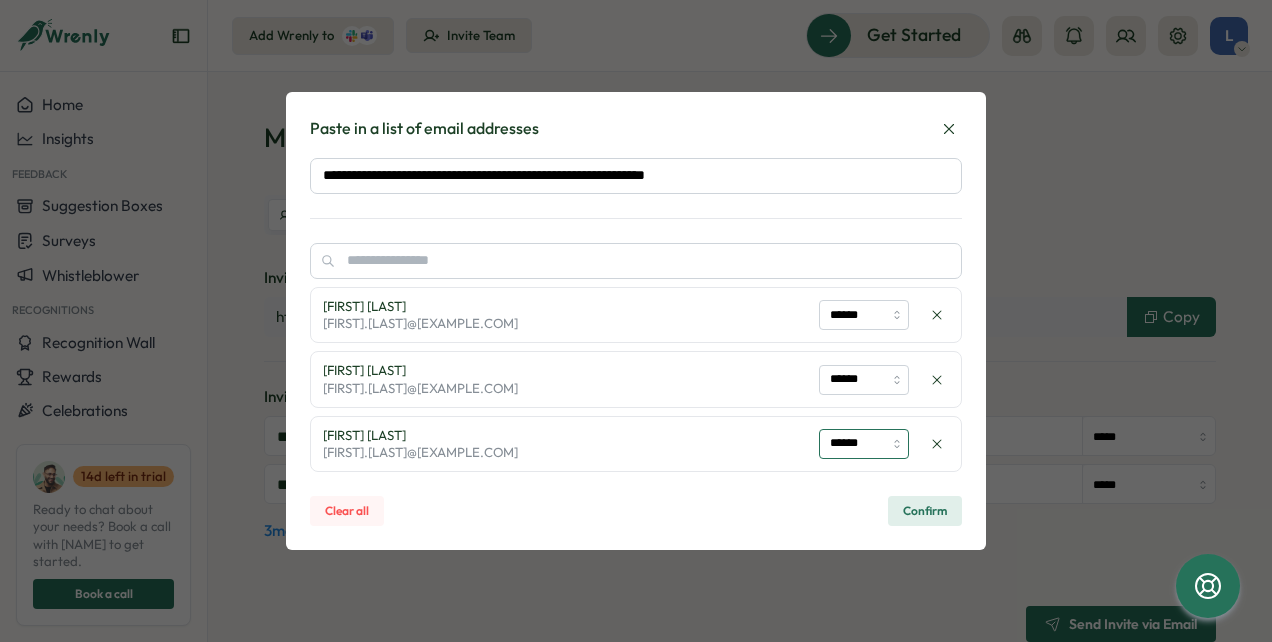 click on "******" at bounding box center [864, 444] 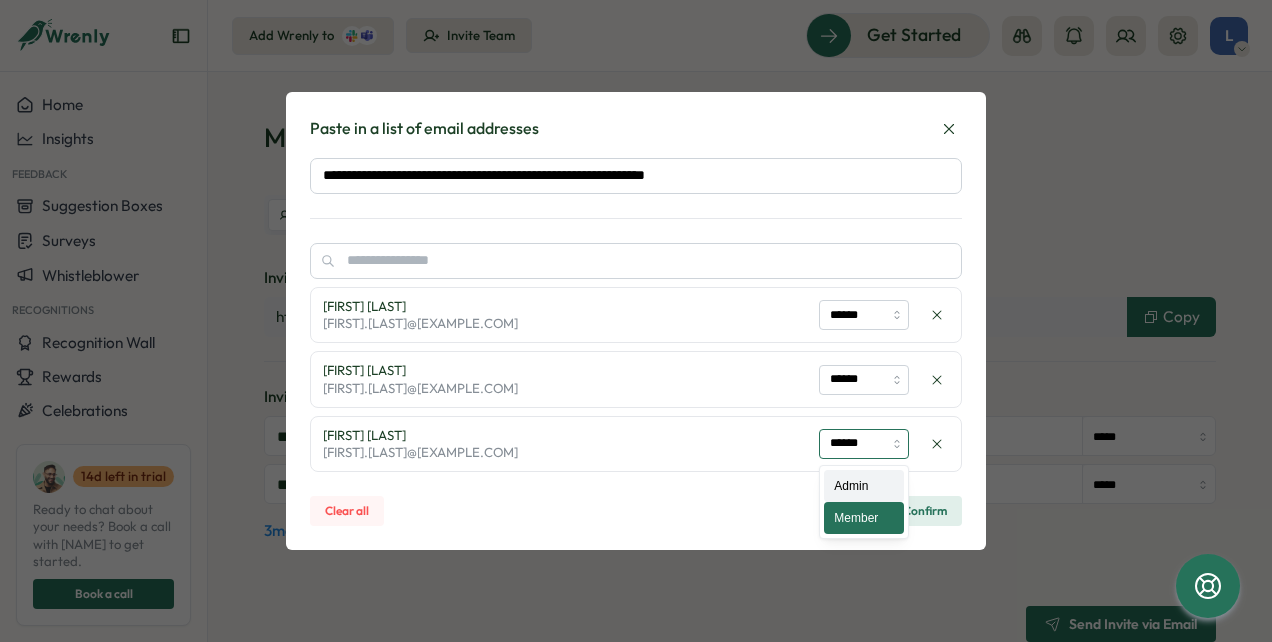 type on "*****" 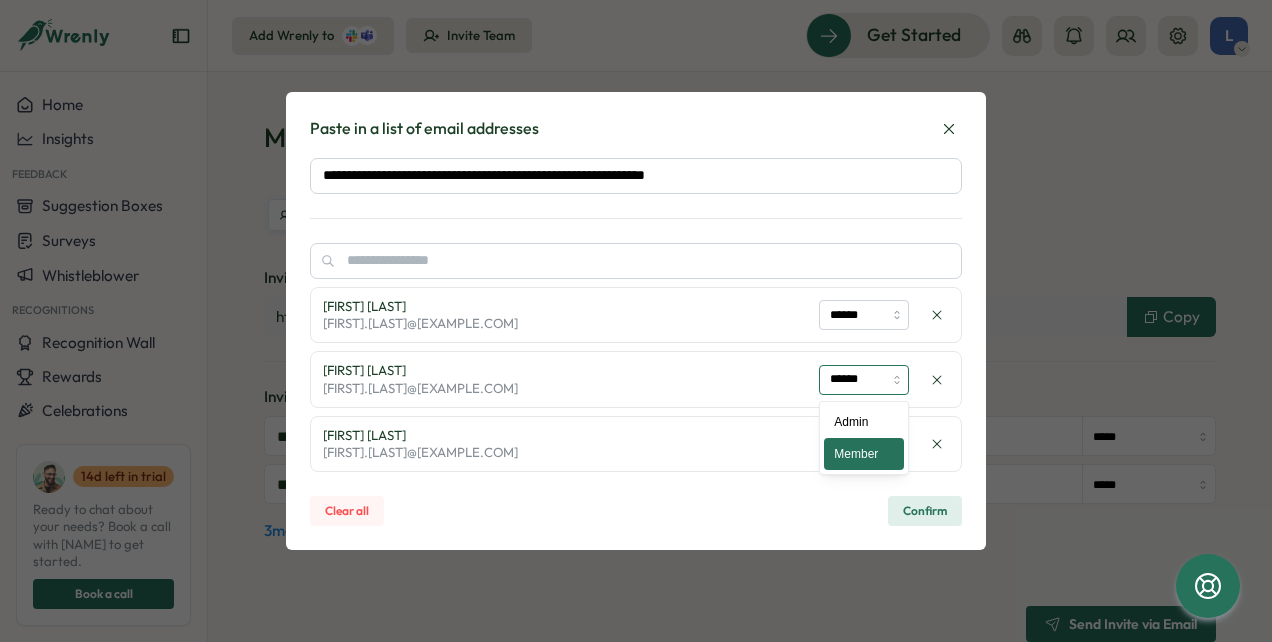 click on "******" at bounding box center (864, 380) 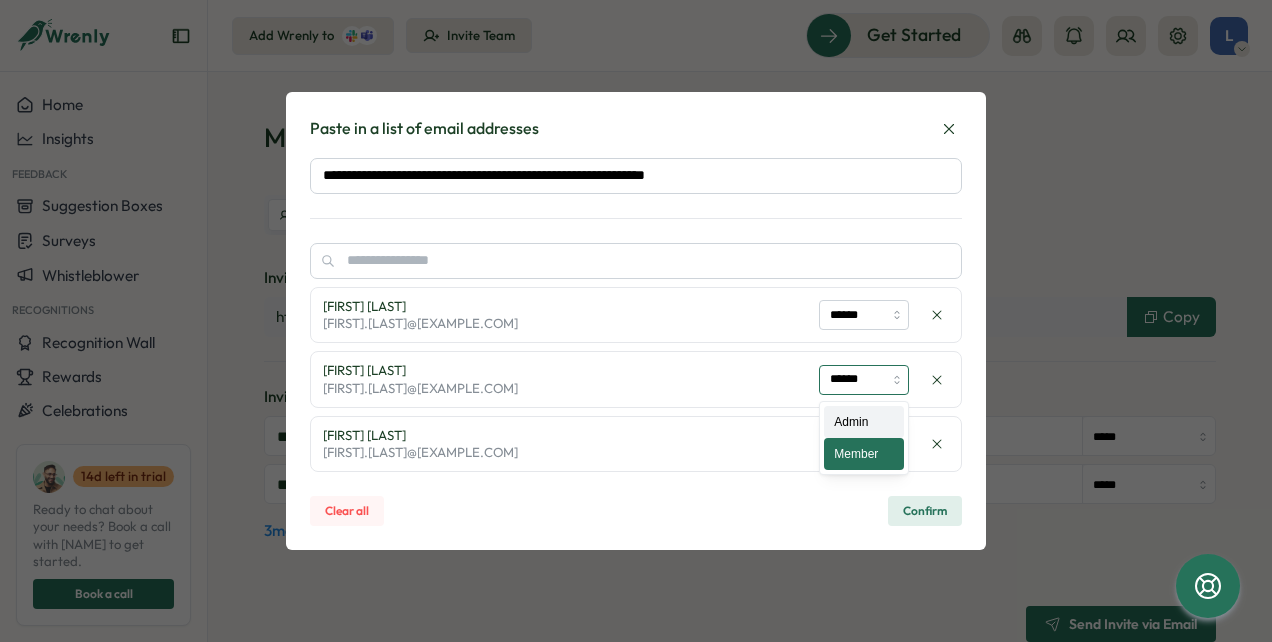type on "*****" 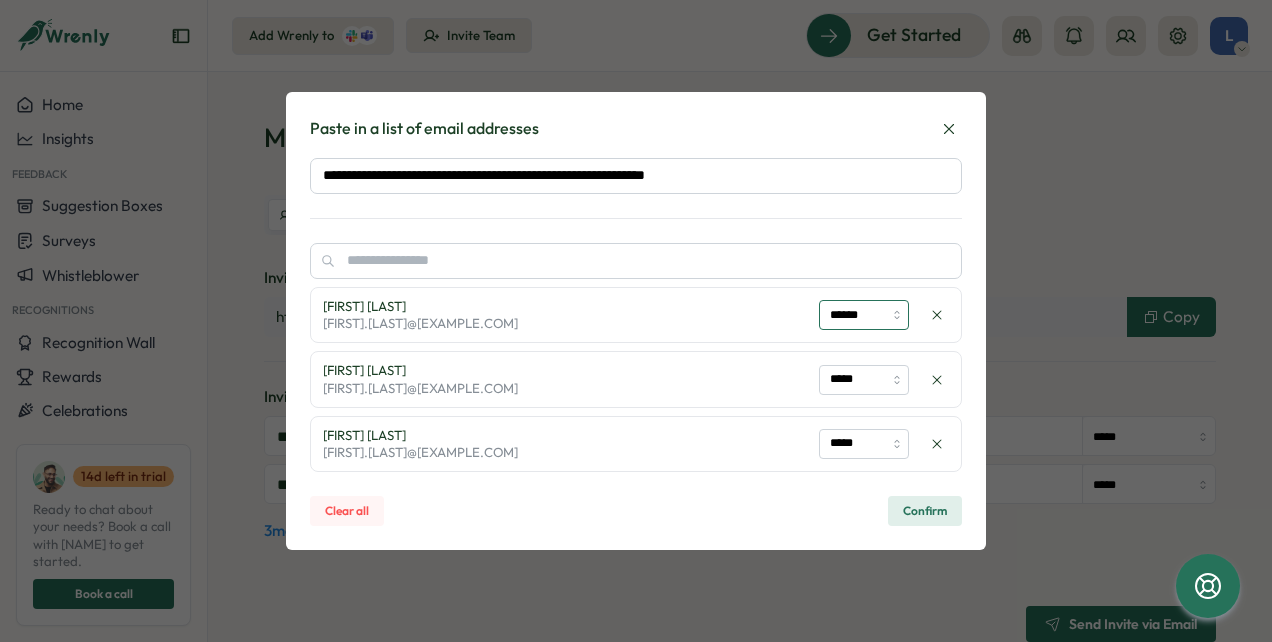 click on "******" at bounding box center [864, 315] 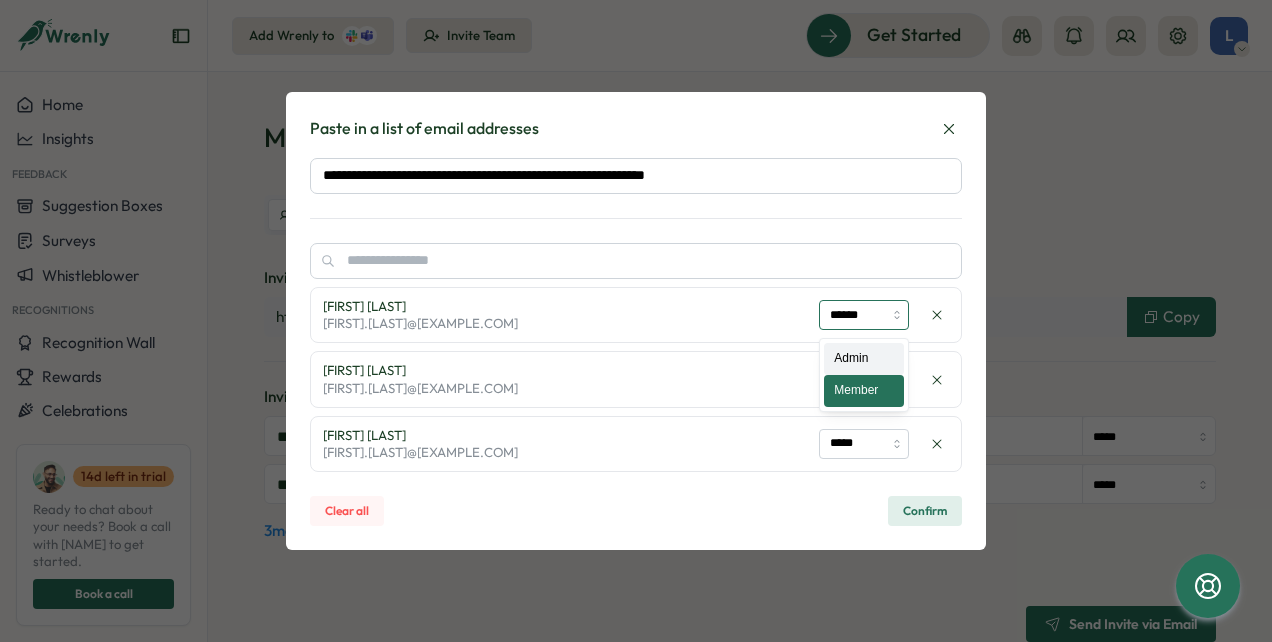 type on "*****" 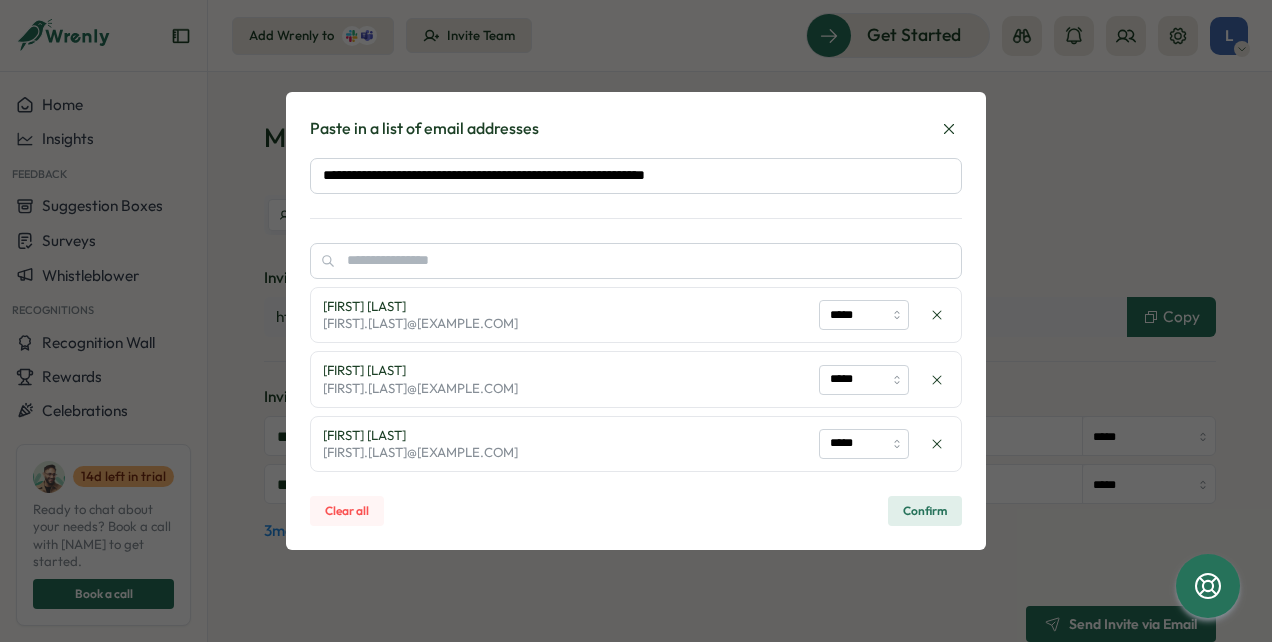 click on "Confirm" at bounding box center (925, 511) 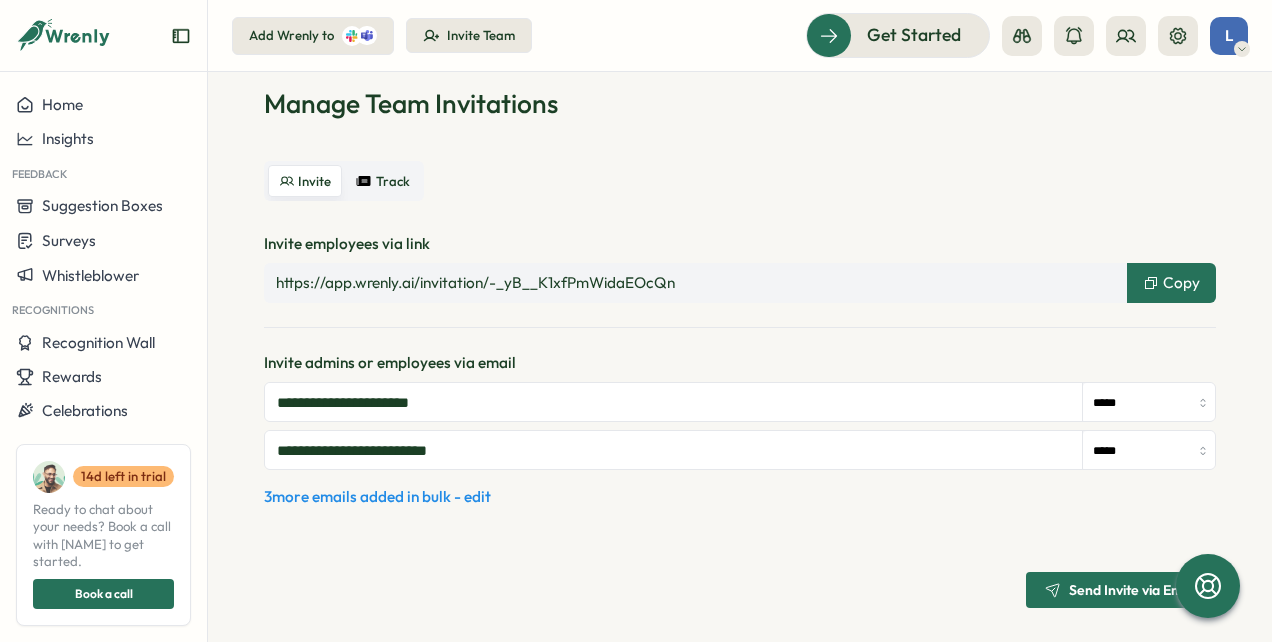 scroll, scrollTop: 48, scrollLeft: 0, axis: vertical 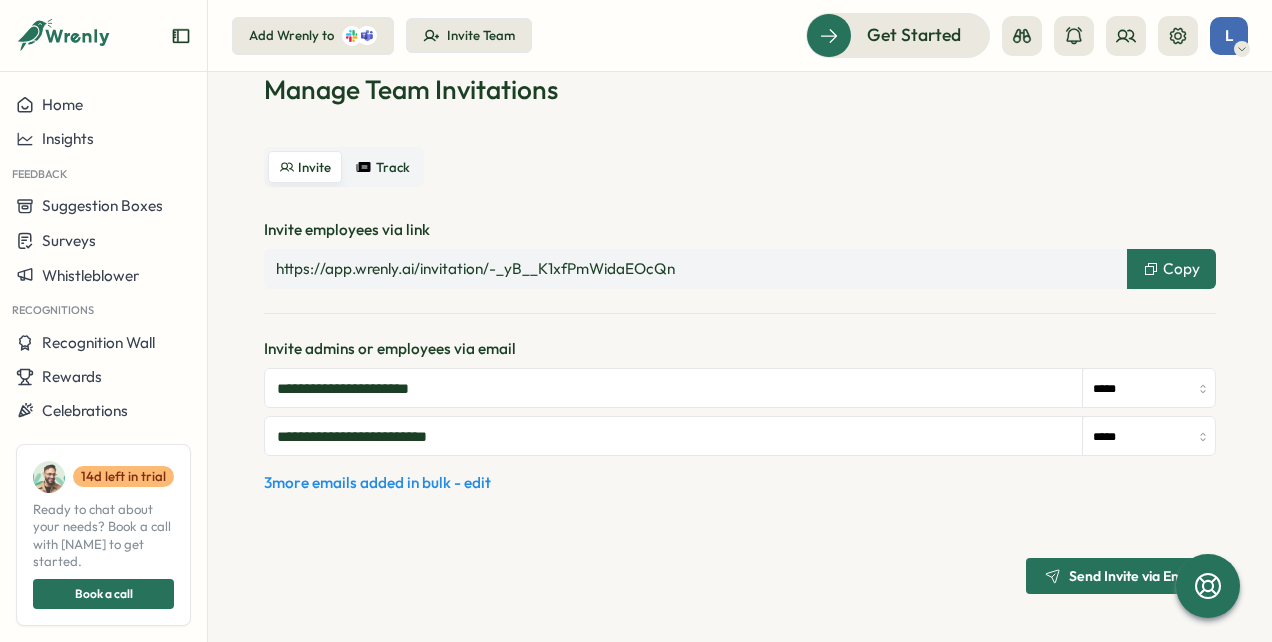 click on "3  more emails added in bulk - edit" at bounding box center [377, 483] 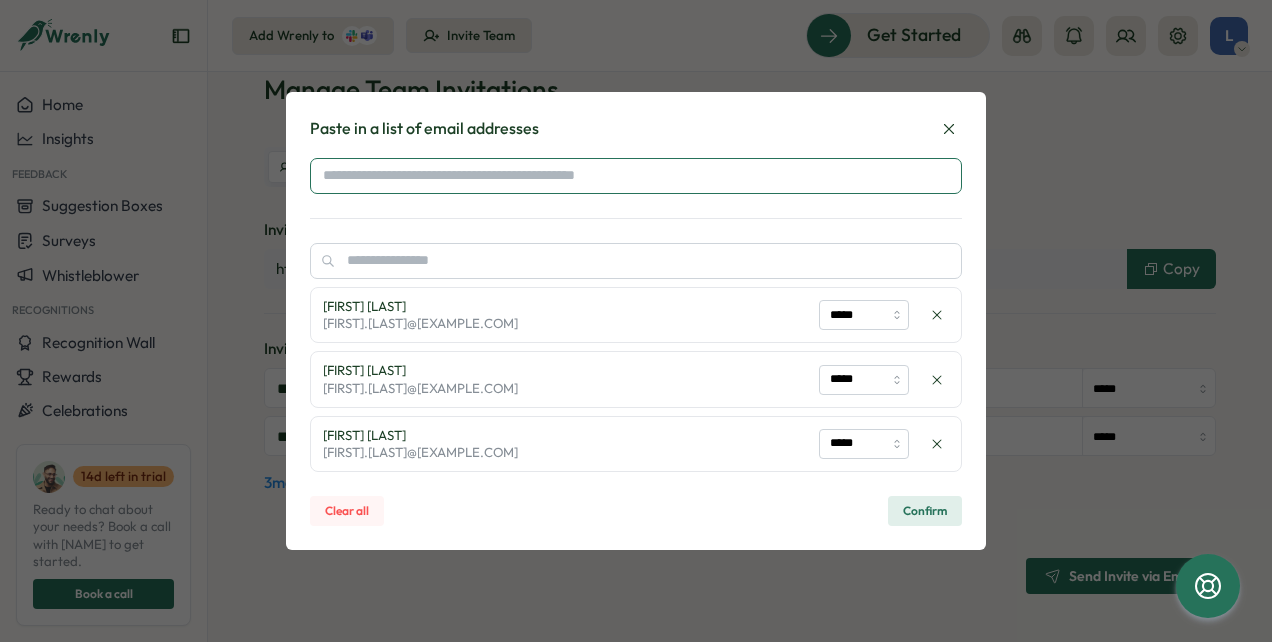 click at bounding box center [636, 176] 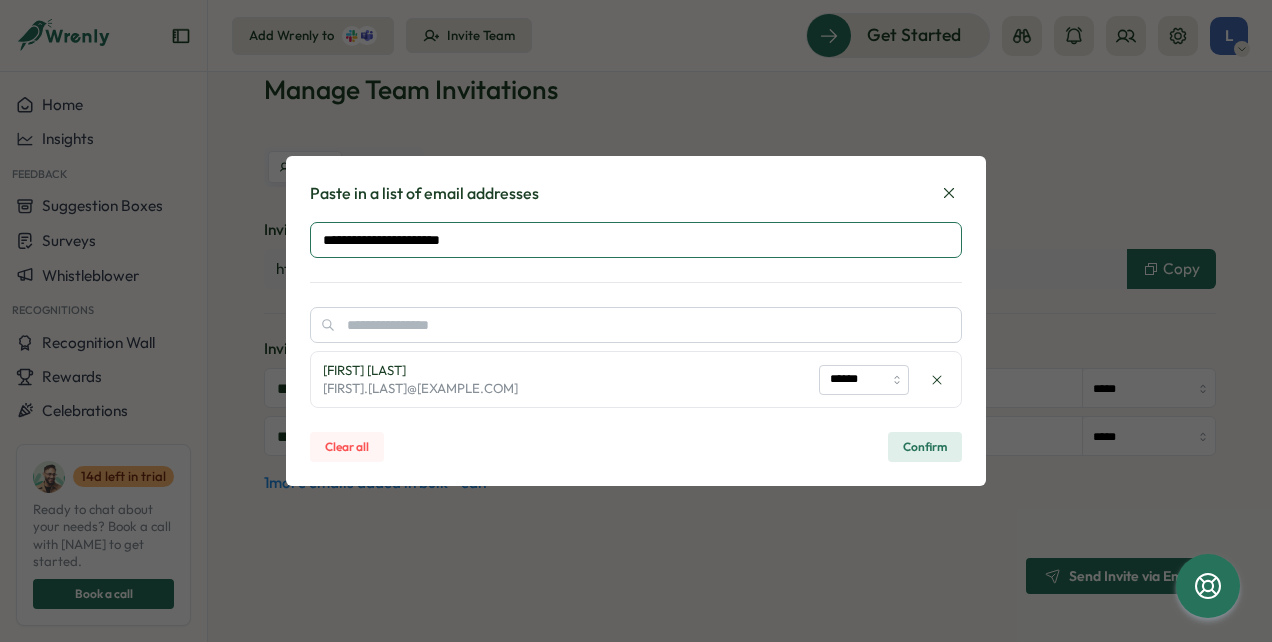 type on "**********" 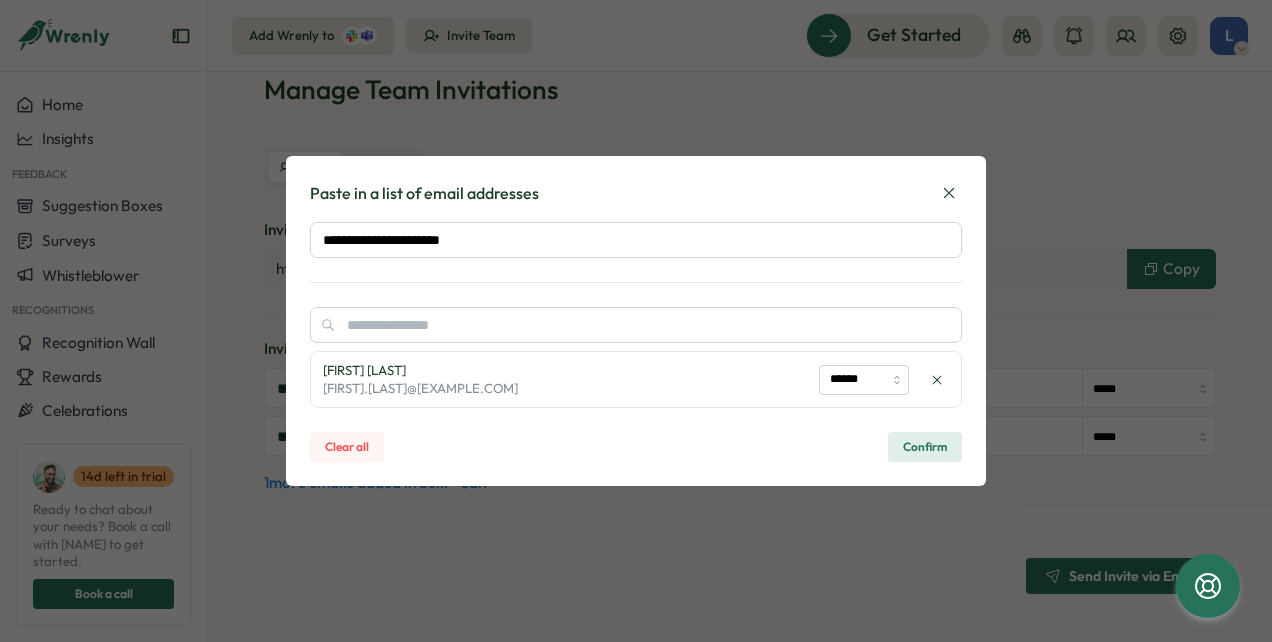 click on "matthew.mathis@hlag.com" at bounding box center (420, 388) 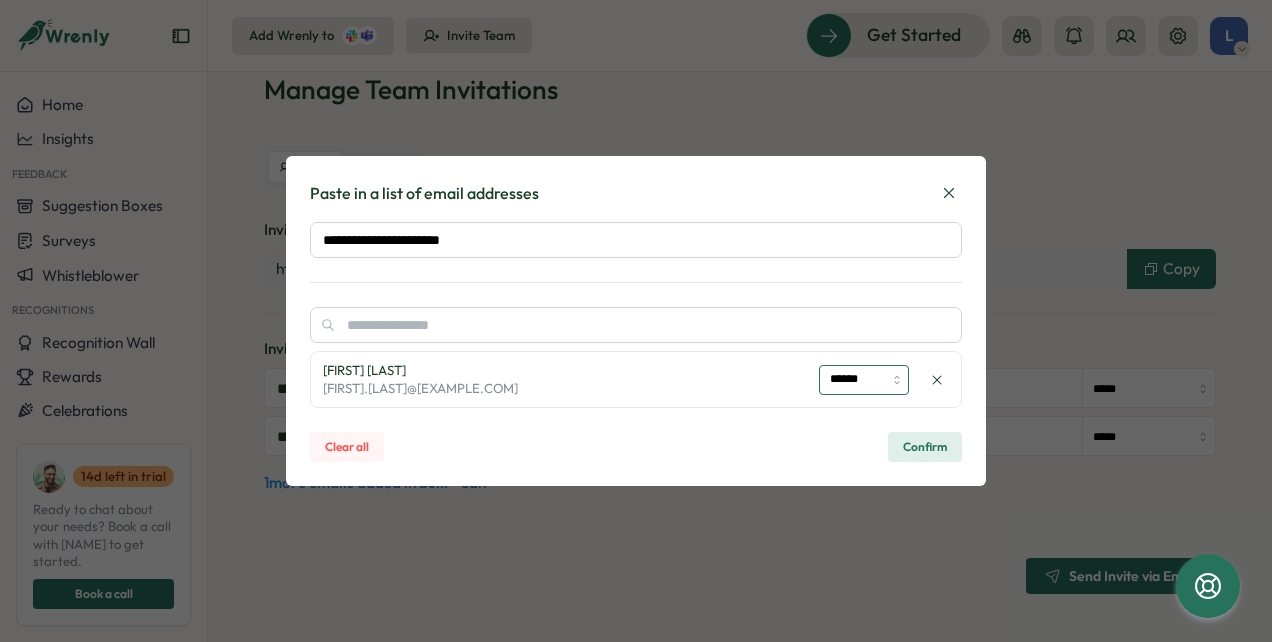 click on "******" at bounding box center (864, 380) 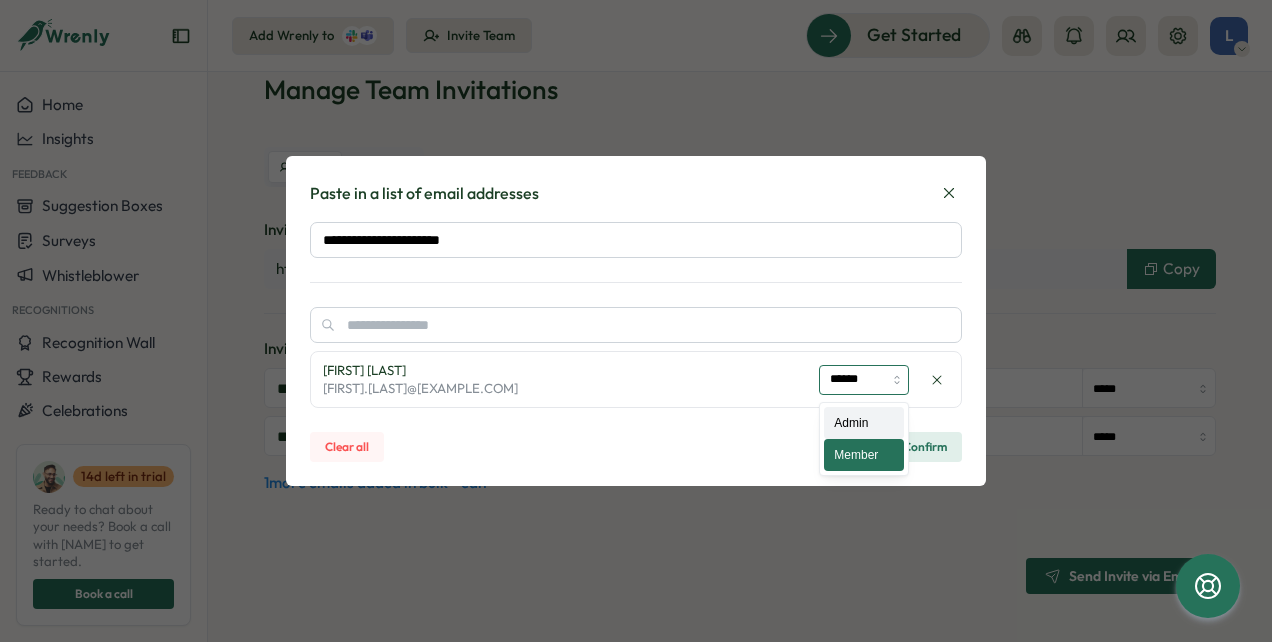 type on "*****" 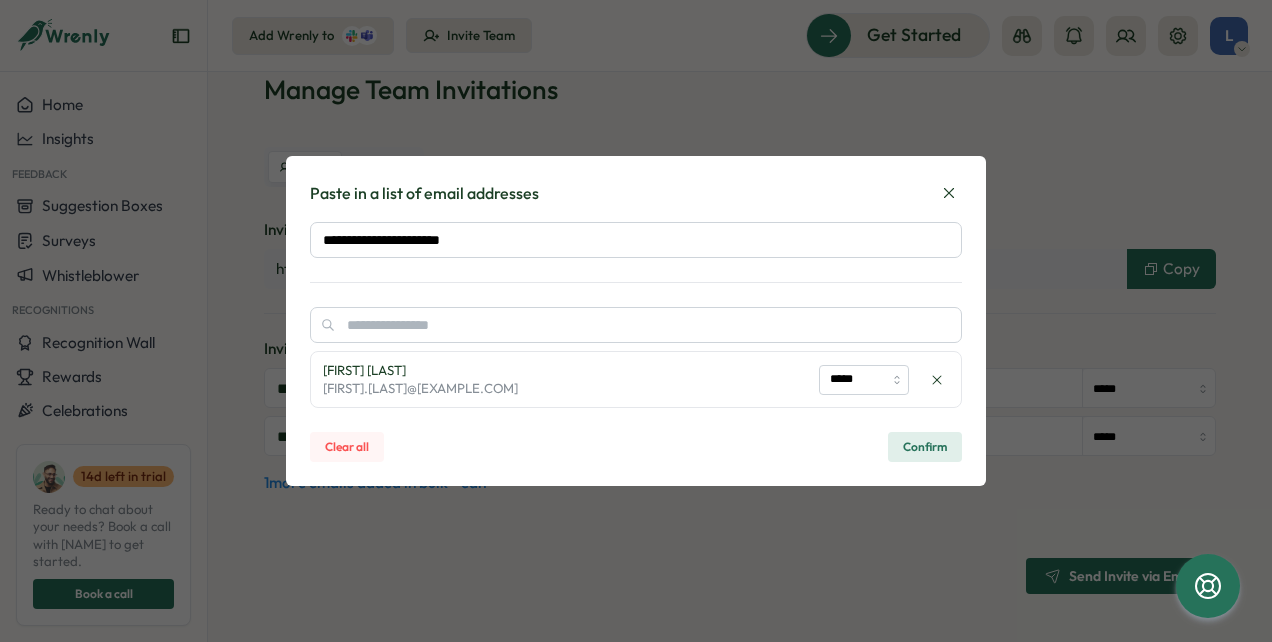 click on "Confirm" at bounding box center (925, 447) 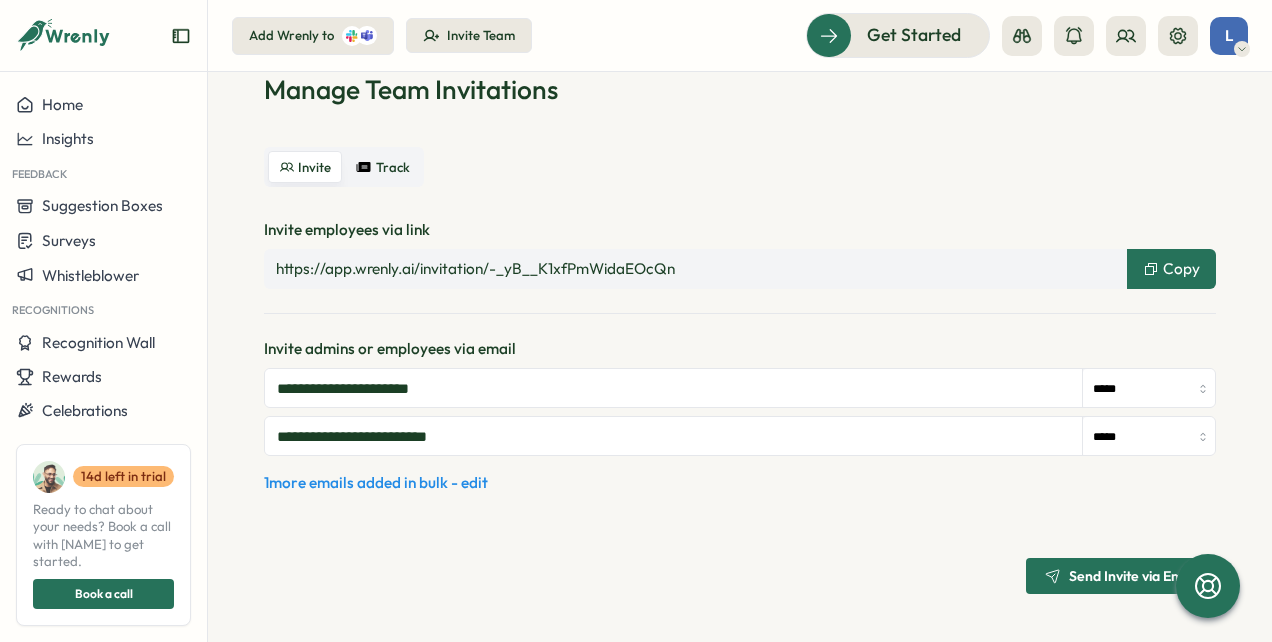 click on "1  more emails added in bulk - edit" at bounding box center [376, 483] 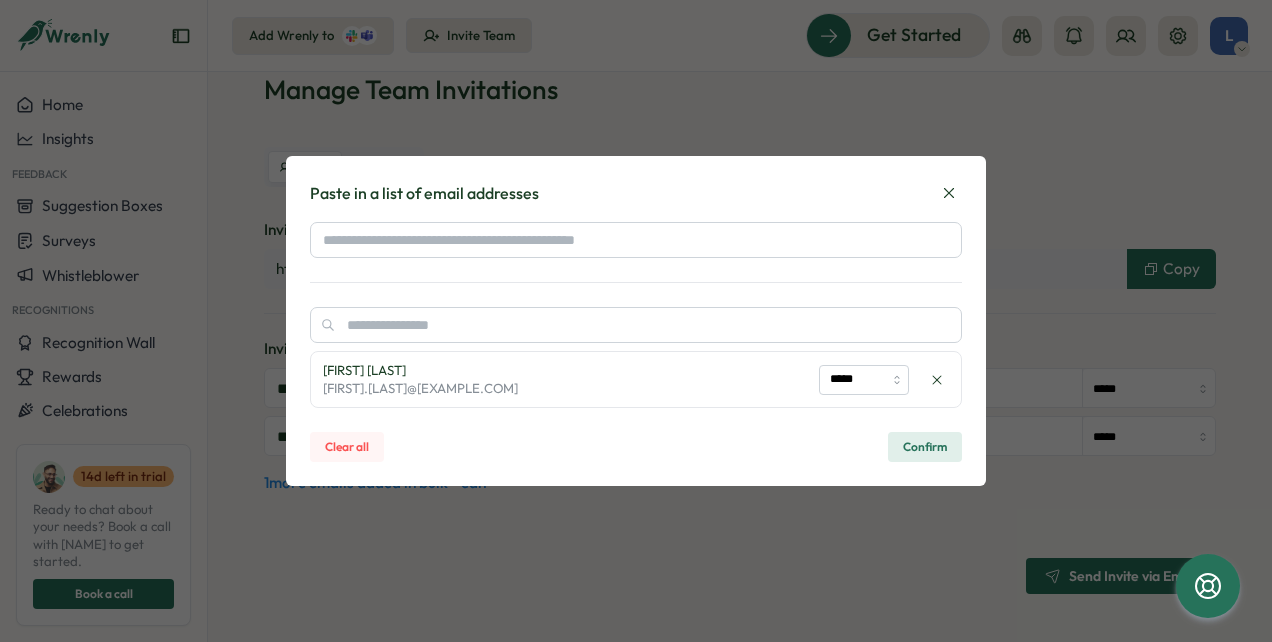 click on "Confirm" at bounding box center [925, 447] 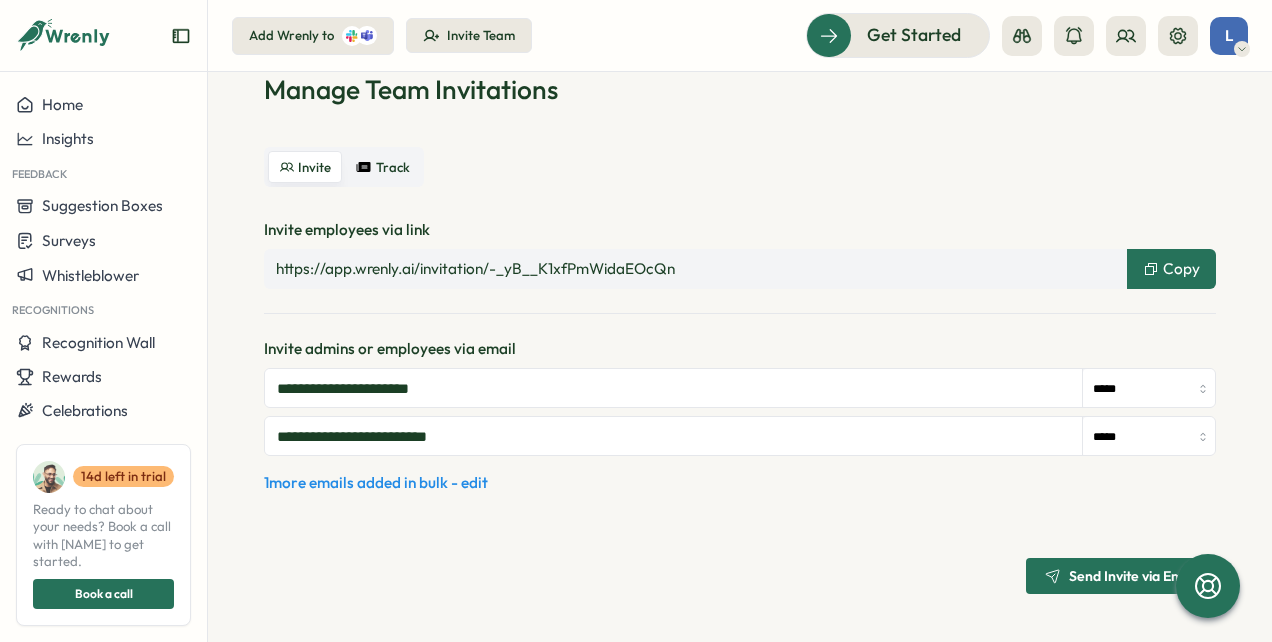 click on "1  more emails added in bulk - edit" at bounding box center [376, 483] 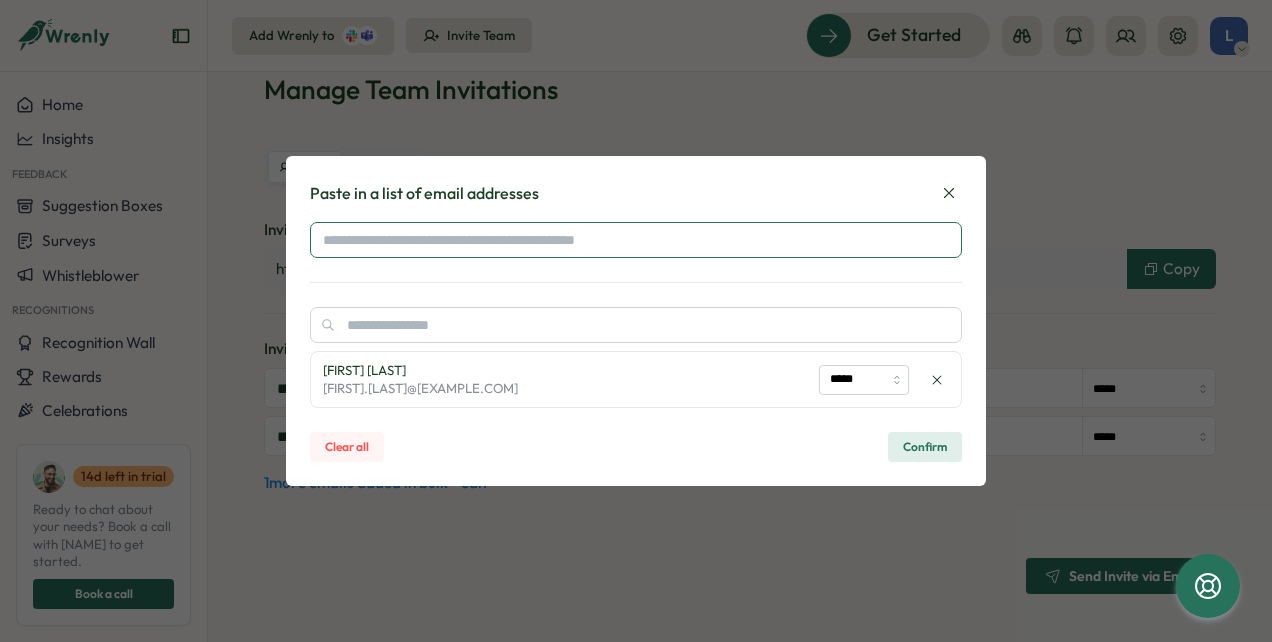 click at bounding box center (636, 240) 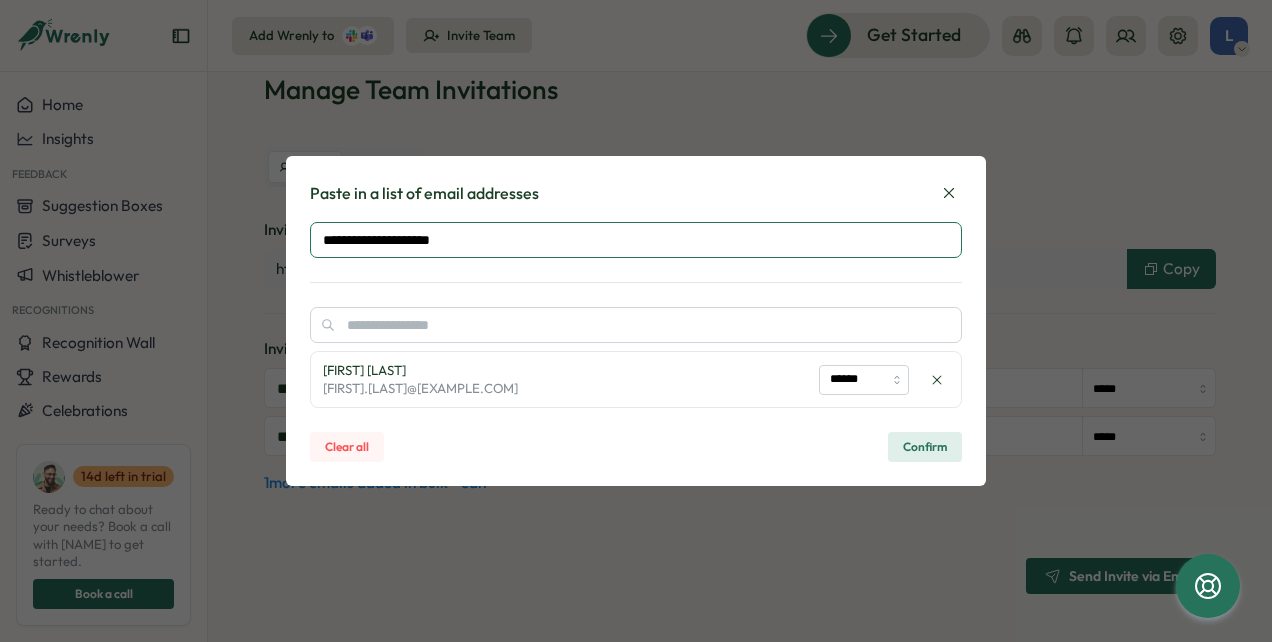 type on "**********" 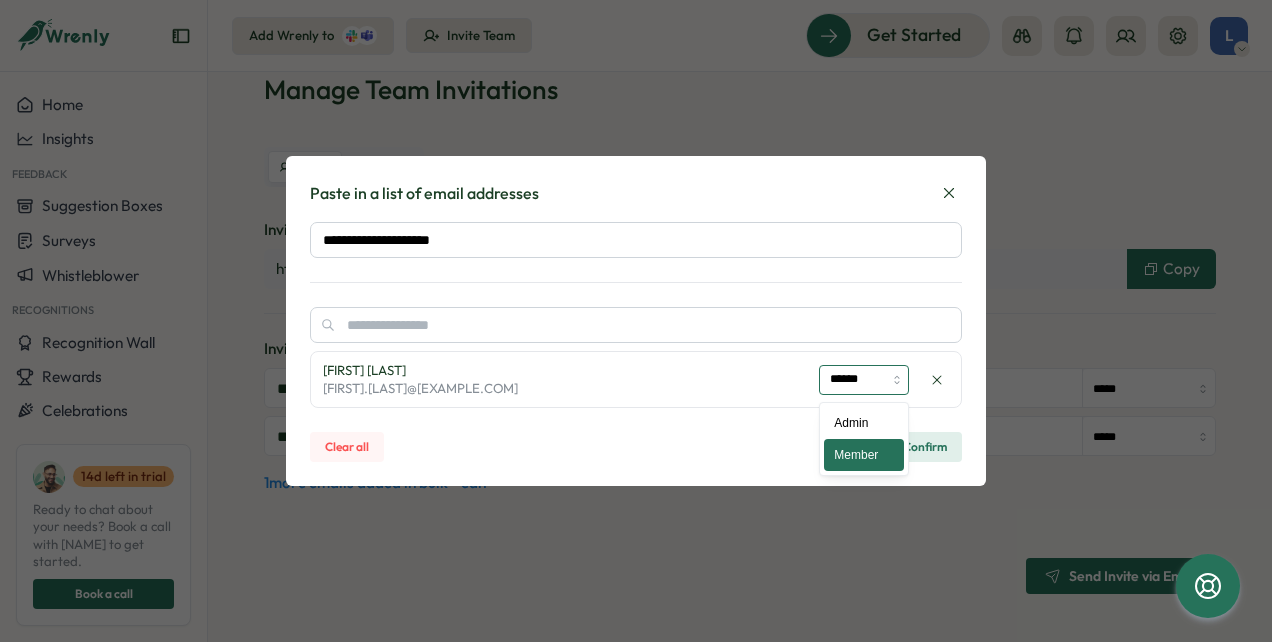 click on "******" at bounding box center [864, 380] 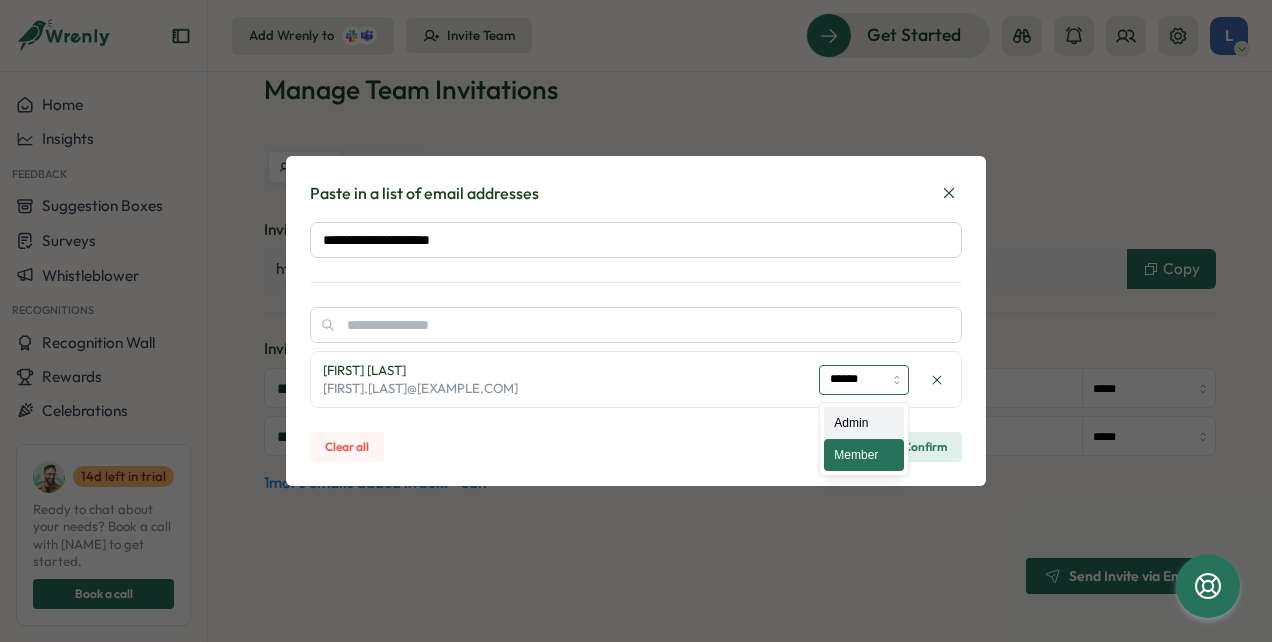 type on "*****" 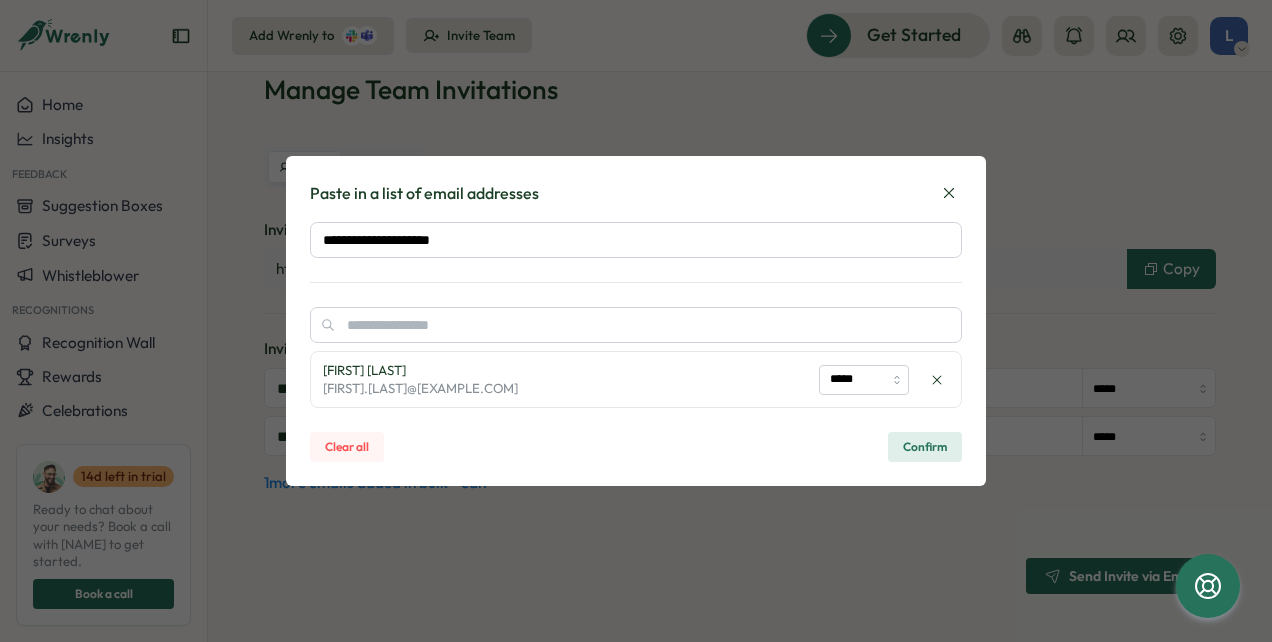 click on "Confirm" at bounding box center [925, 447] 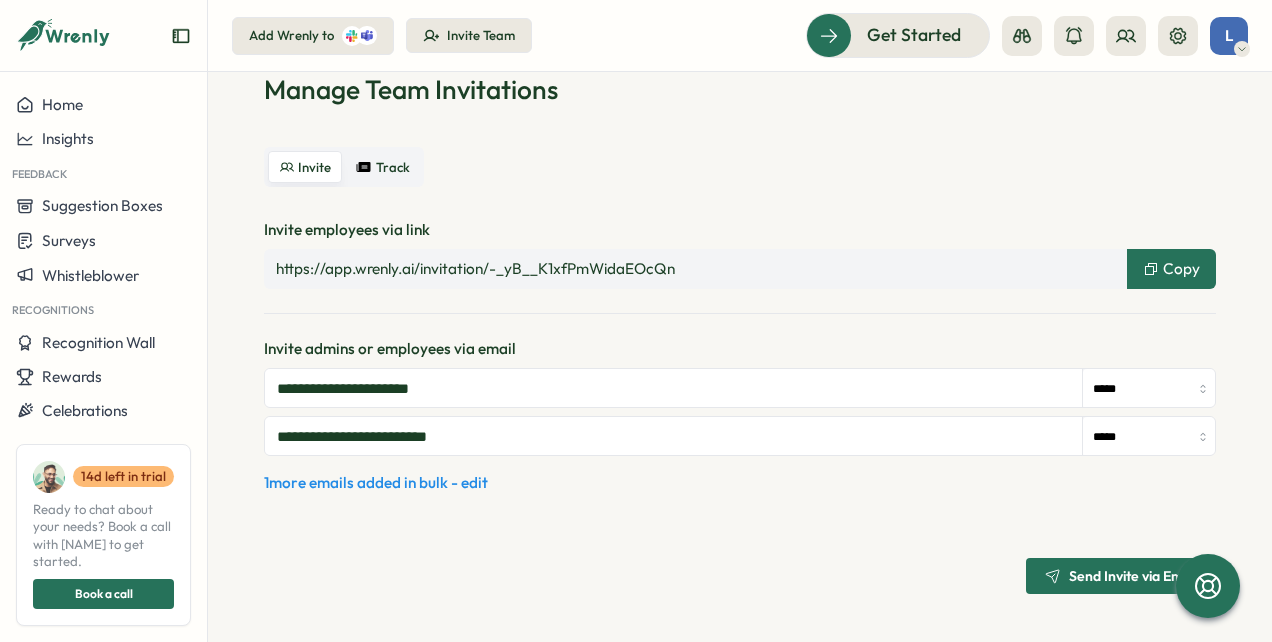 click on "1  more emails added in bulk - edit" at bounding box center (376, 483) 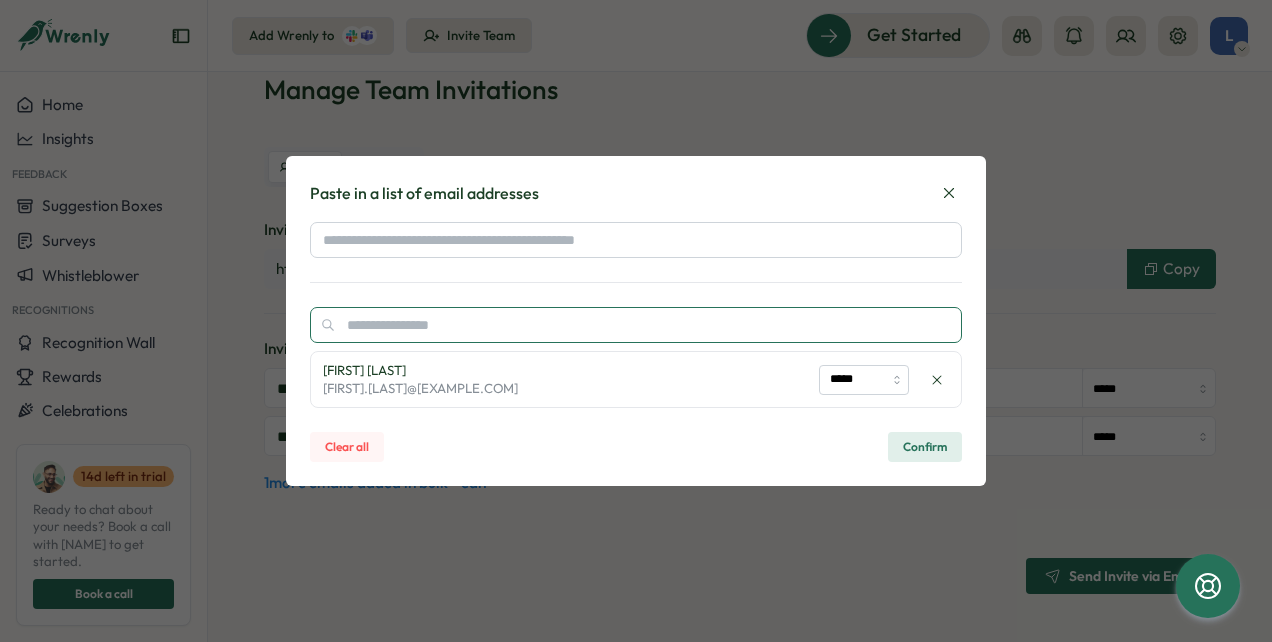 click at bounding box center (636, 325) 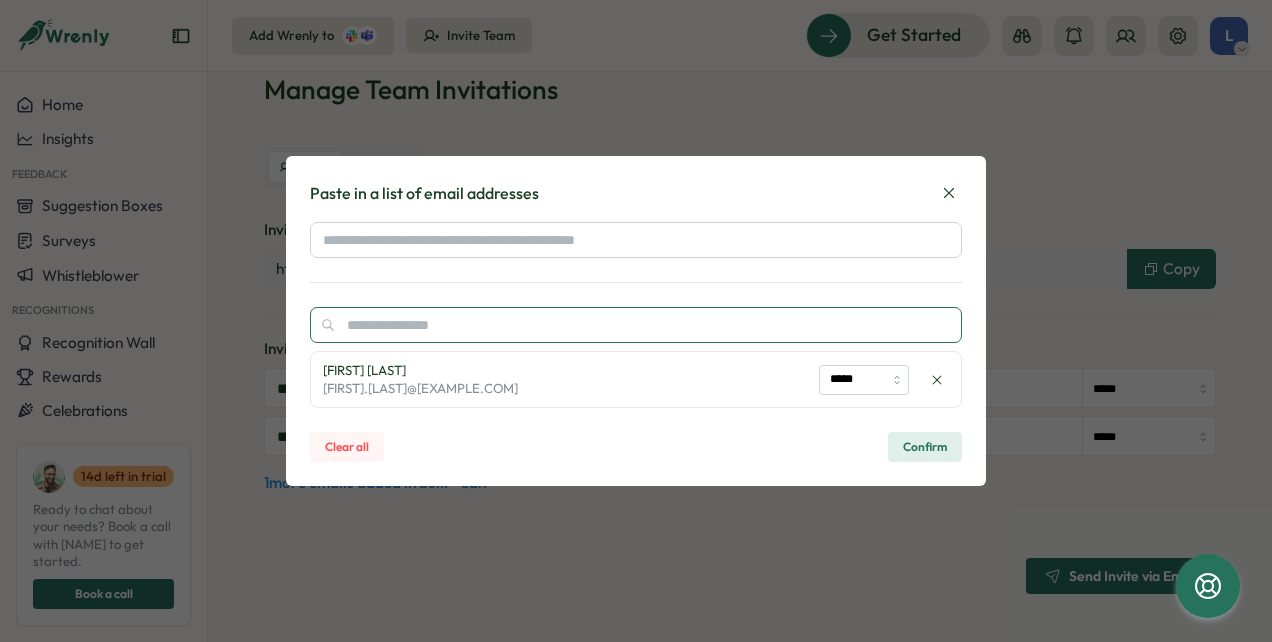 click at bounding box center (636, 325) 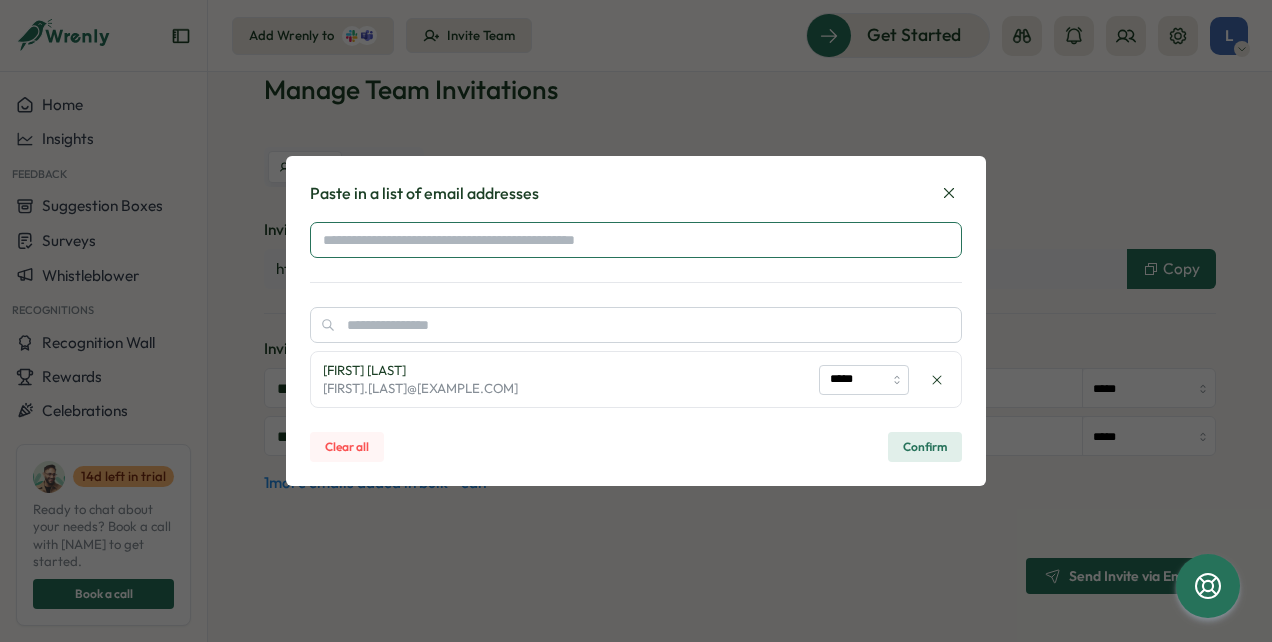 click at bounding box center [636, 240] 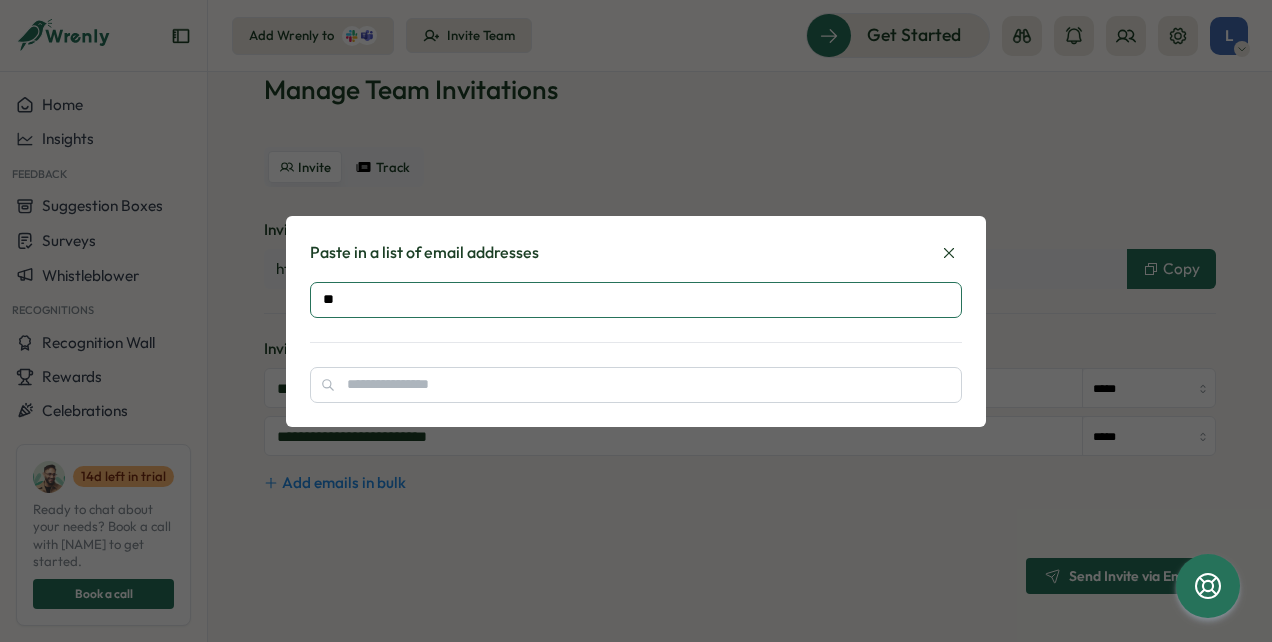 type on "*" 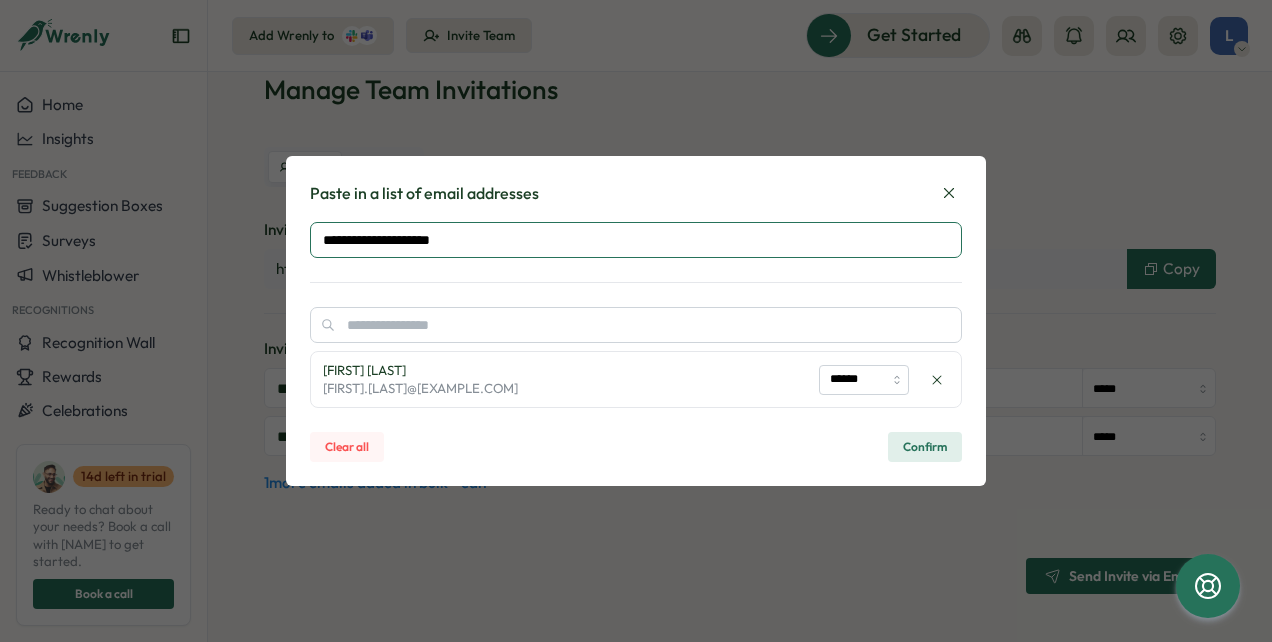 type on "**********" 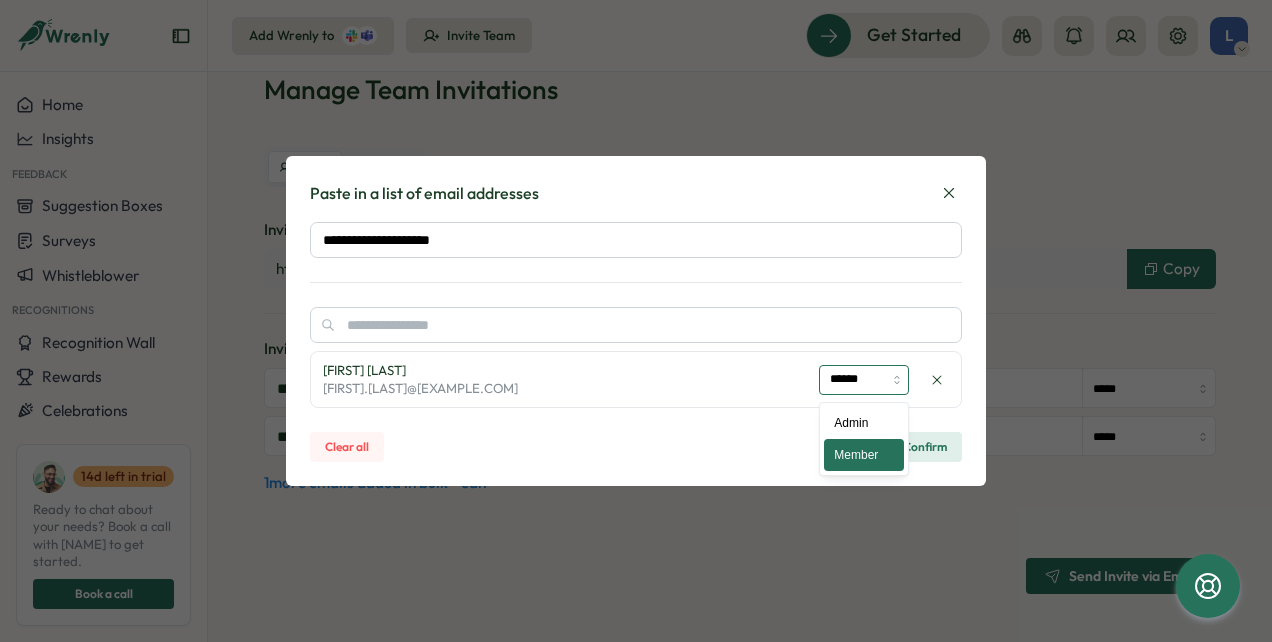 click on "******" at bounding box center (864, 380) 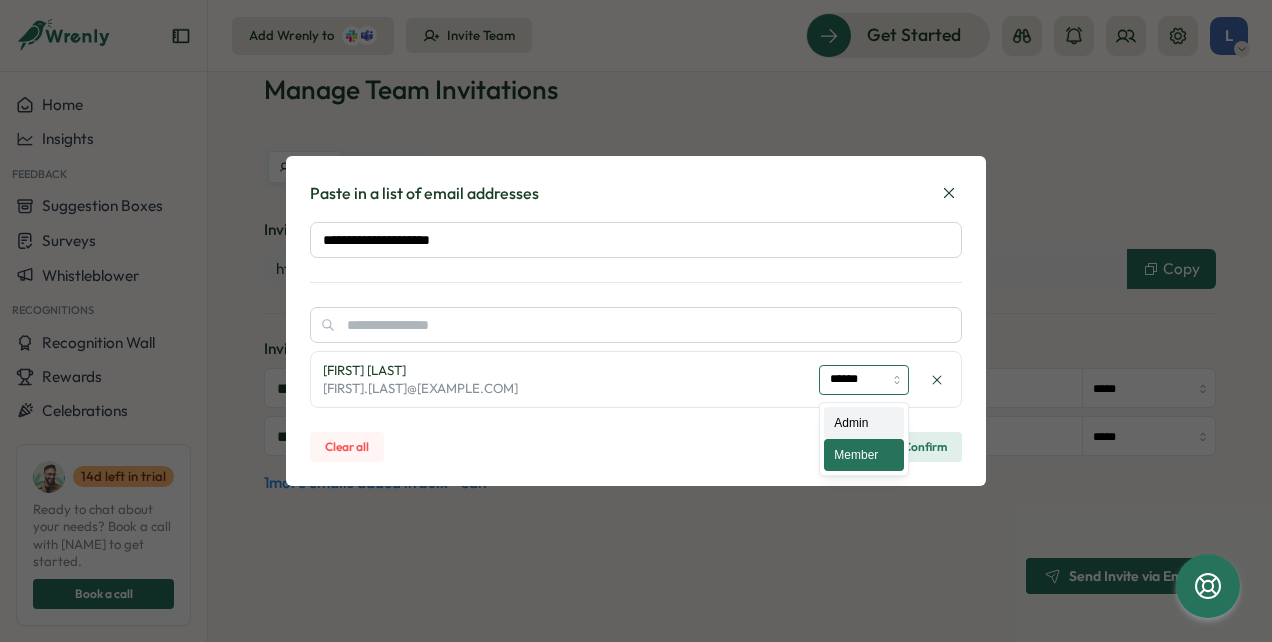 type on "*****" 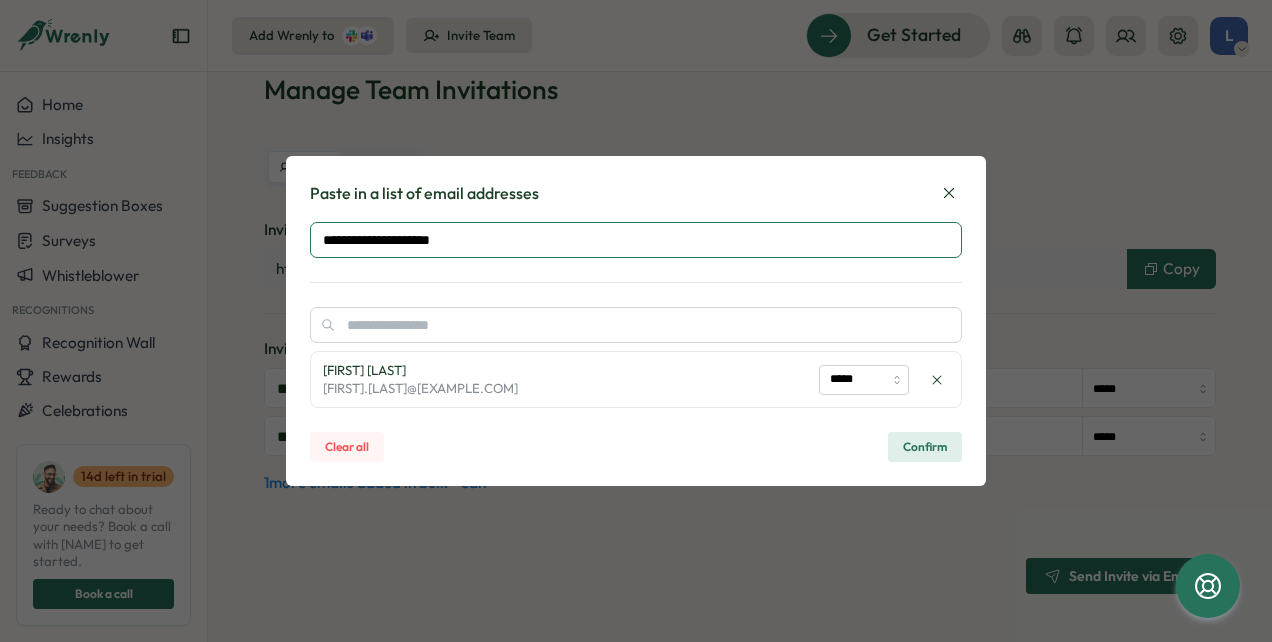 click on "**********" at bounding box center [636, 240] 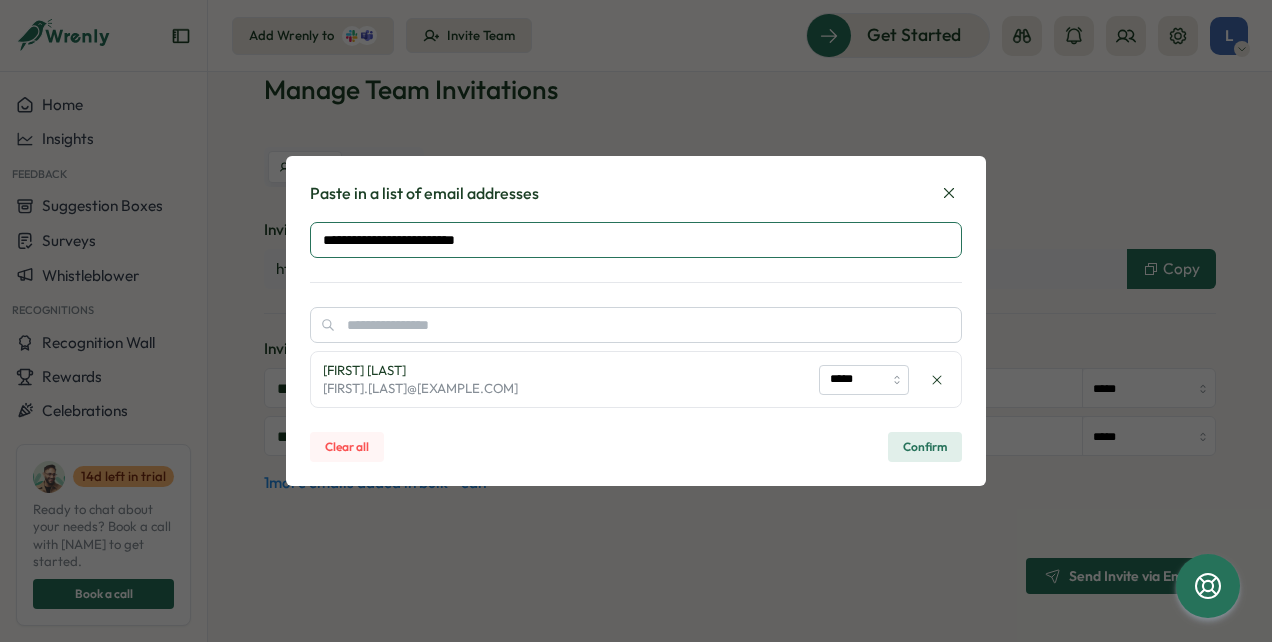 type on "**********" 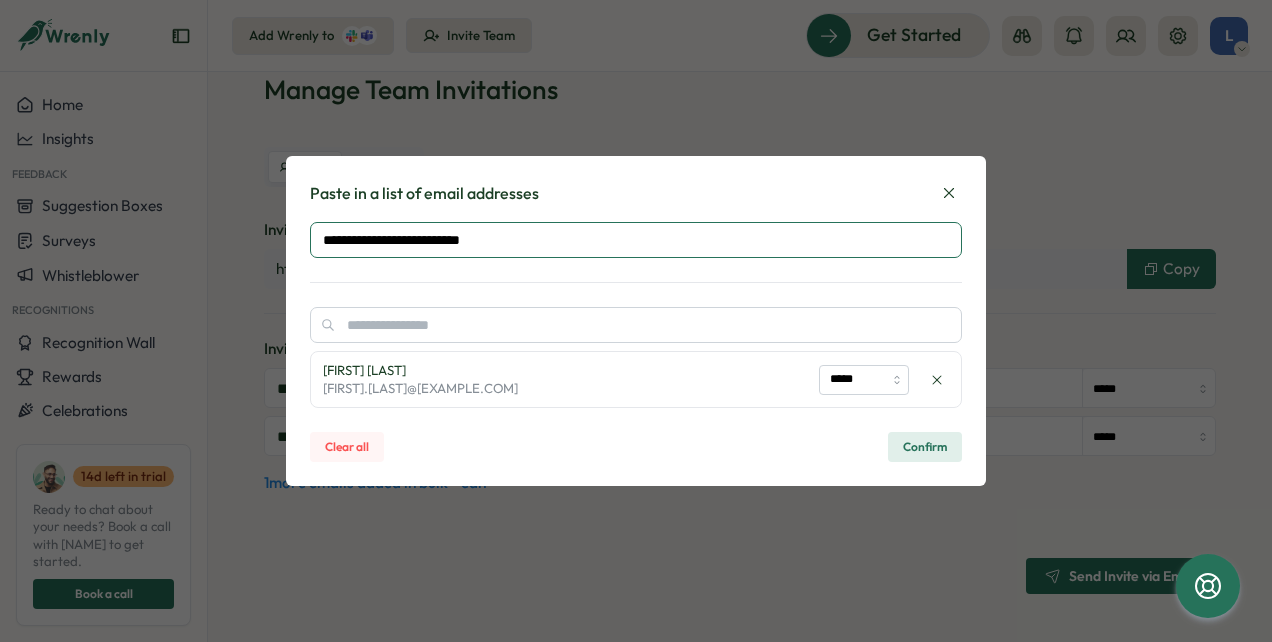 type on "******" 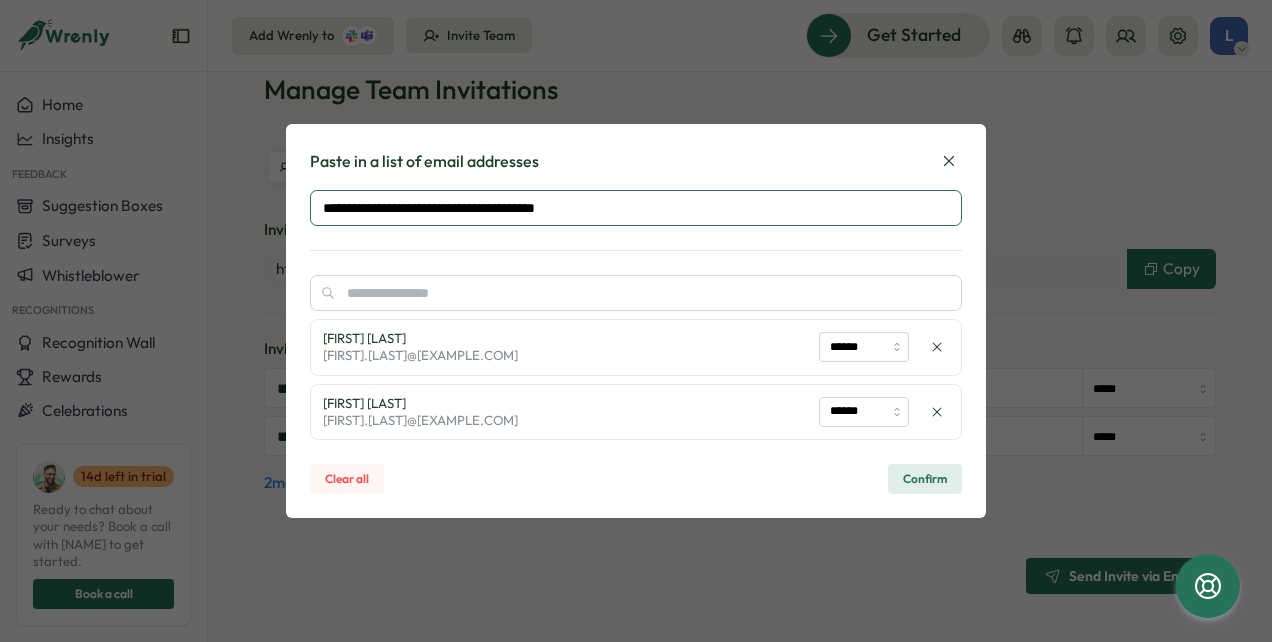 type on "**********" 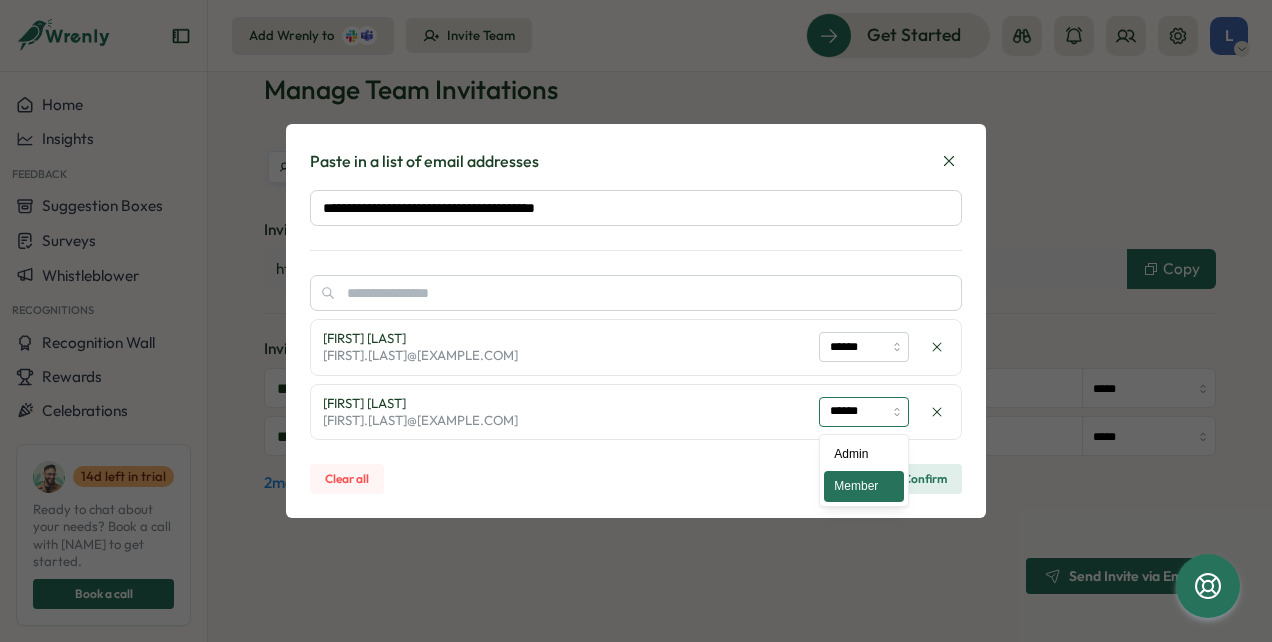click on "******" at bounding box center [864, 412] 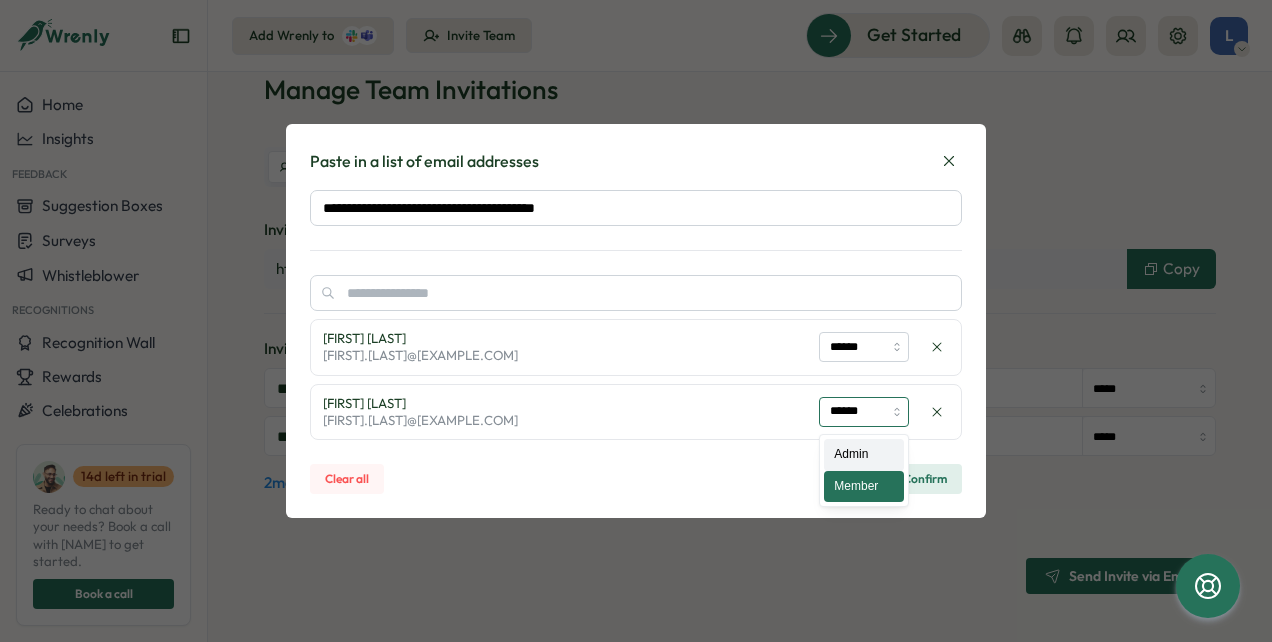 type on "*****" 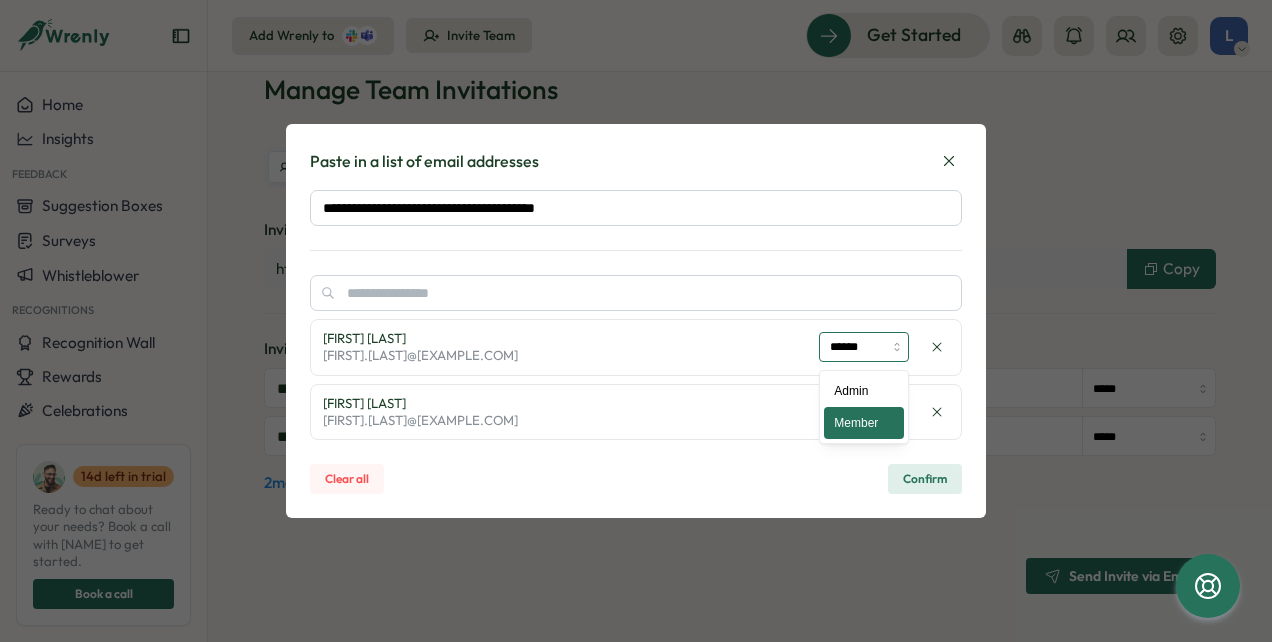click on "******" at bounding box center [864, 347] 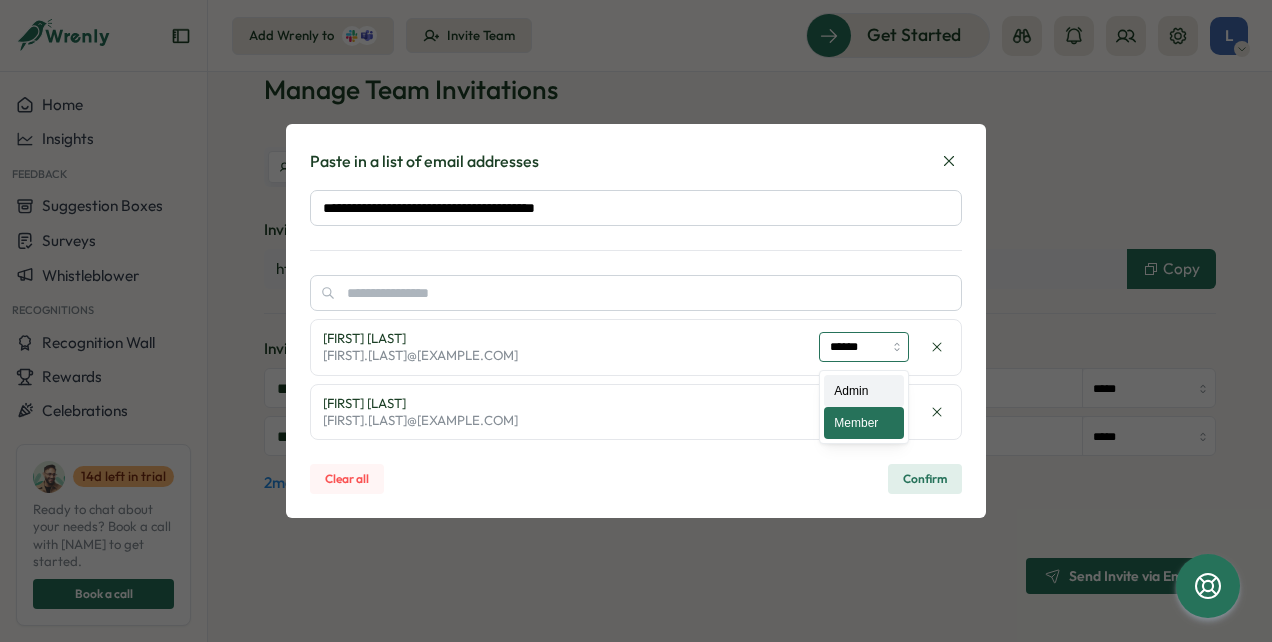 type on "*****" 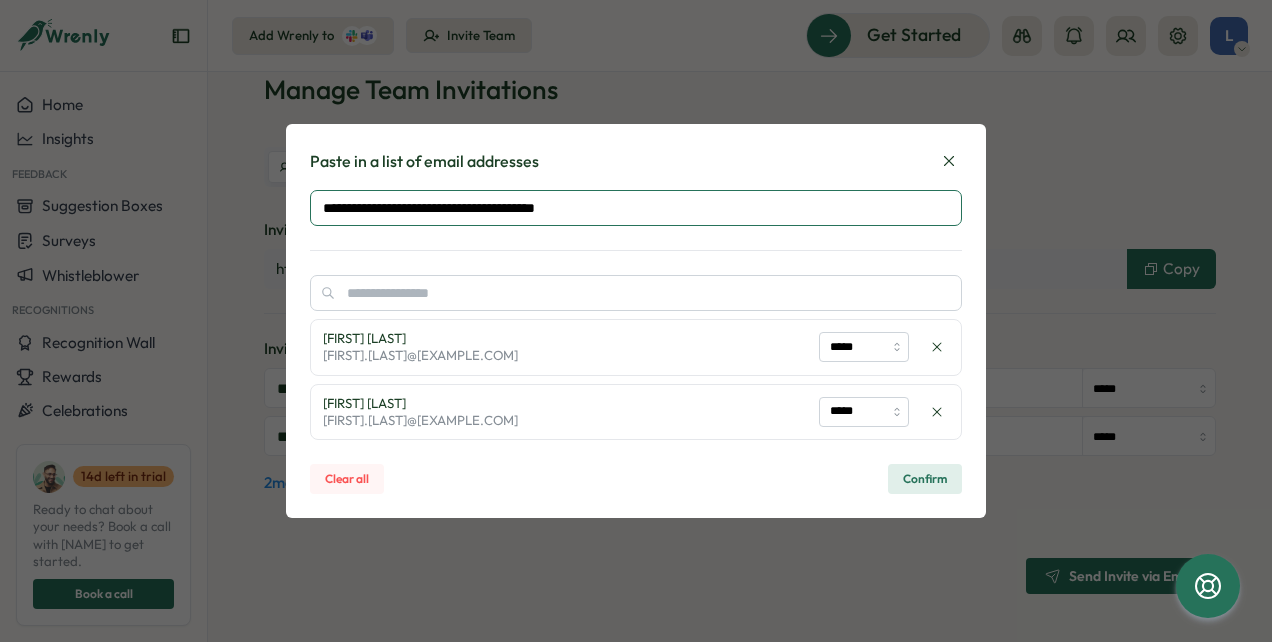 click on "**********" at bounding box center [636, 208] 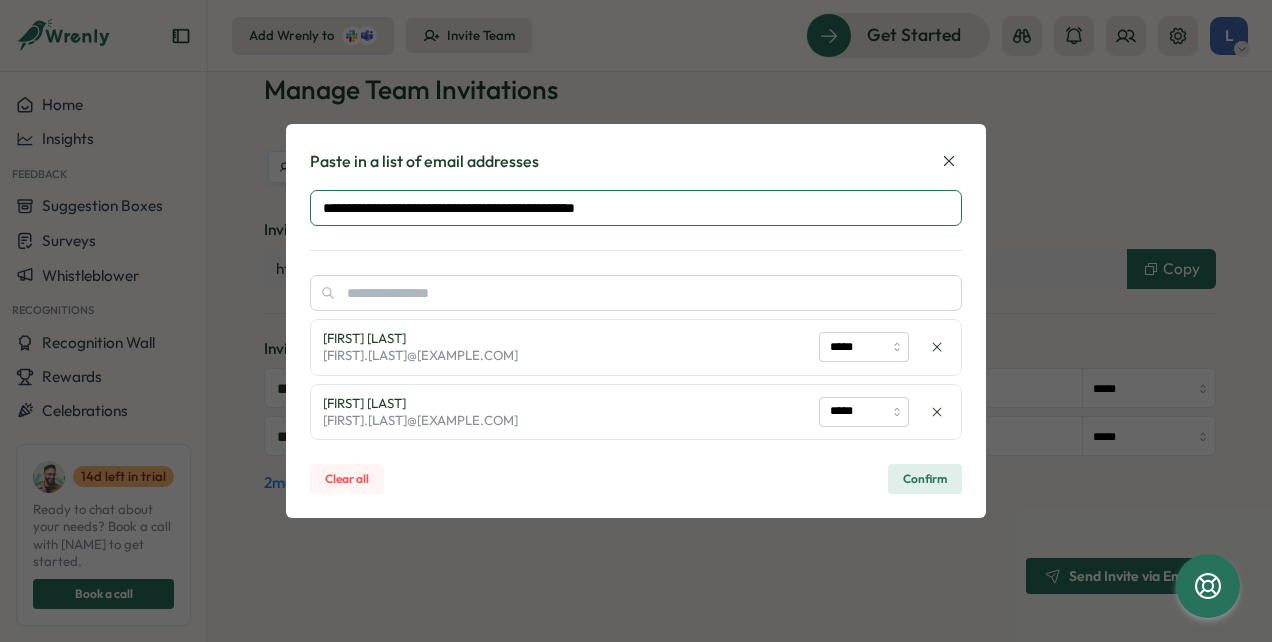 type on "**********" 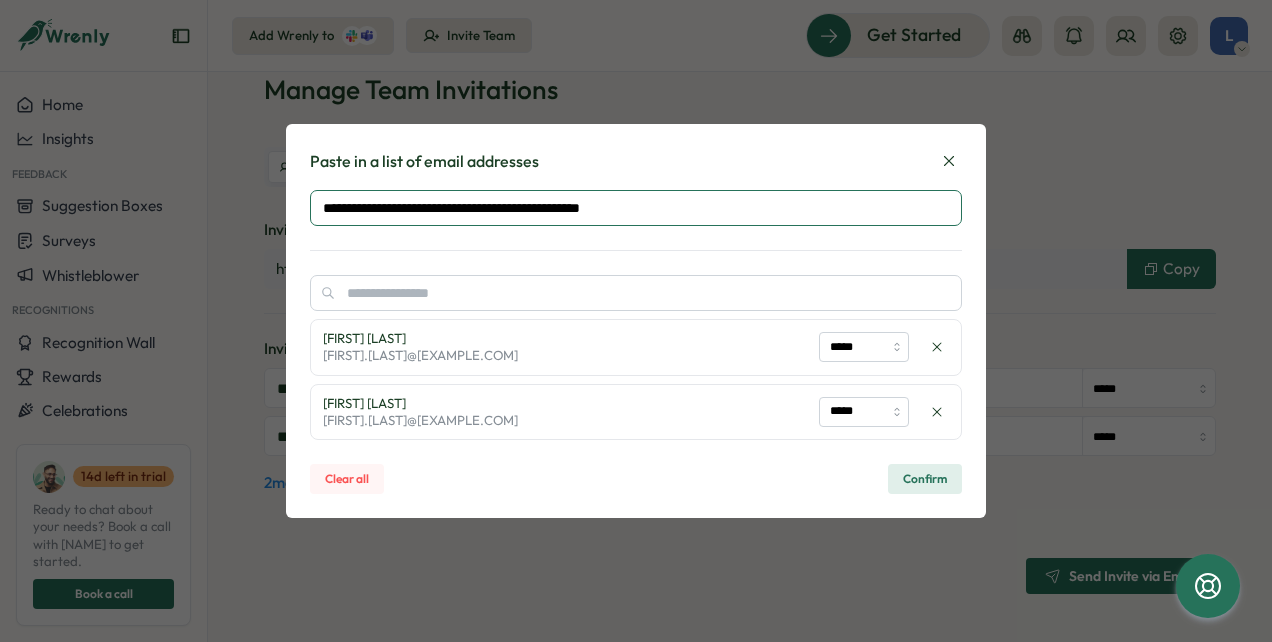 type on "******" 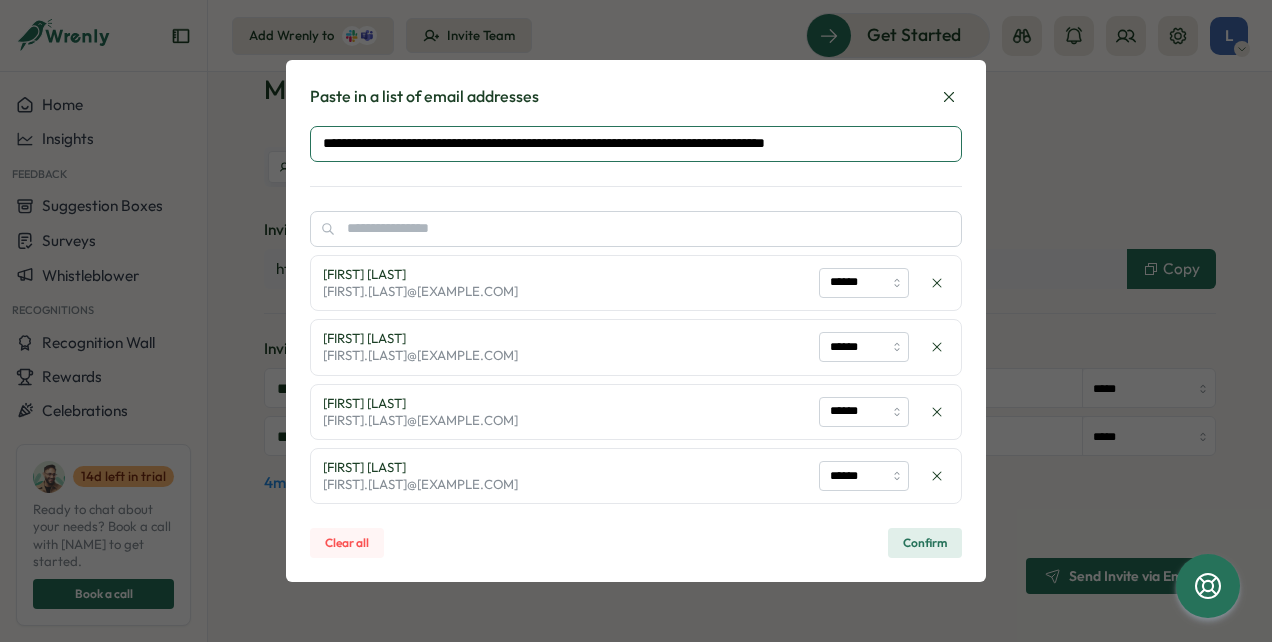 type on "**********" 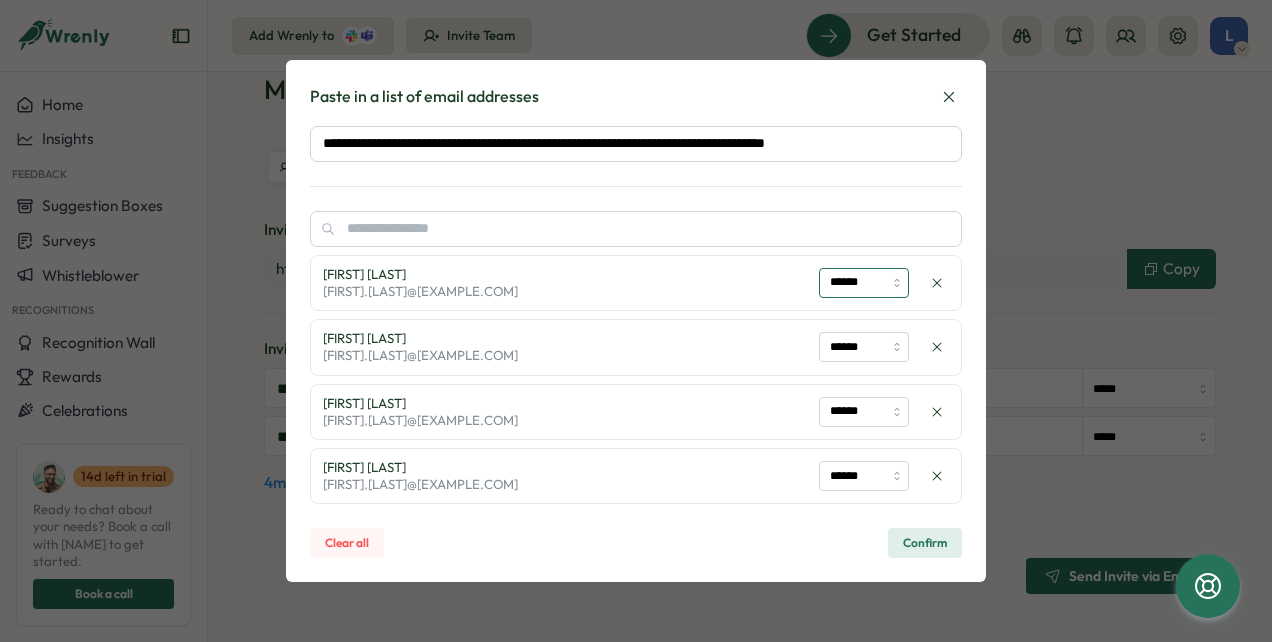 click on "******" at bounding box center [864, 283] 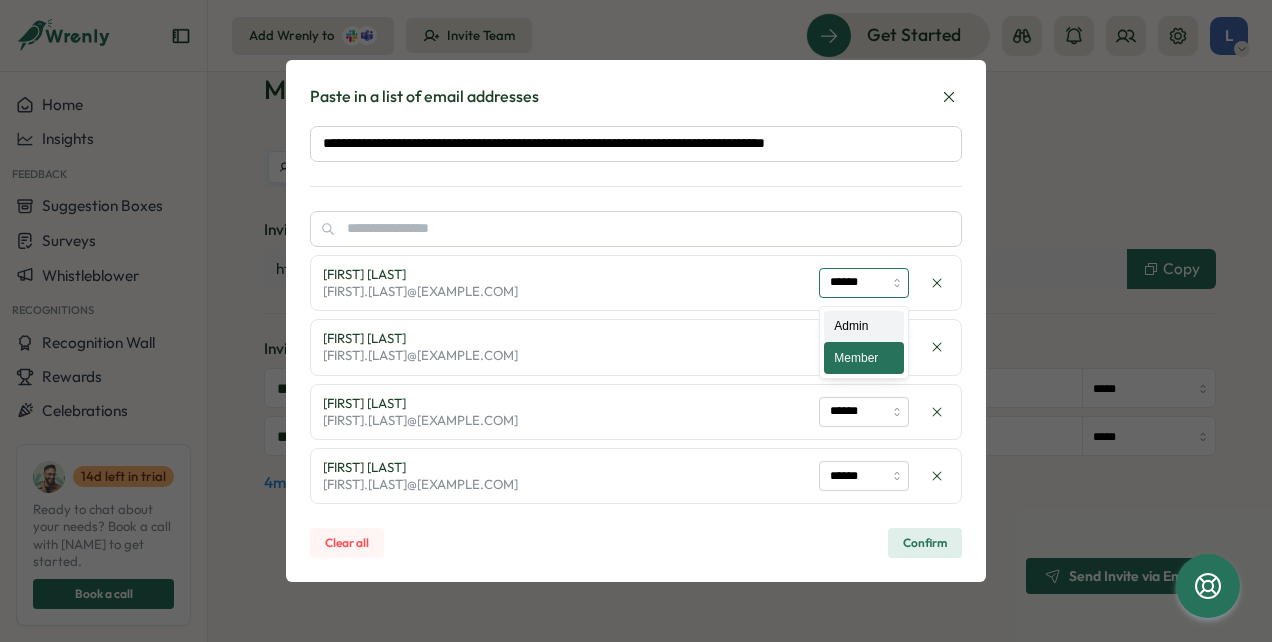 type on "*****" 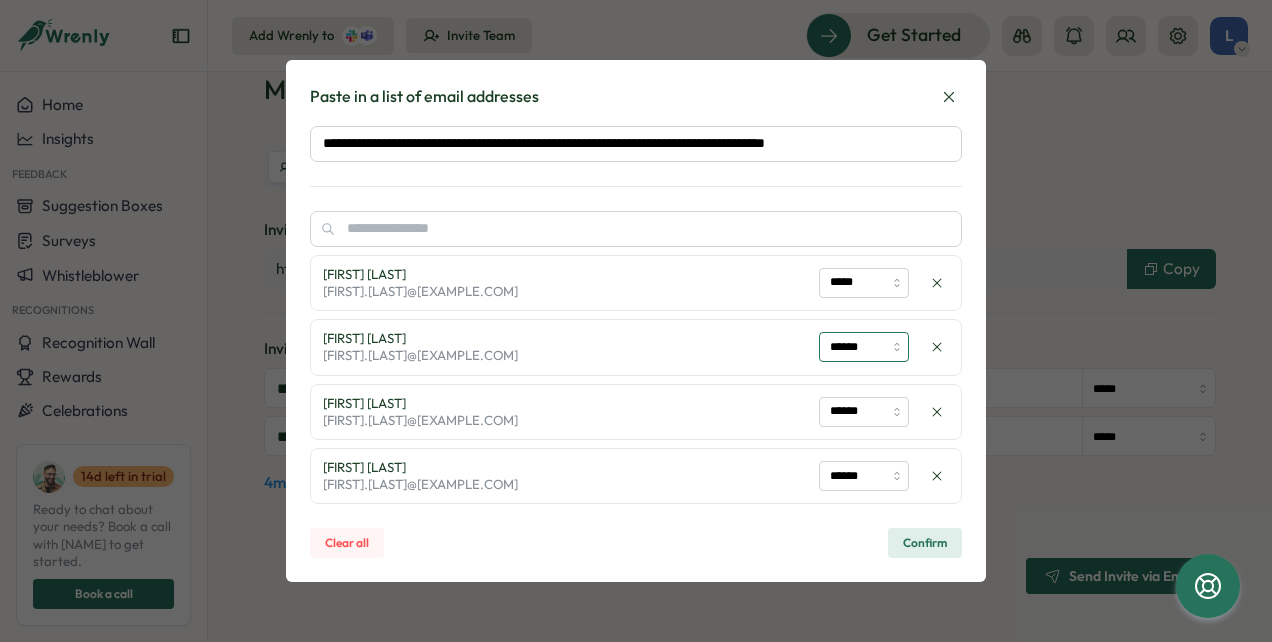 click on "******" at bounding box center [864, 347] 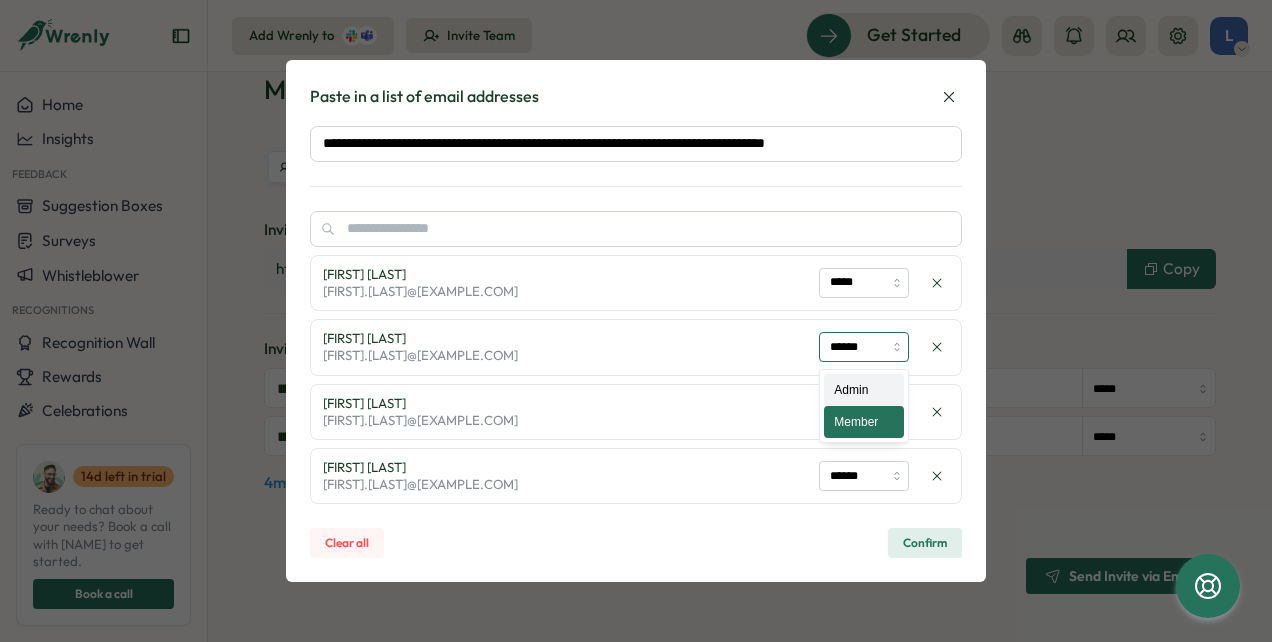 type on "*****" 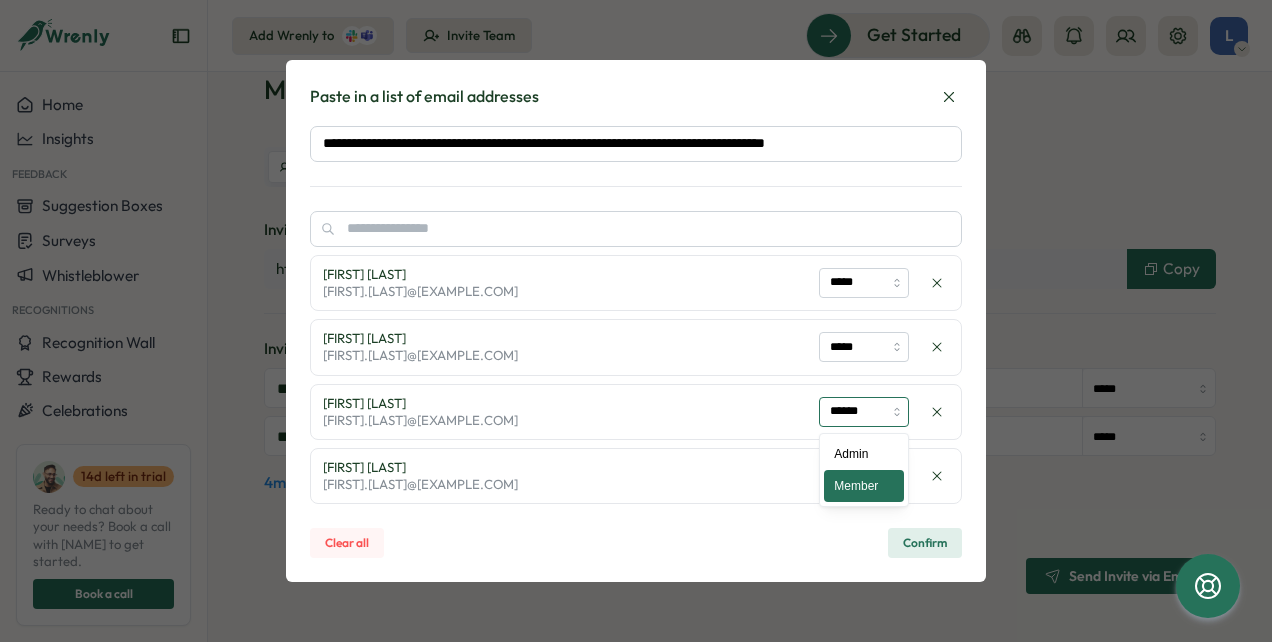 click on "******" at bounding box center [864, 412] 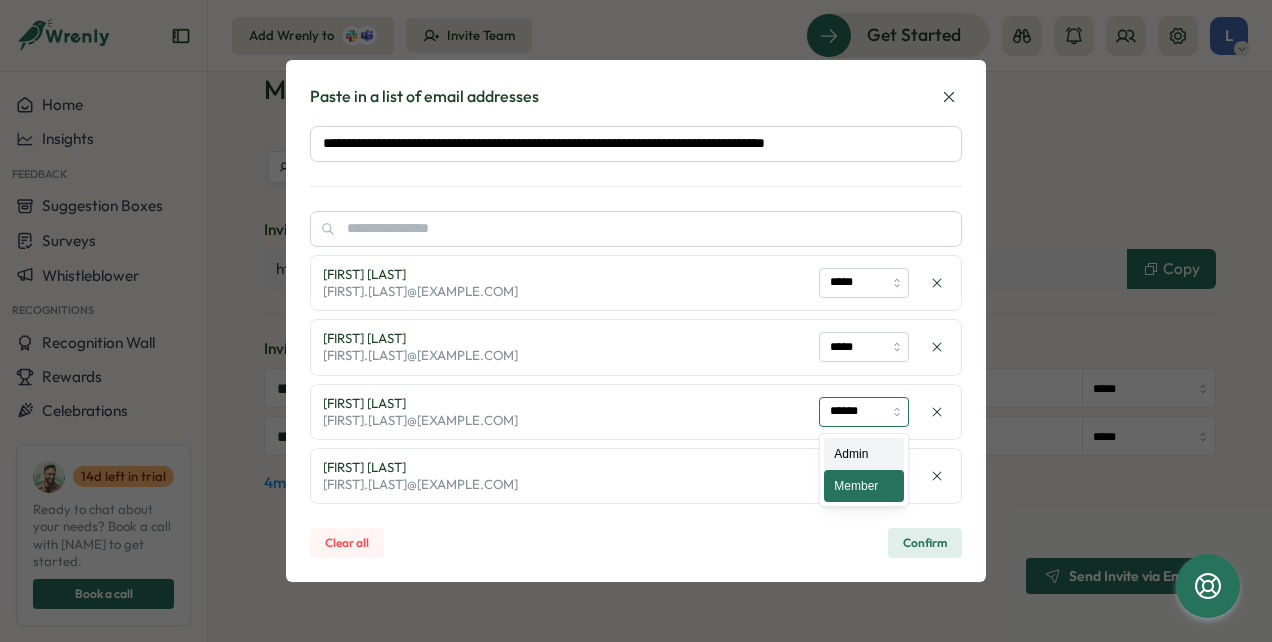type on "*****" 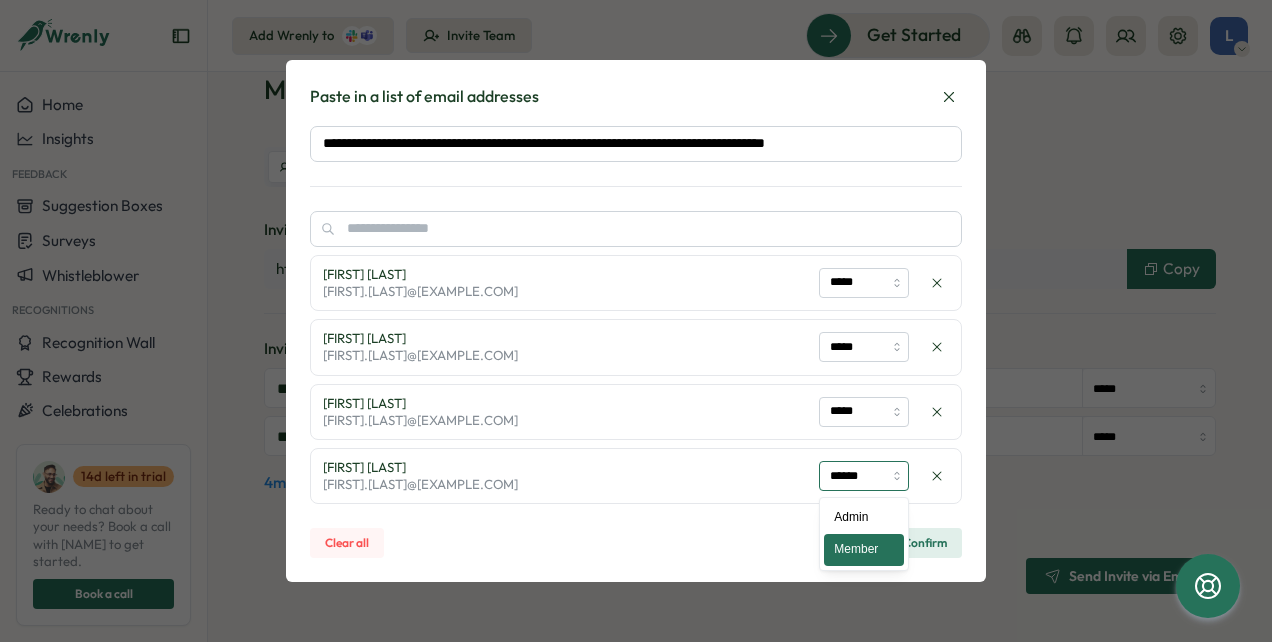 click on "******" at bounding box center [864, 476] 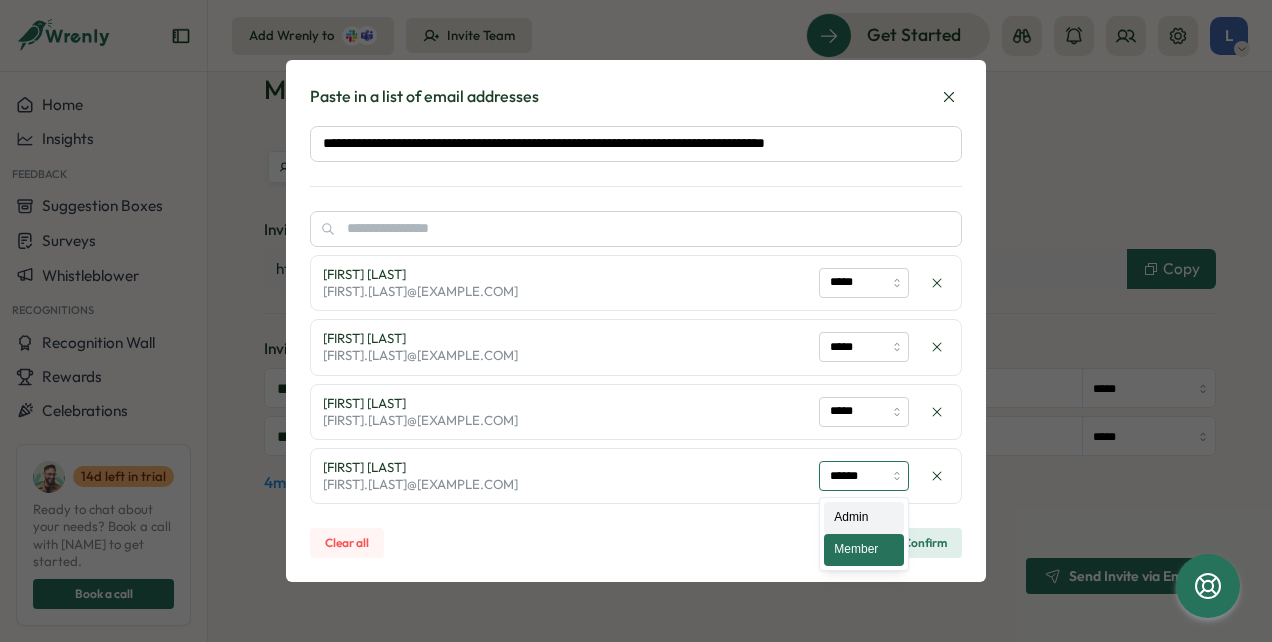 type on "*****" 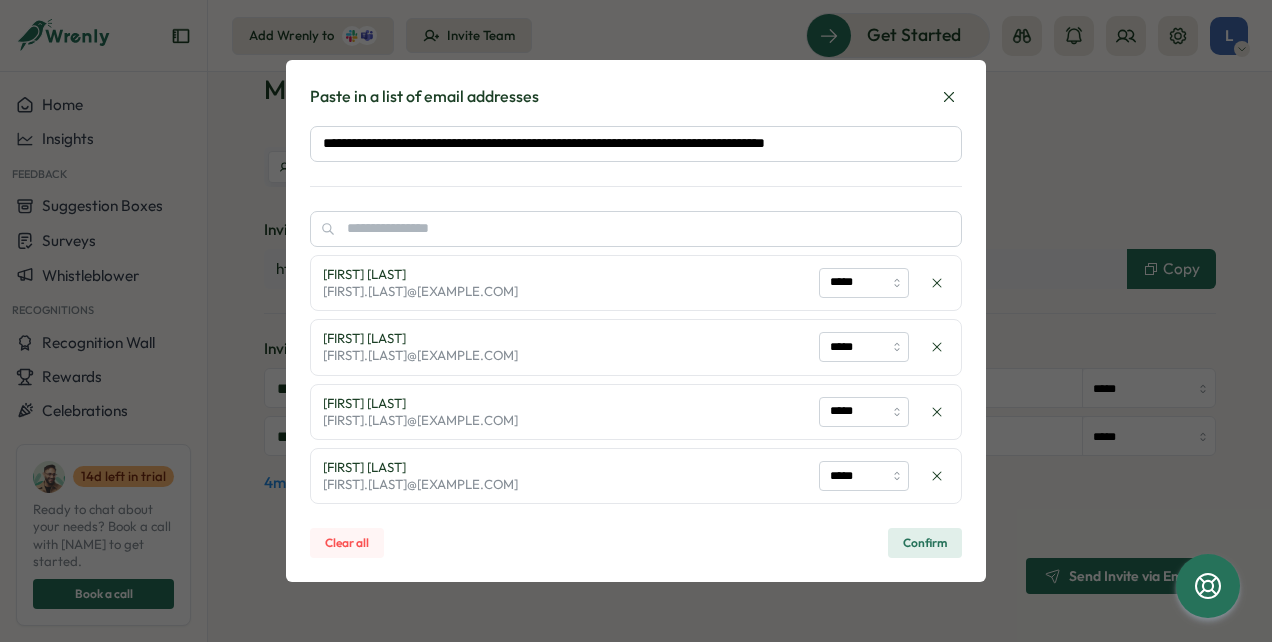 click on "Confirm" at bounding box center [925, 543] 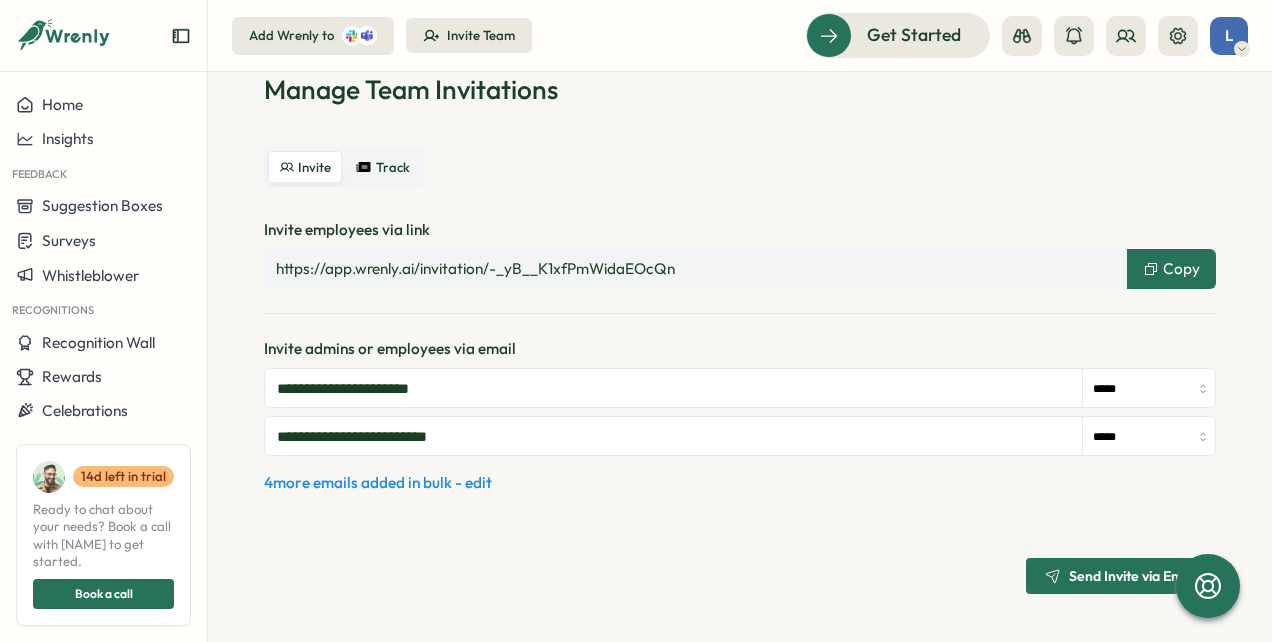 click on "Send Invite via Email" at bounding box center [1133, 576] 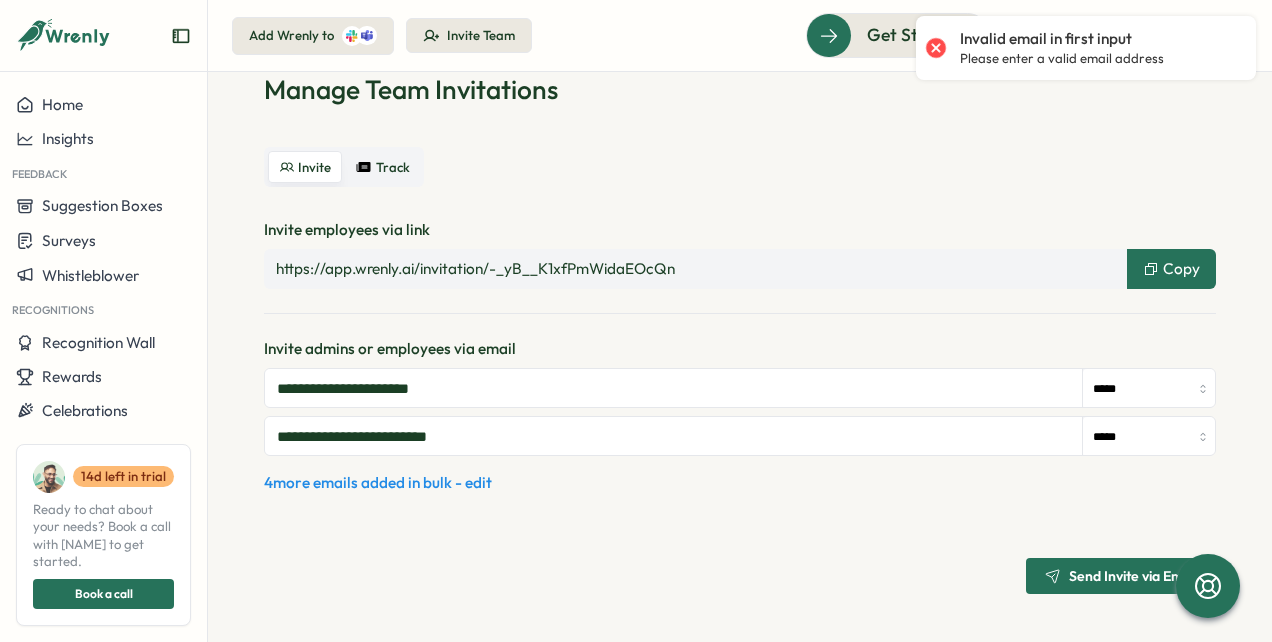 click on "Send Invite via Email" at bounding box center [1133, 576] 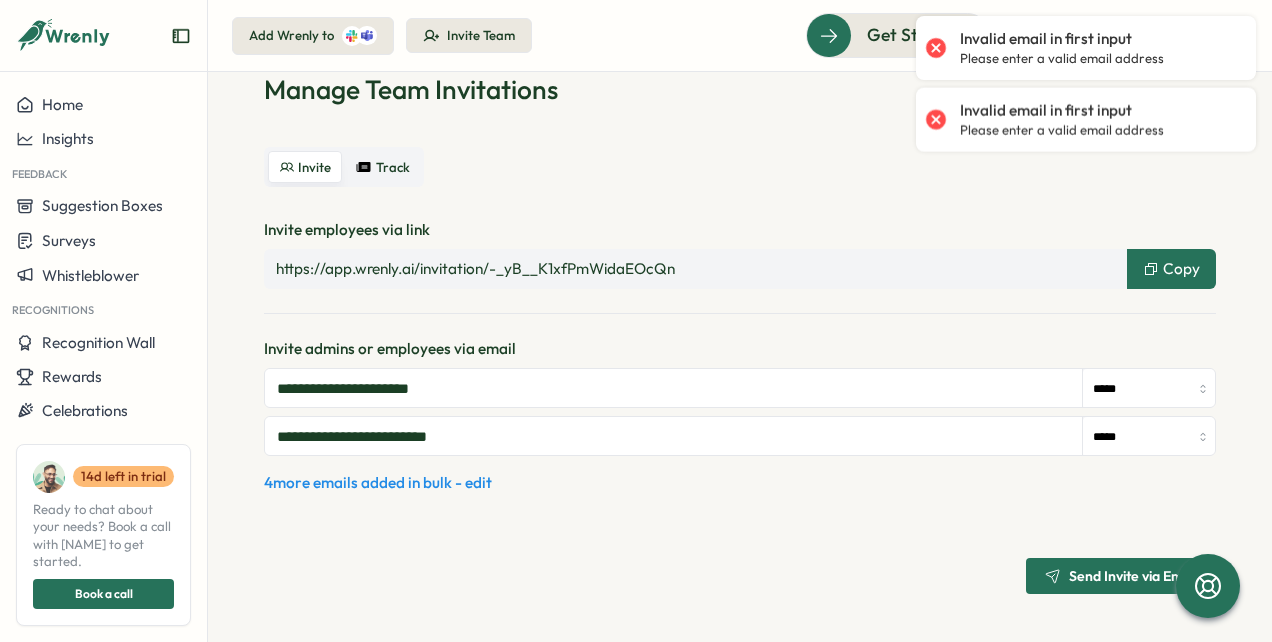 click on "Please enter a valid email address" at bounding box center (1062, 59) 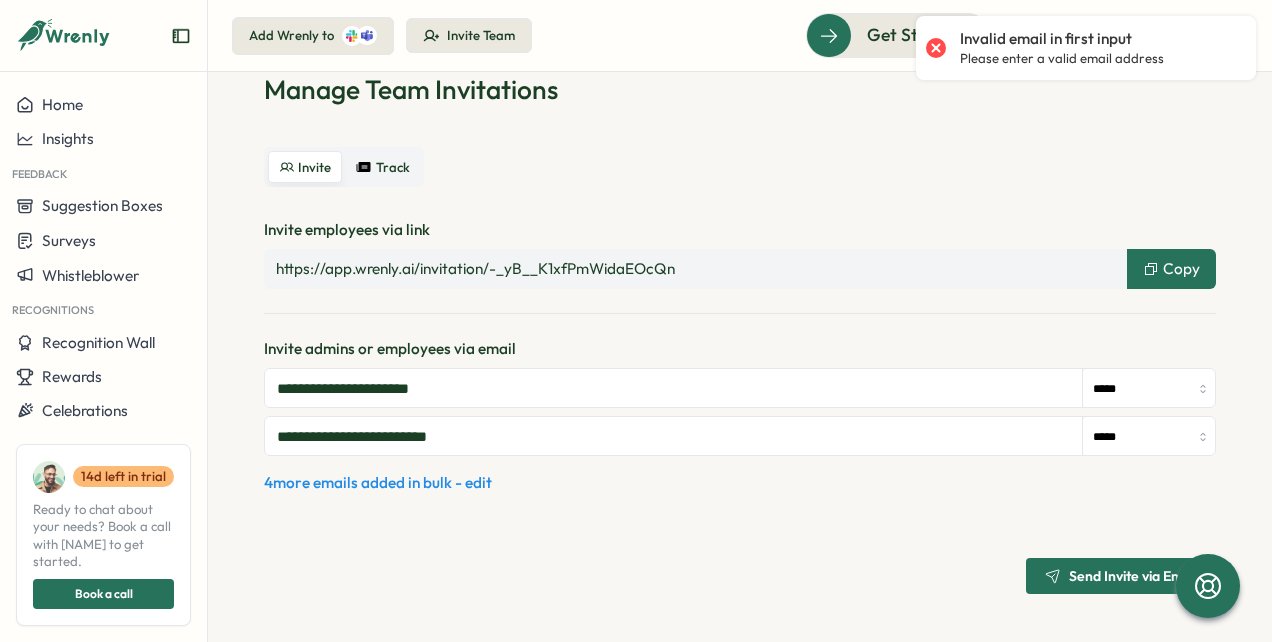 click on "**********" at bounding box center (674, 388) 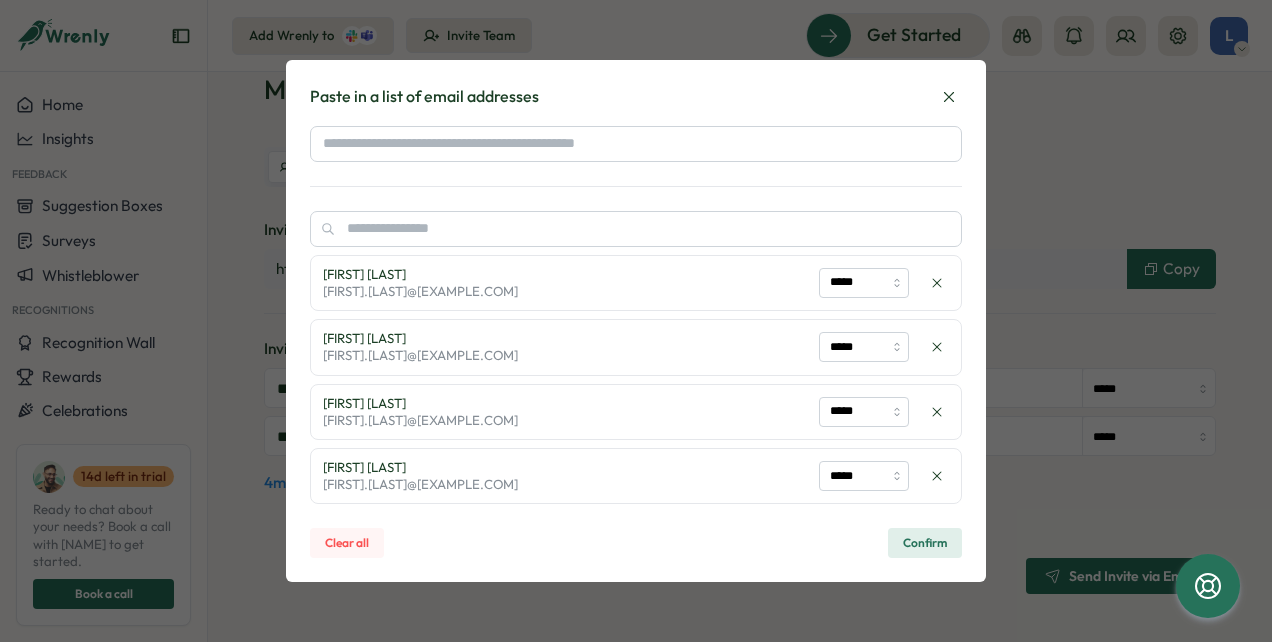 click on "Confirm" at bounding box center (925, 543) 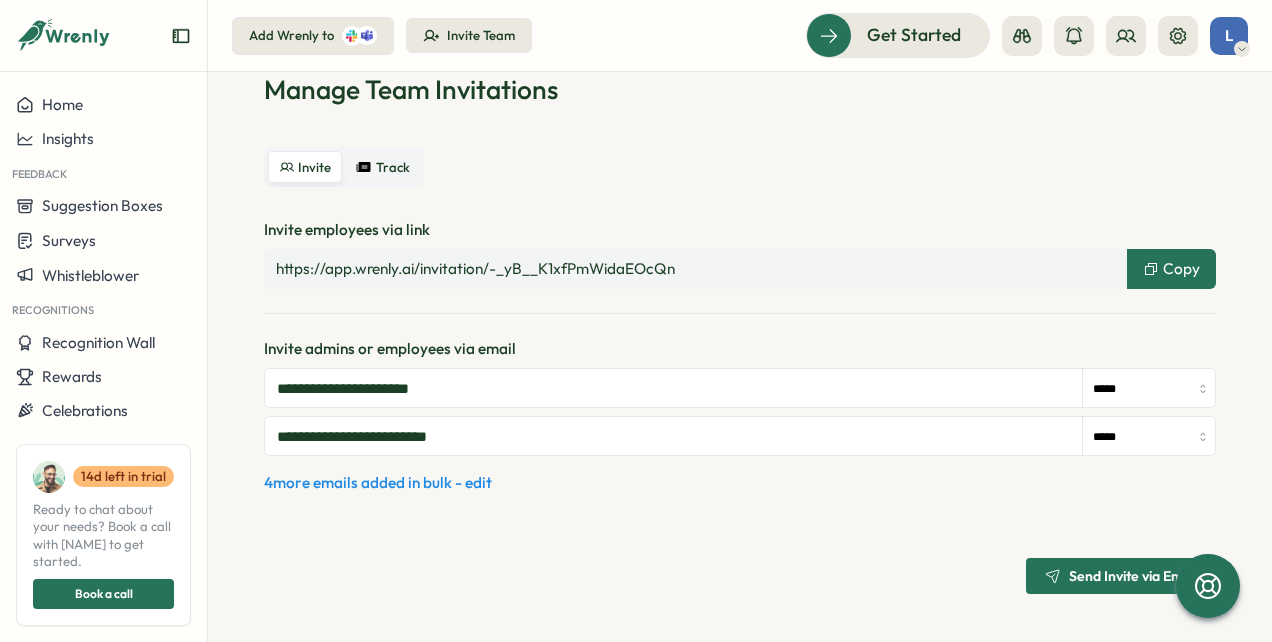 click on "Copy" at bounding box center [1181, 269] 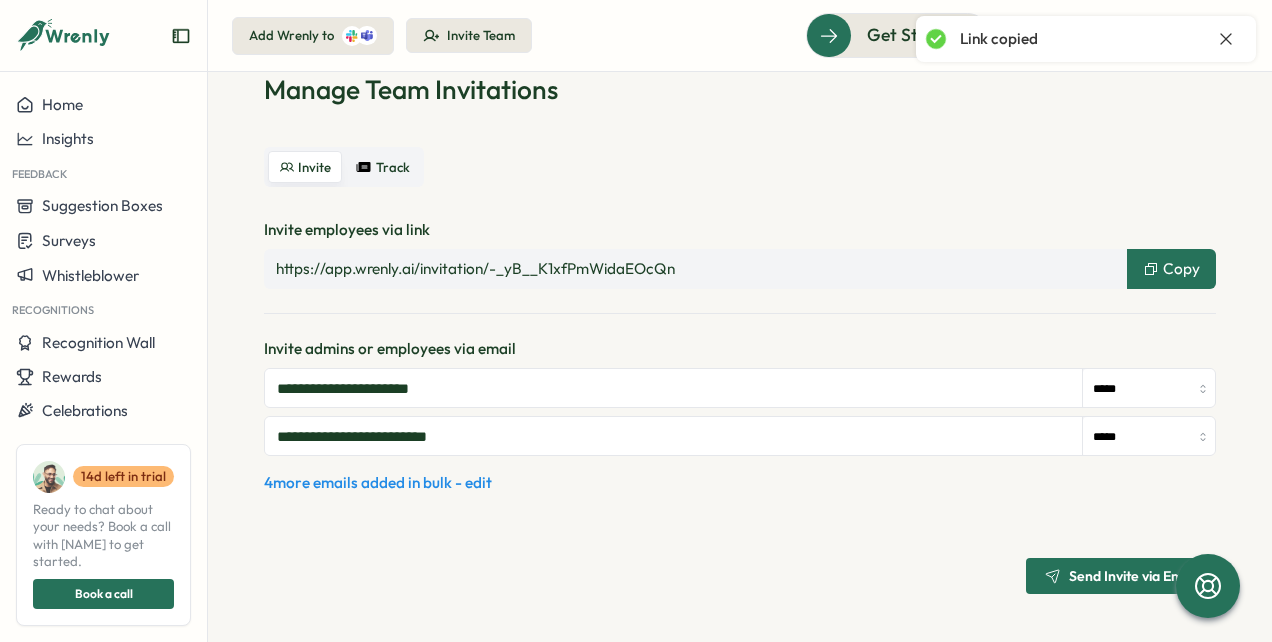 click on "Send Invite via Email" at bounding box center (1133, 576) 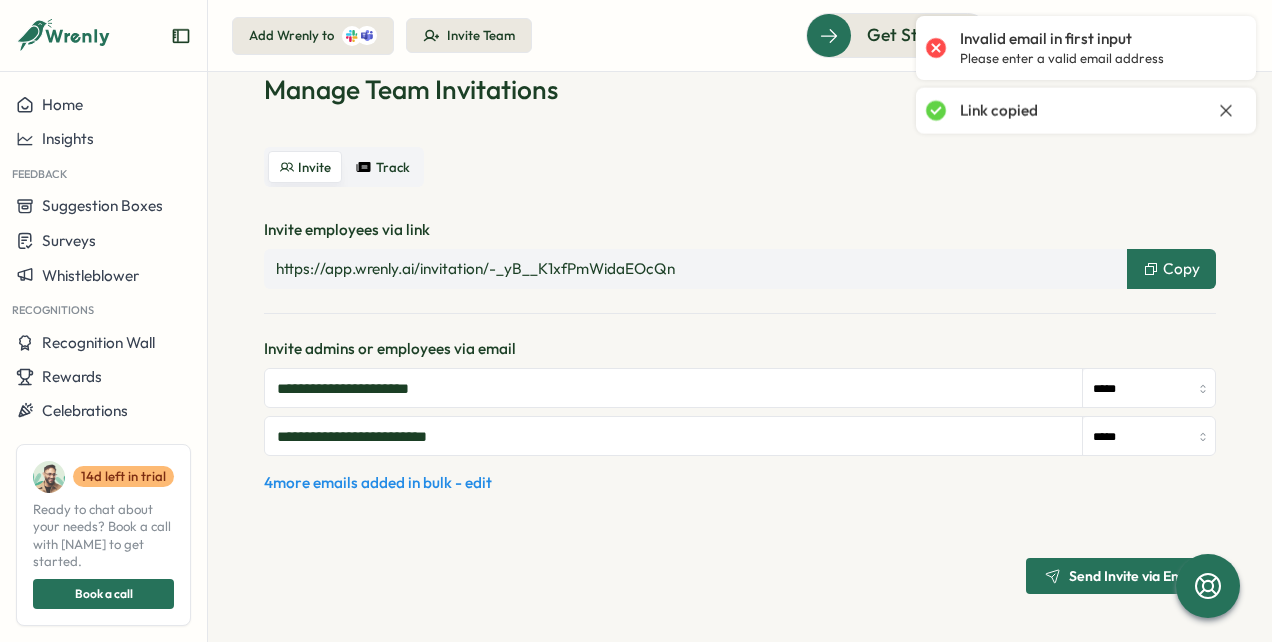 click on "Please enter a valid email address" at bounding box center [1062, 59] 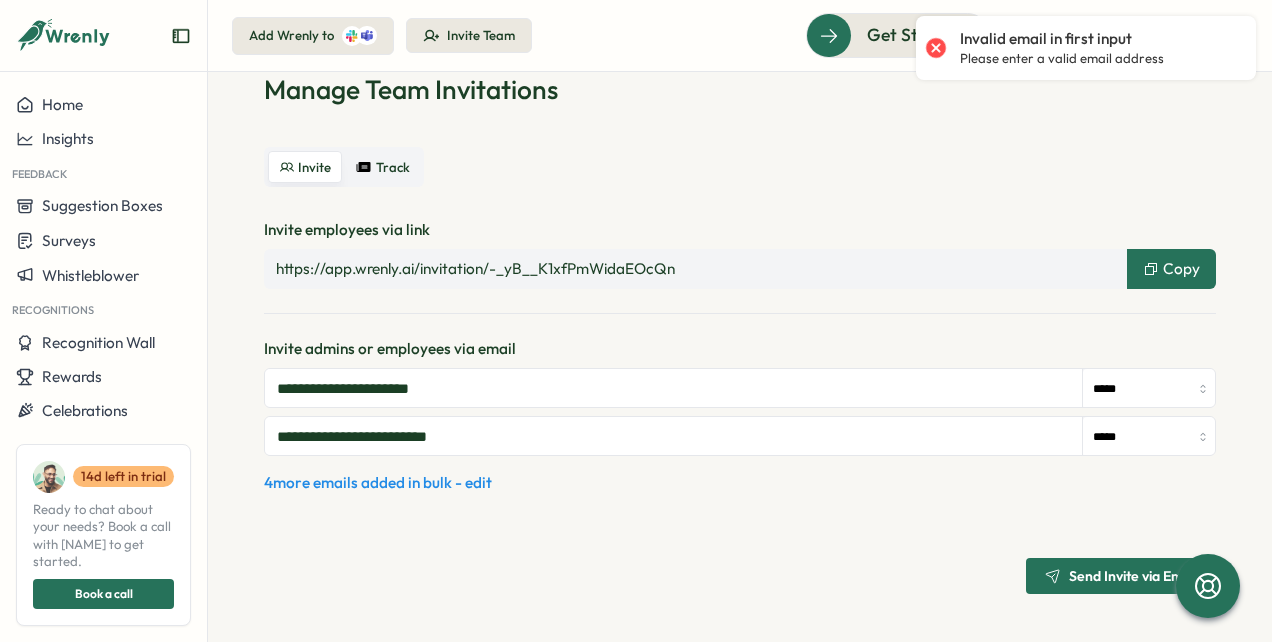 click on "4  more emails added in bulk - edit" at bounding box center (378, 483) 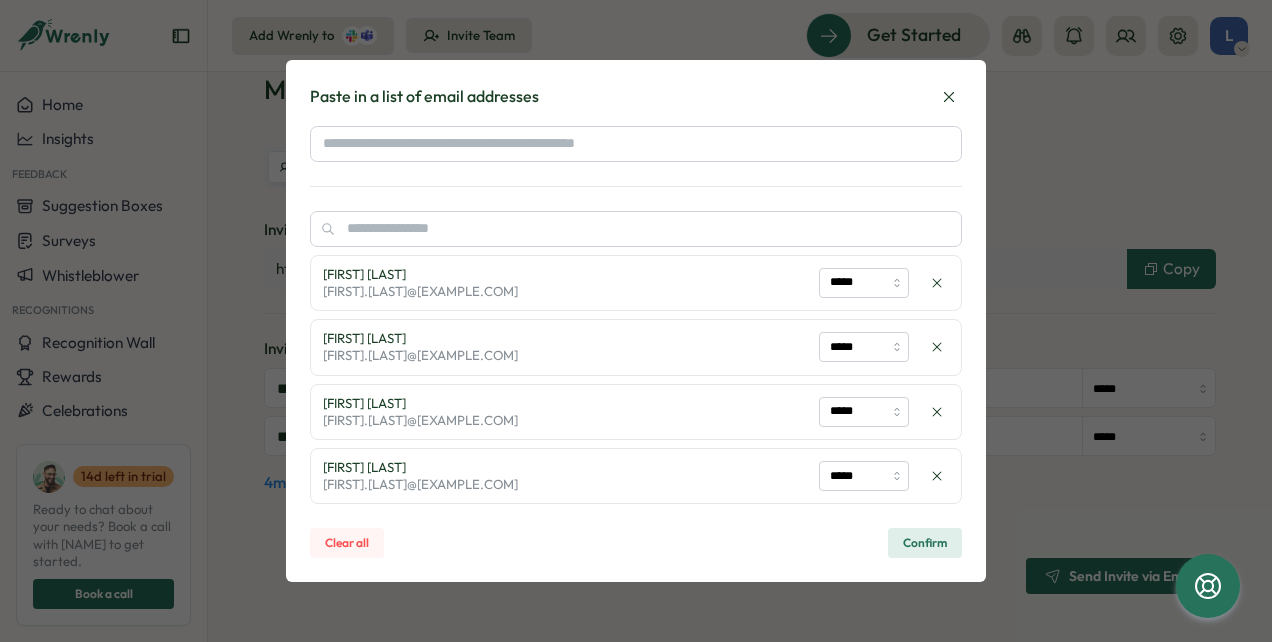 click on "Confirm" at bounding box center (925, 543) 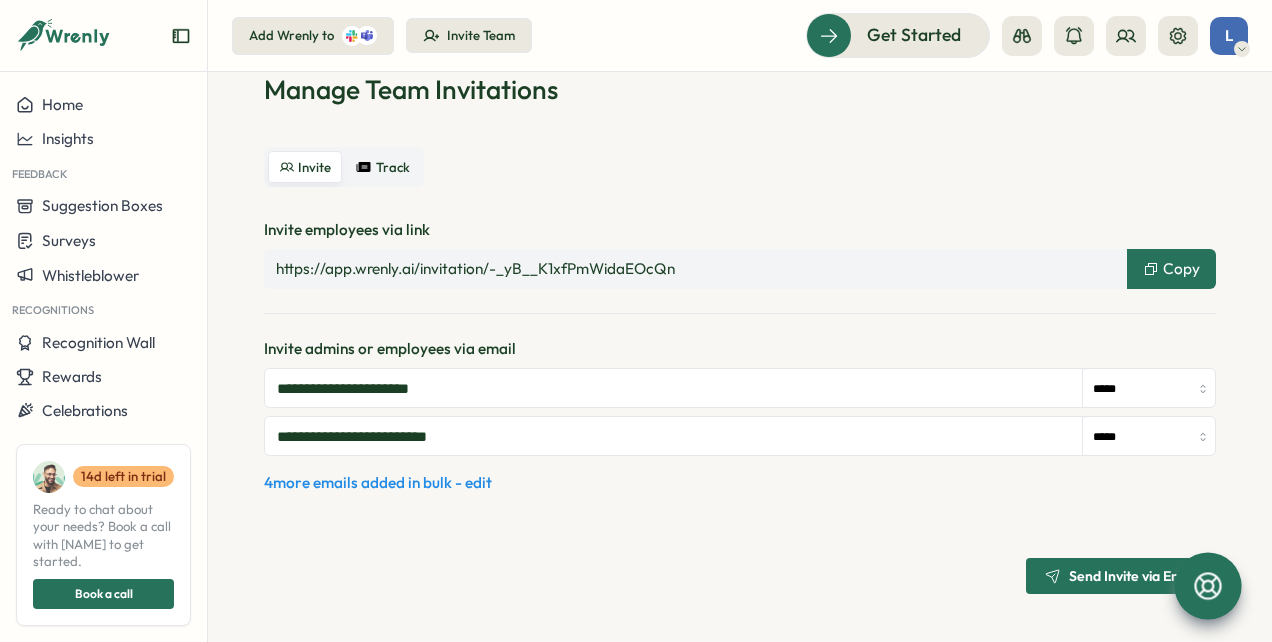 click 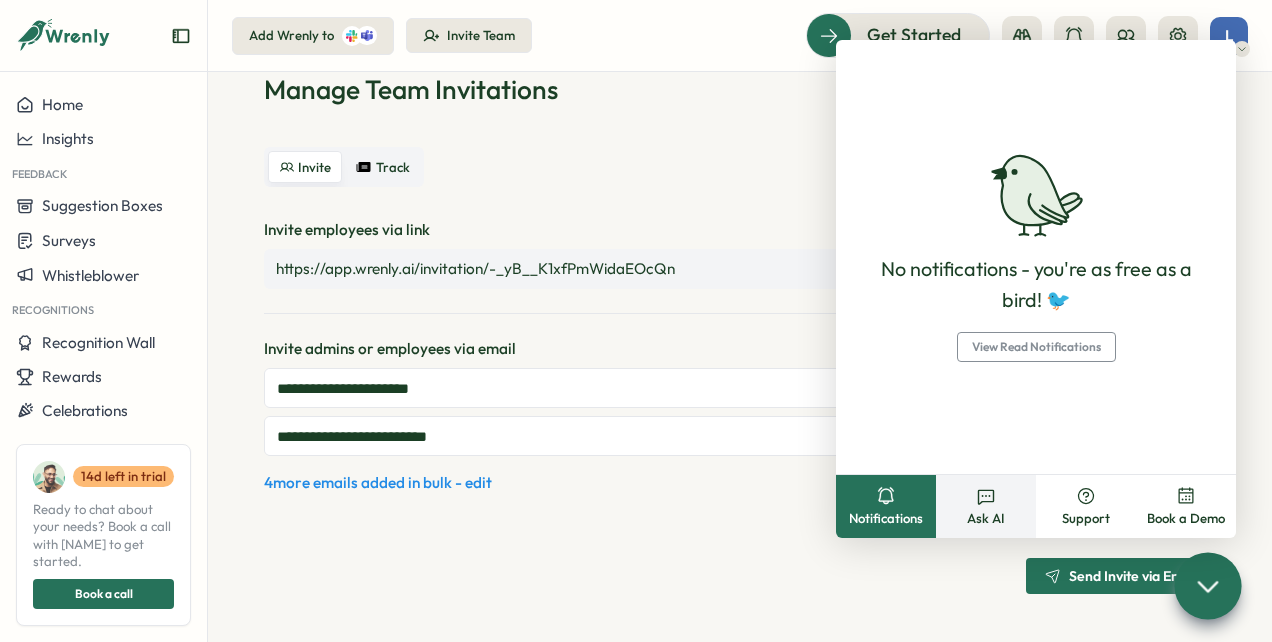 click 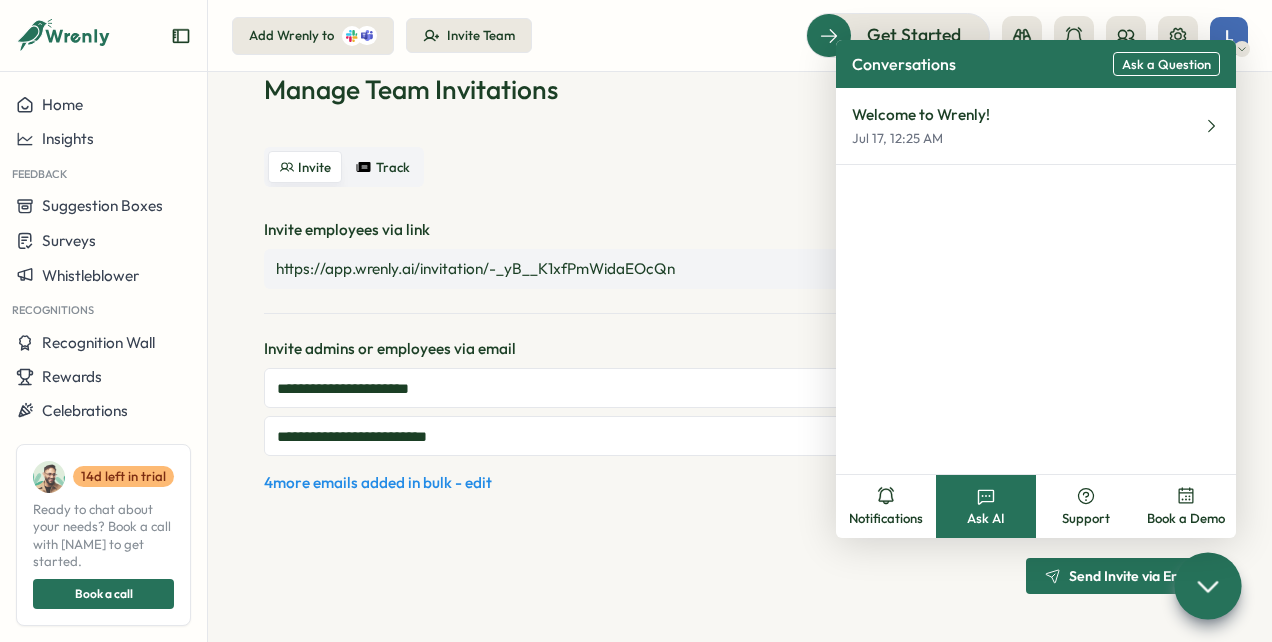 click on "**********" at bounding box center [740, 481] 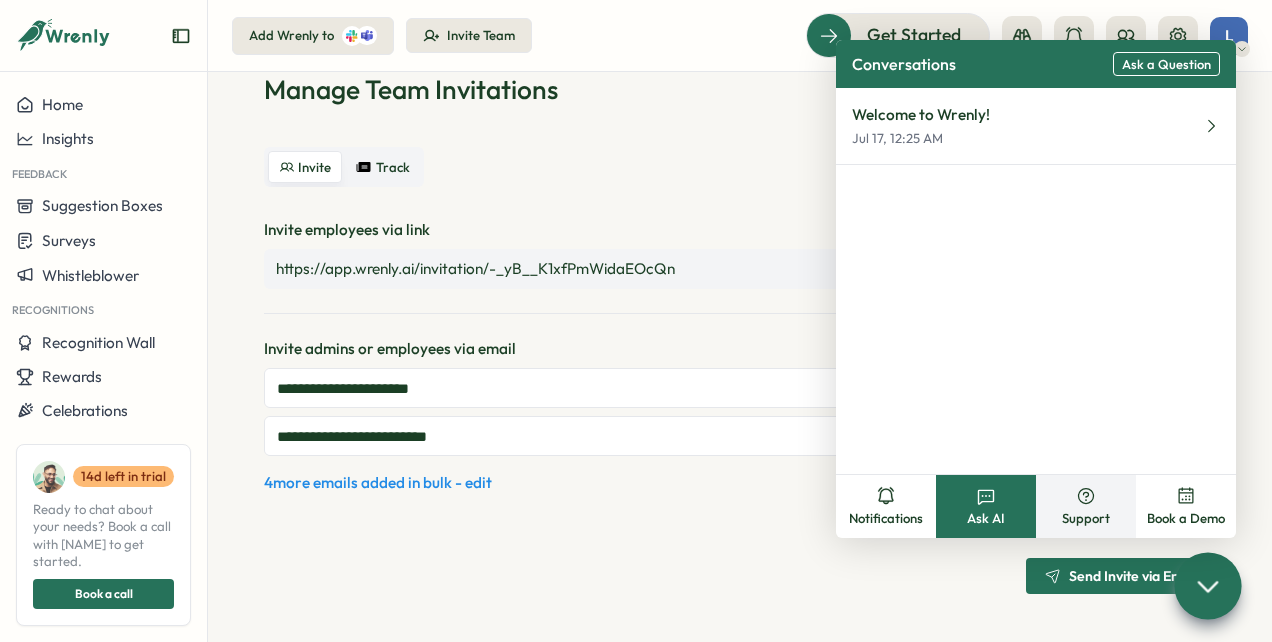 click on "Support" at bounding box center [1086, 519] 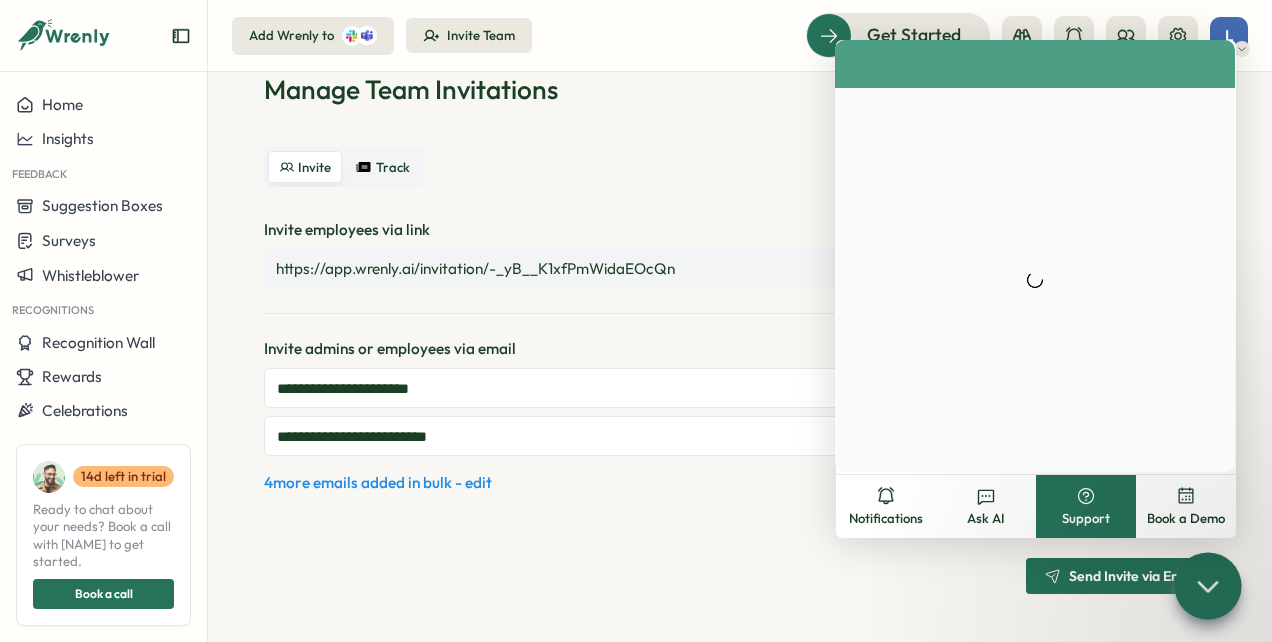 scroll, scrollTop: 0, scrollLeft: 0, axis: both 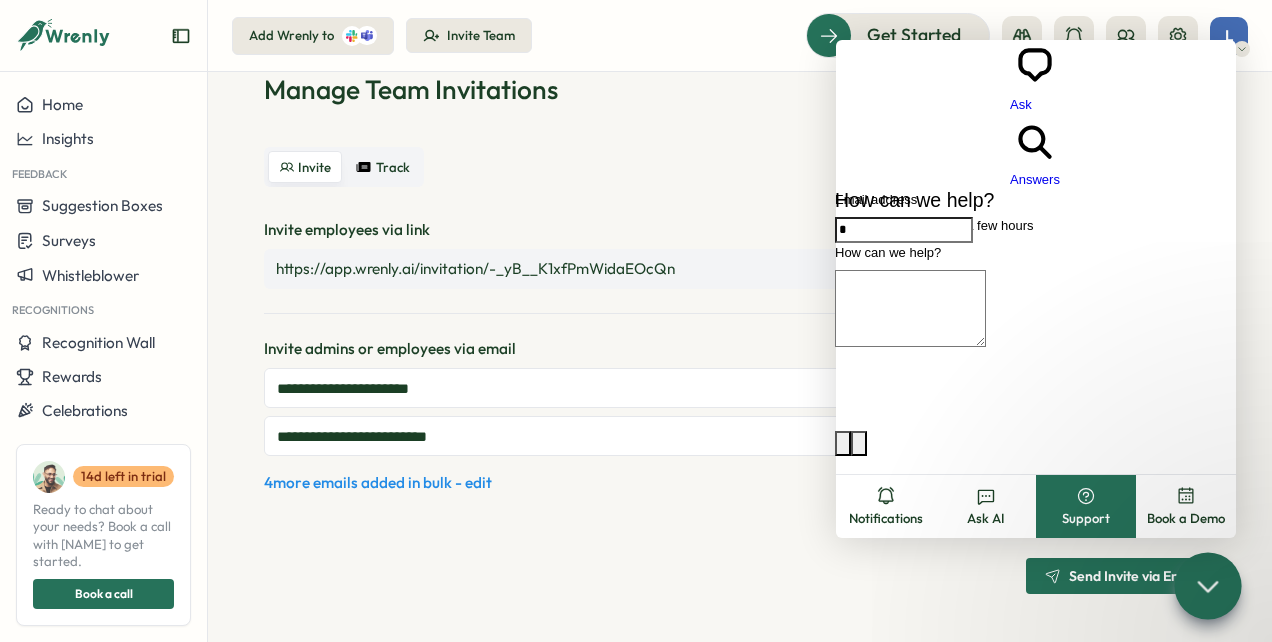 type on "**********" 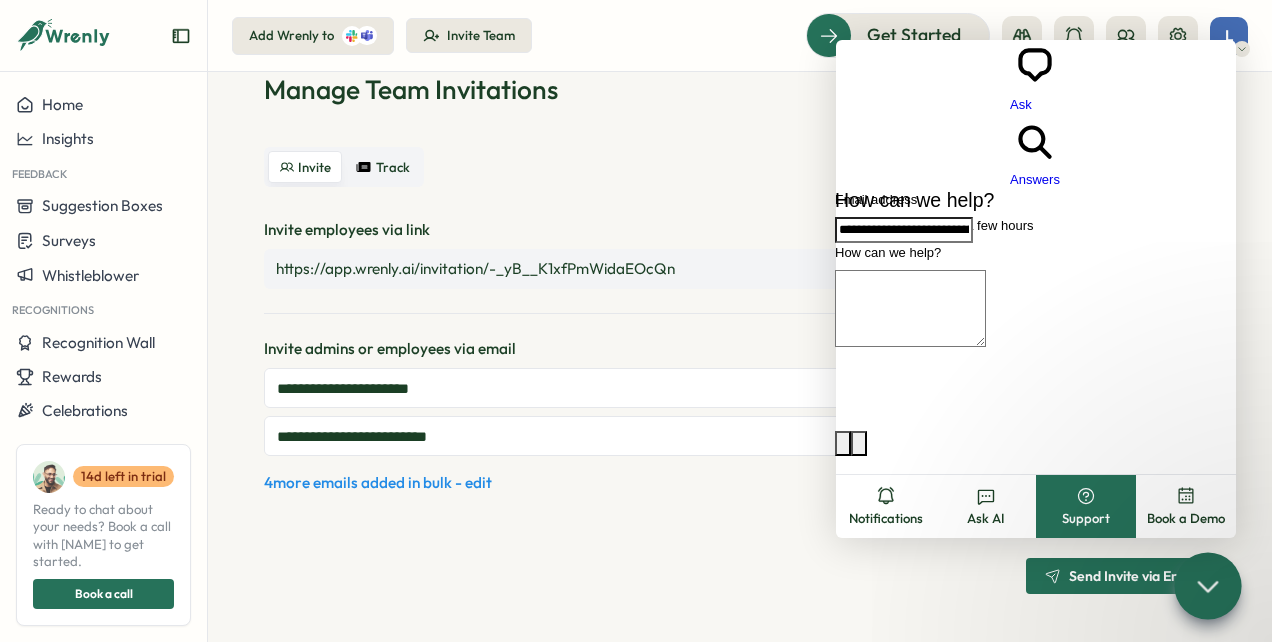 click on "How can we help?" at bounding box center [910, 308] 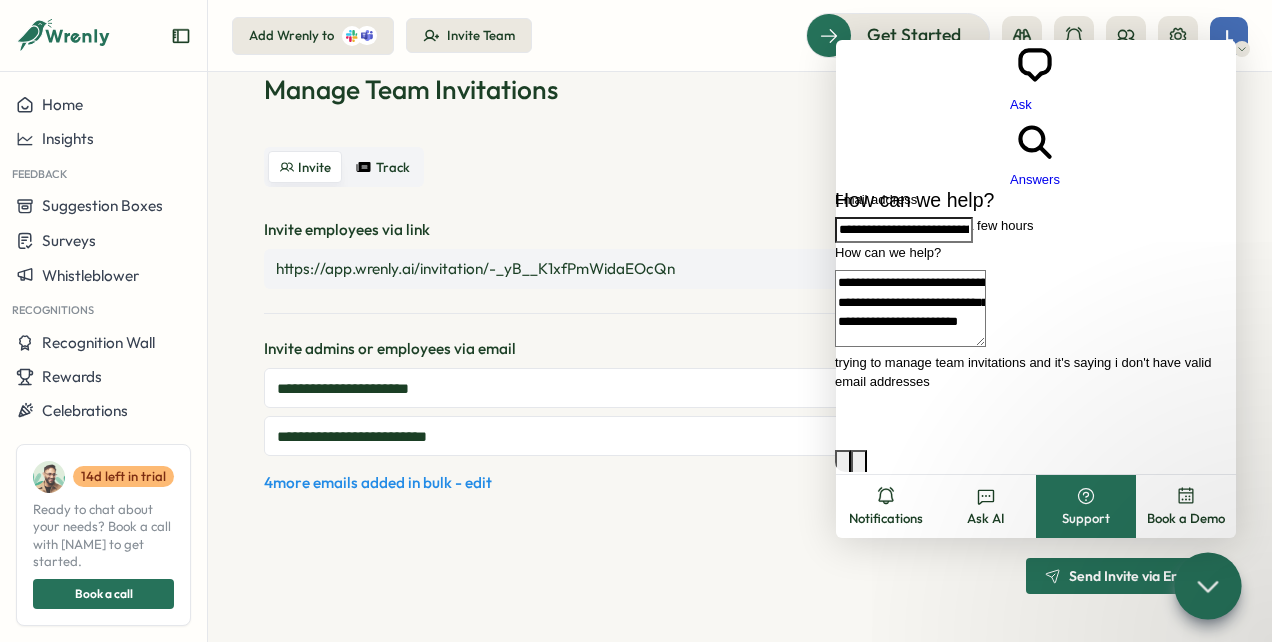 type on "**********" 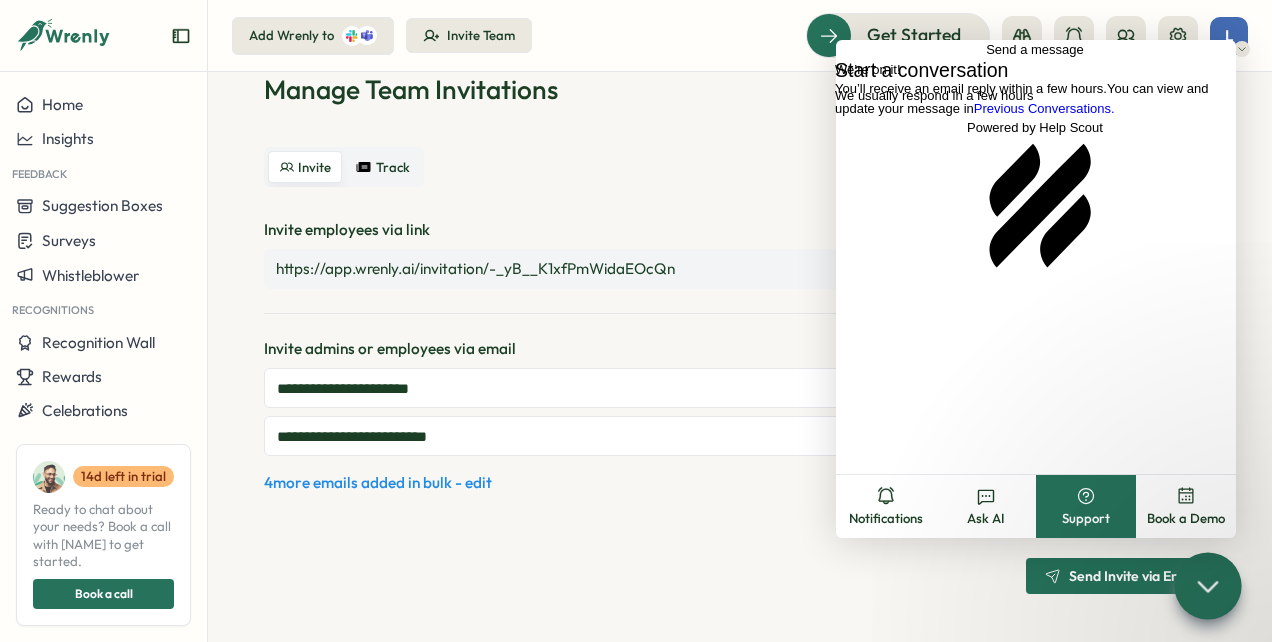 click on "Send Invite via Email" at bounding box center [1121, 576] 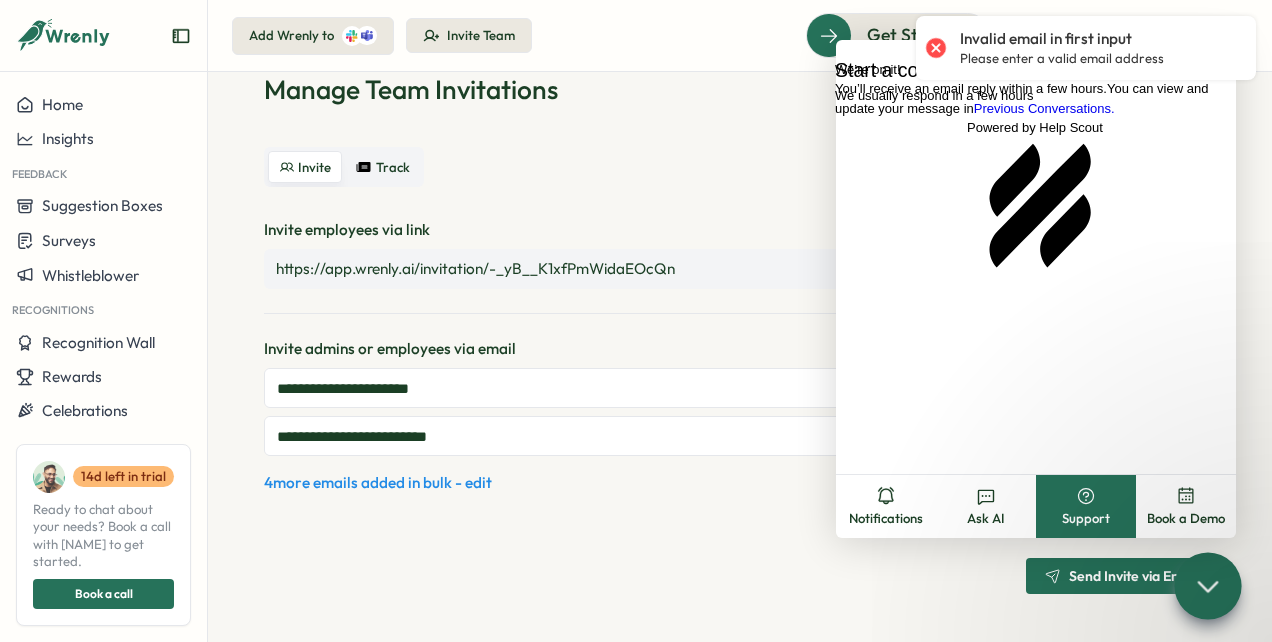 click on "Send Invite via Email" at bounding box center [1121, 576] 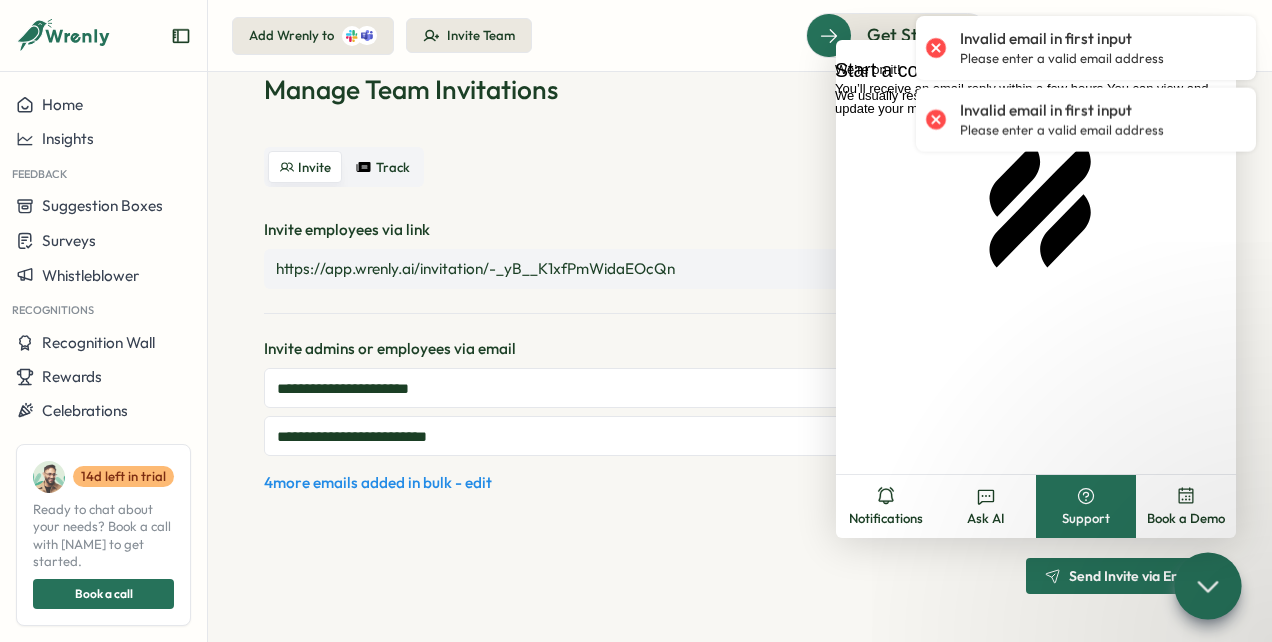click on "**********" at bounding box center [740, 481] 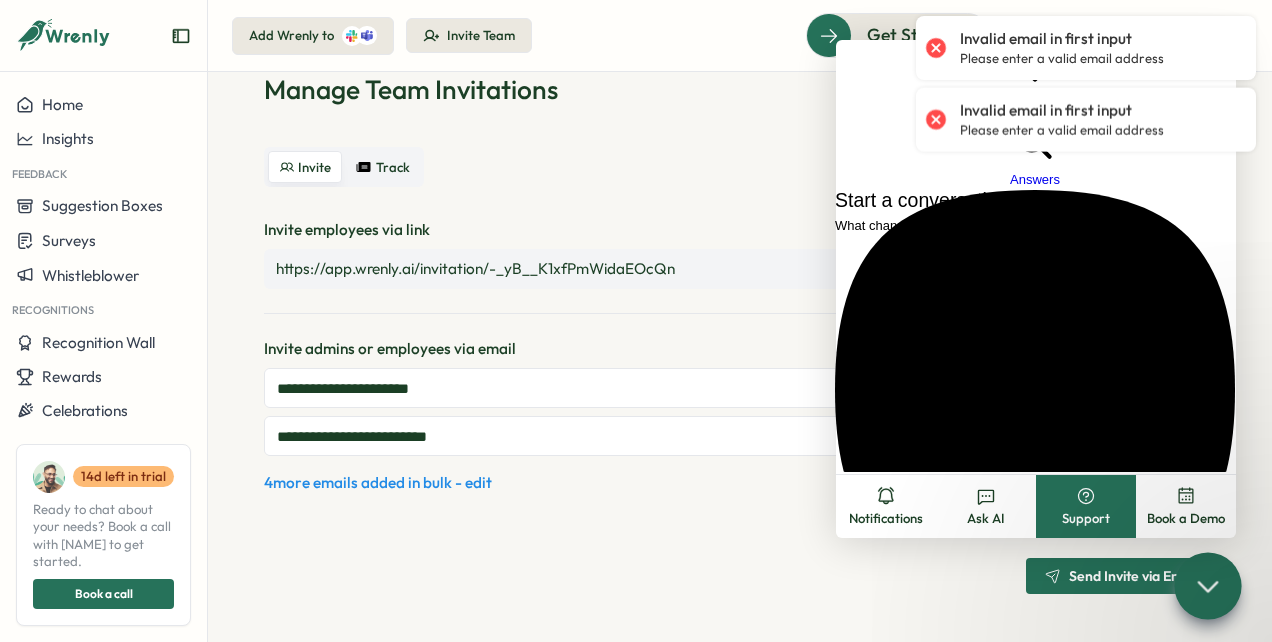 click on "chat-square Ask search-medium Answers" at bounding box center (1035, 115) 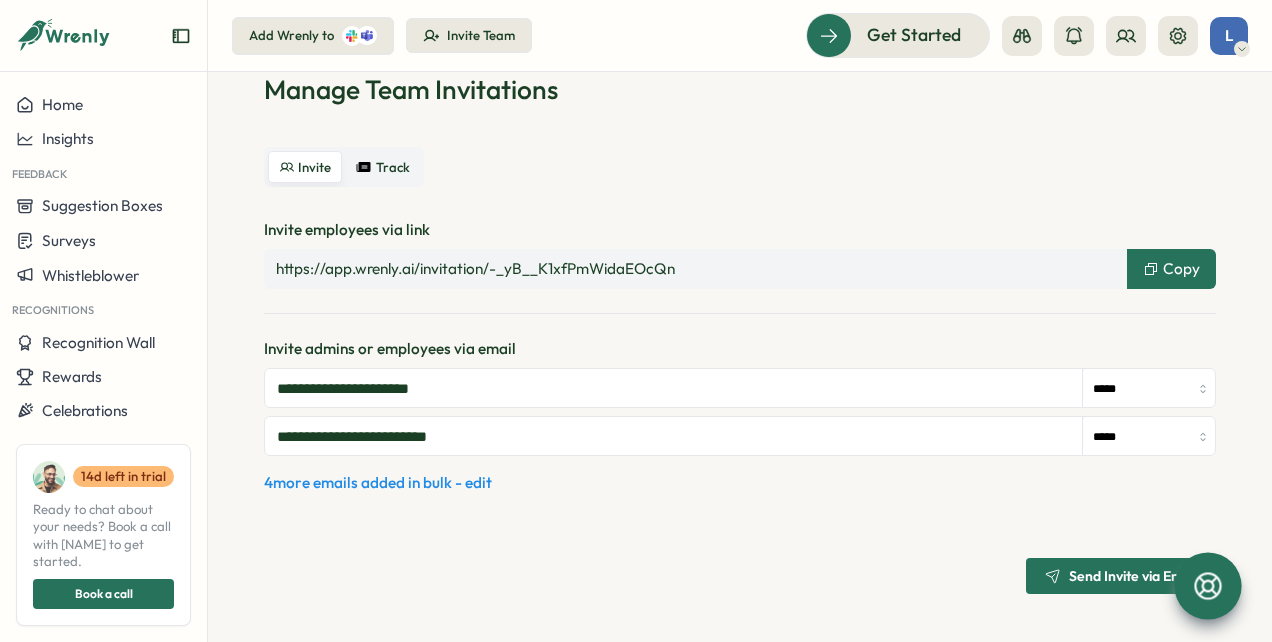 click 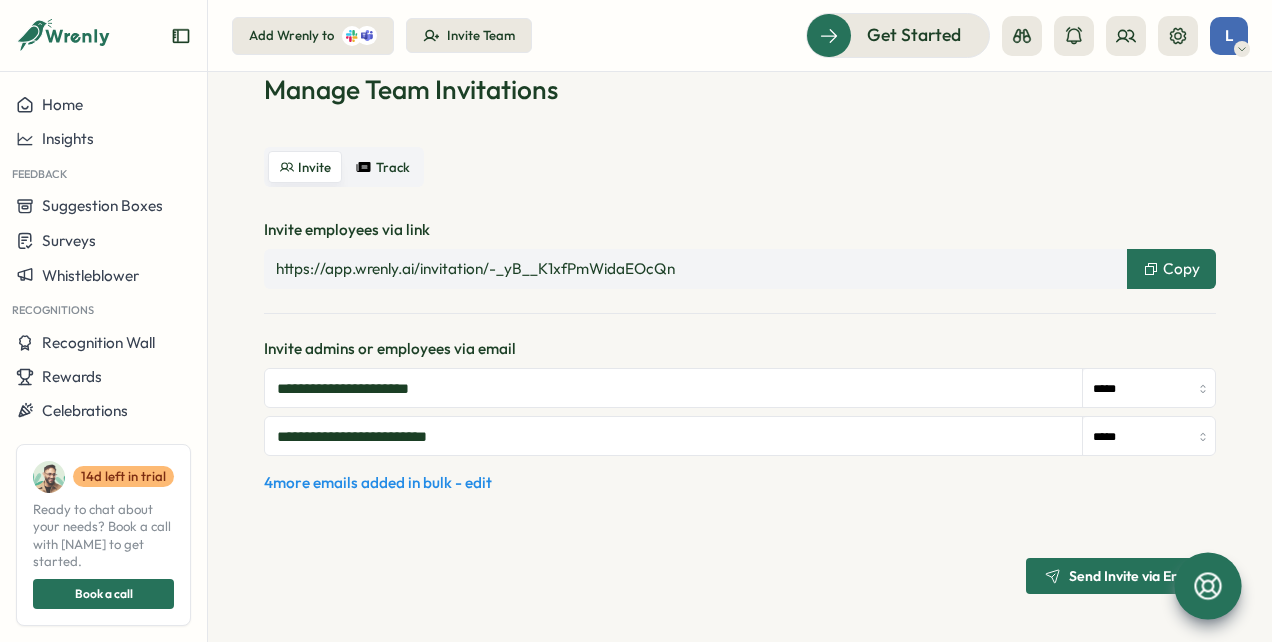 scroll, scrollTop: 0, scrollLeft: 0, axis: both 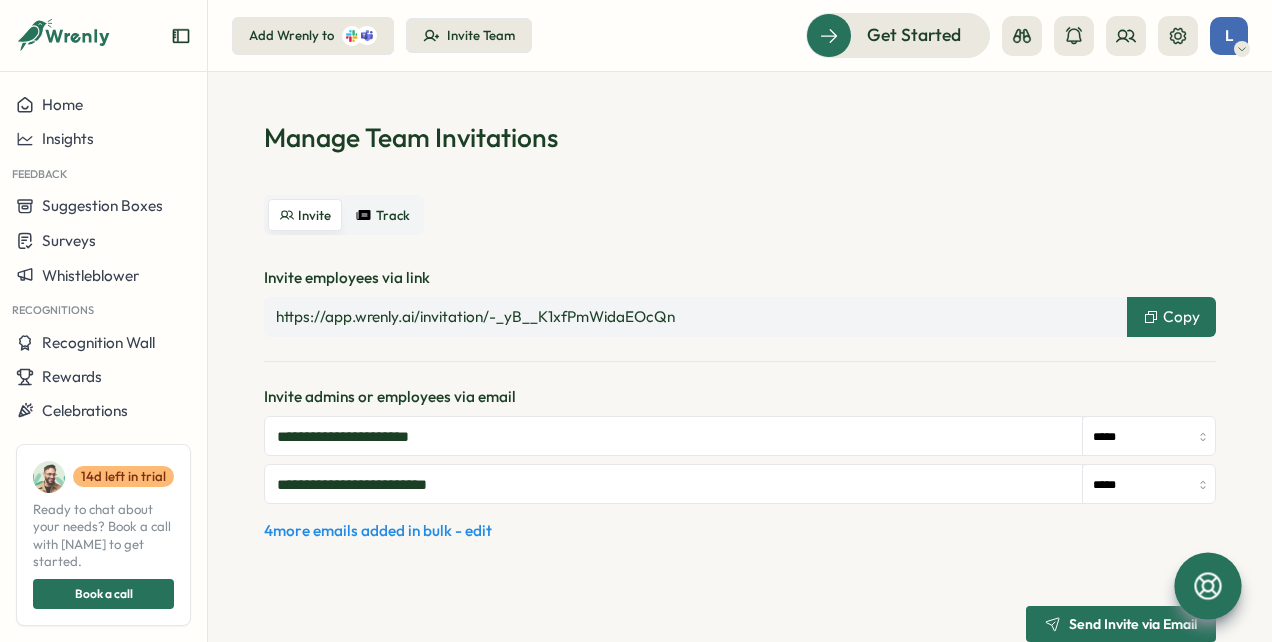 click on "*****" at bounding box center (1149, 437) 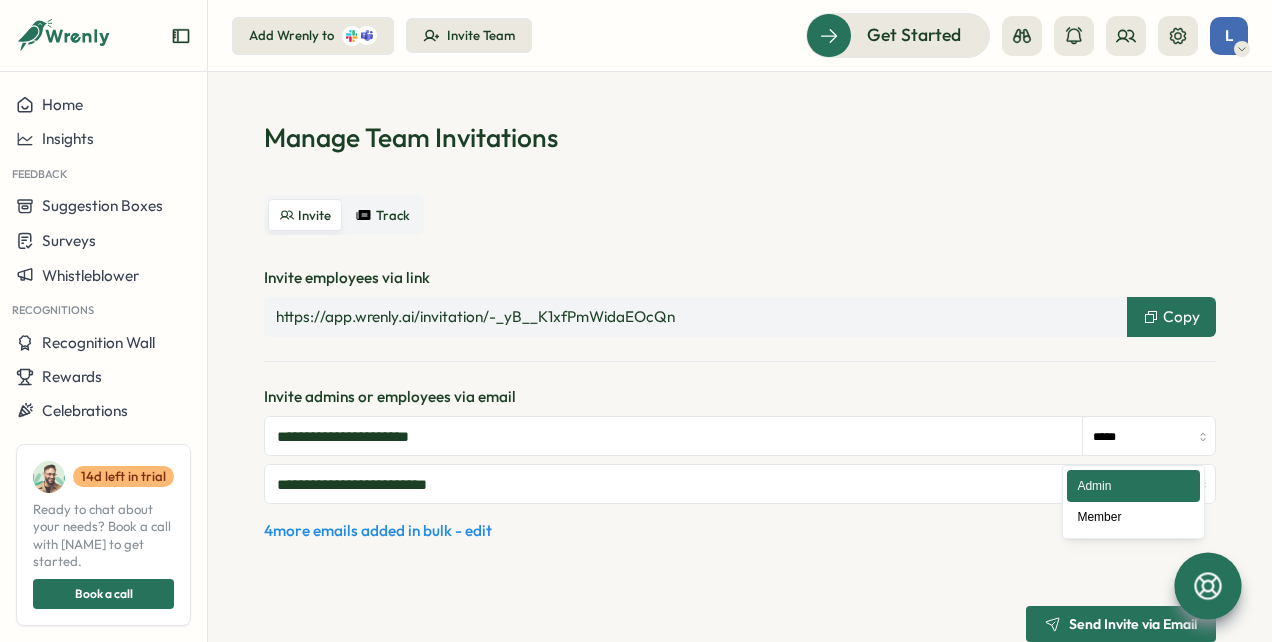 click on "*****" at bounding box center (1149, 437) 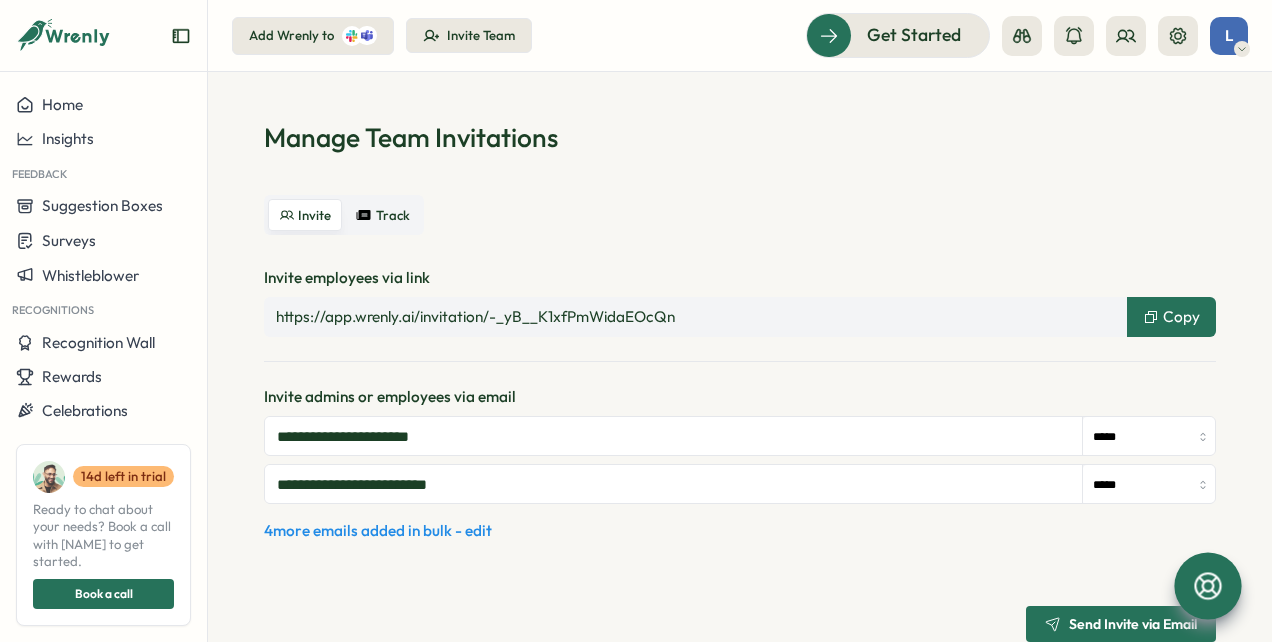 click on "4  more emails added in bulk - edit" at bounding box center [378, 531] 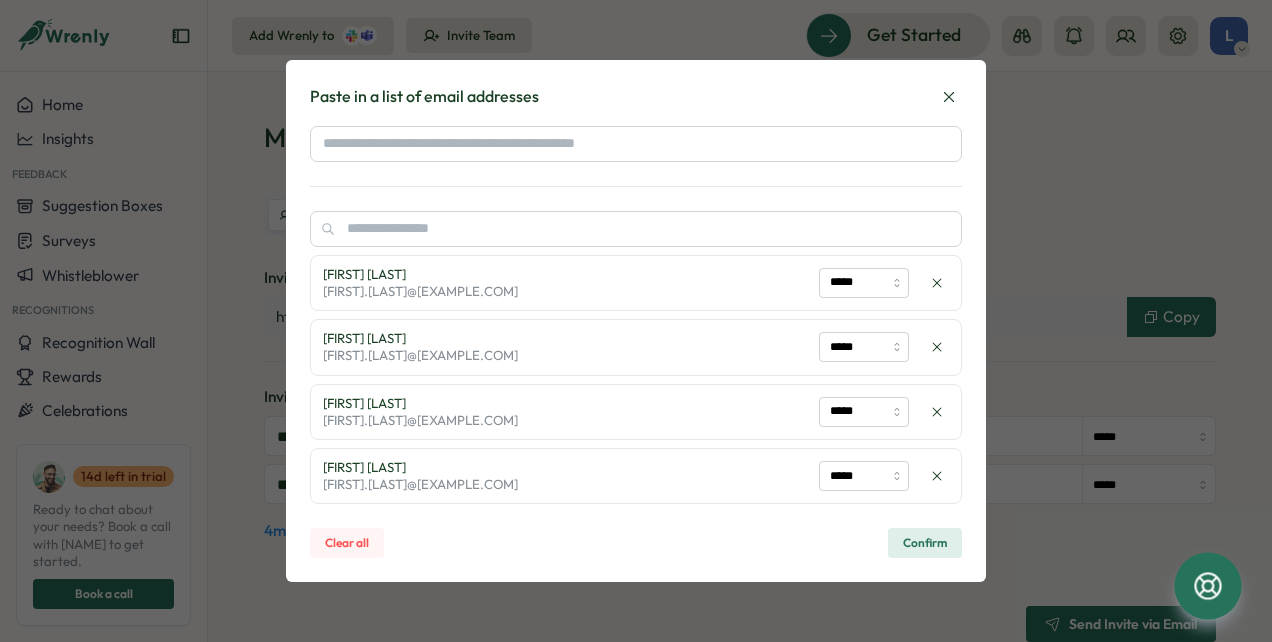 click on "Confirm" at bounding box center [925, 543] 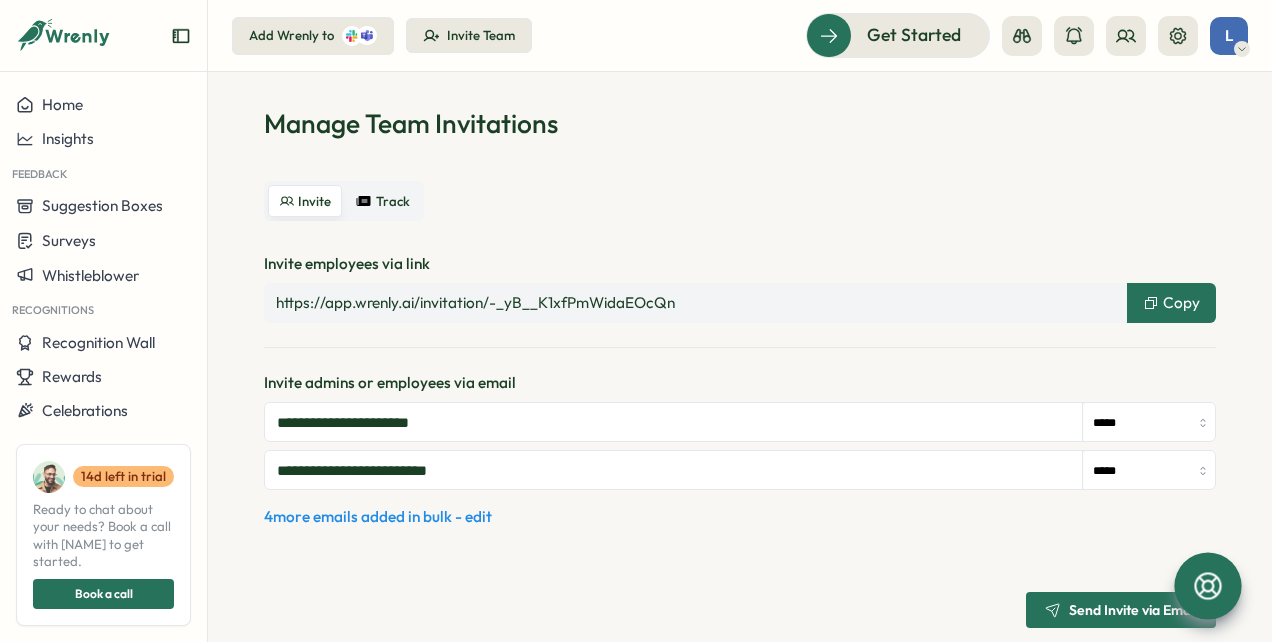 scroll, scrollTop: 0, scrollLeft: 0, axis: both 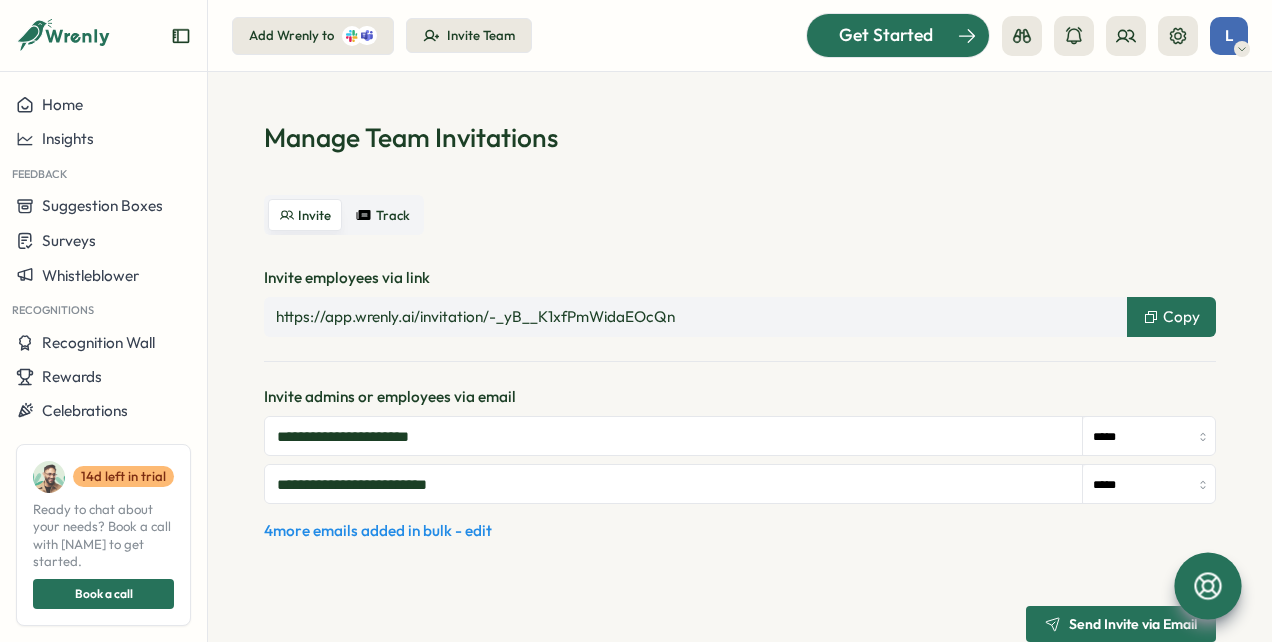 click on "Get Started" at bounding box center (886, 35) 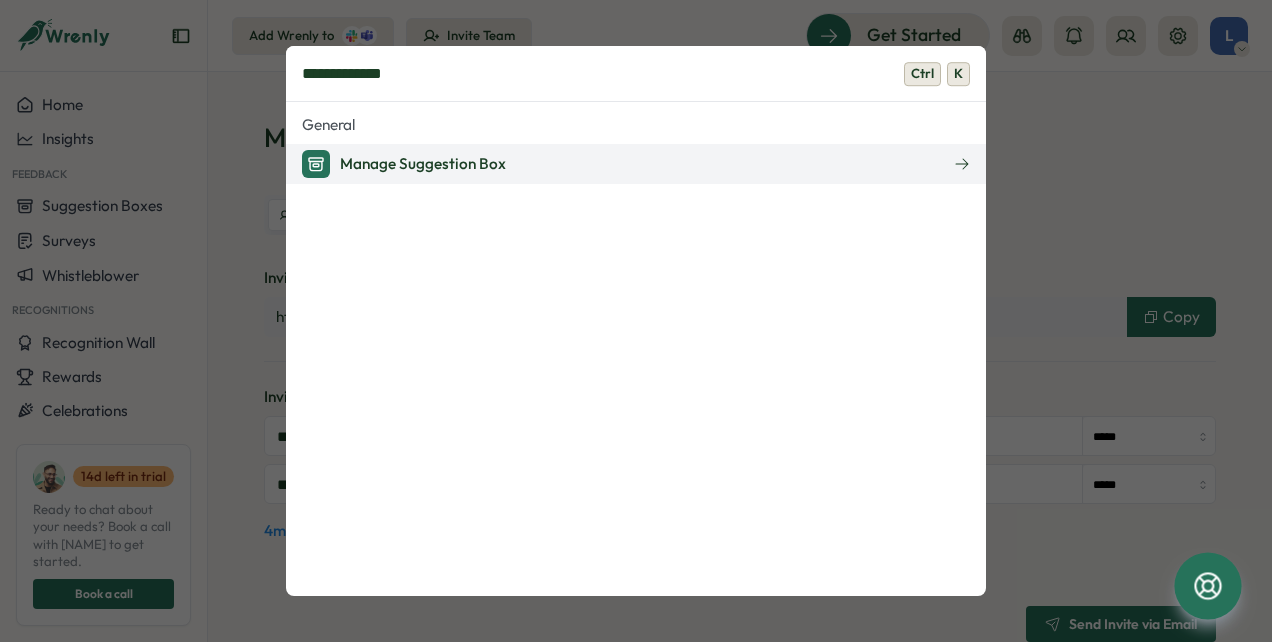 type on "**********" 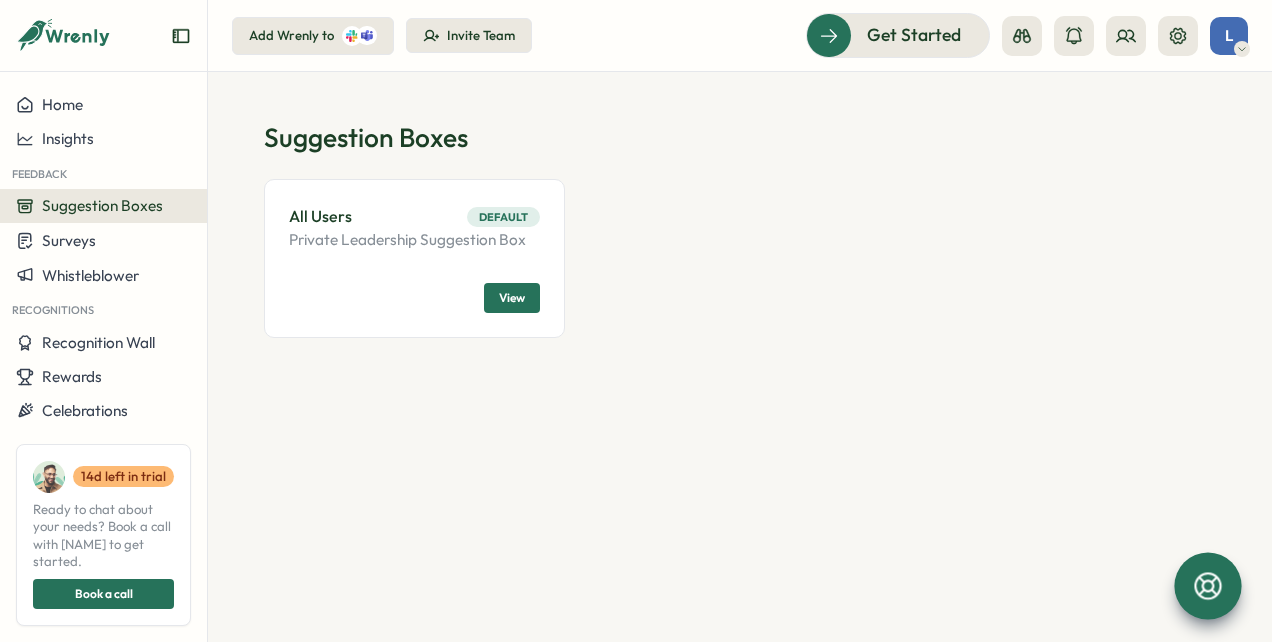click on "View" at bounding box center [512, 298] 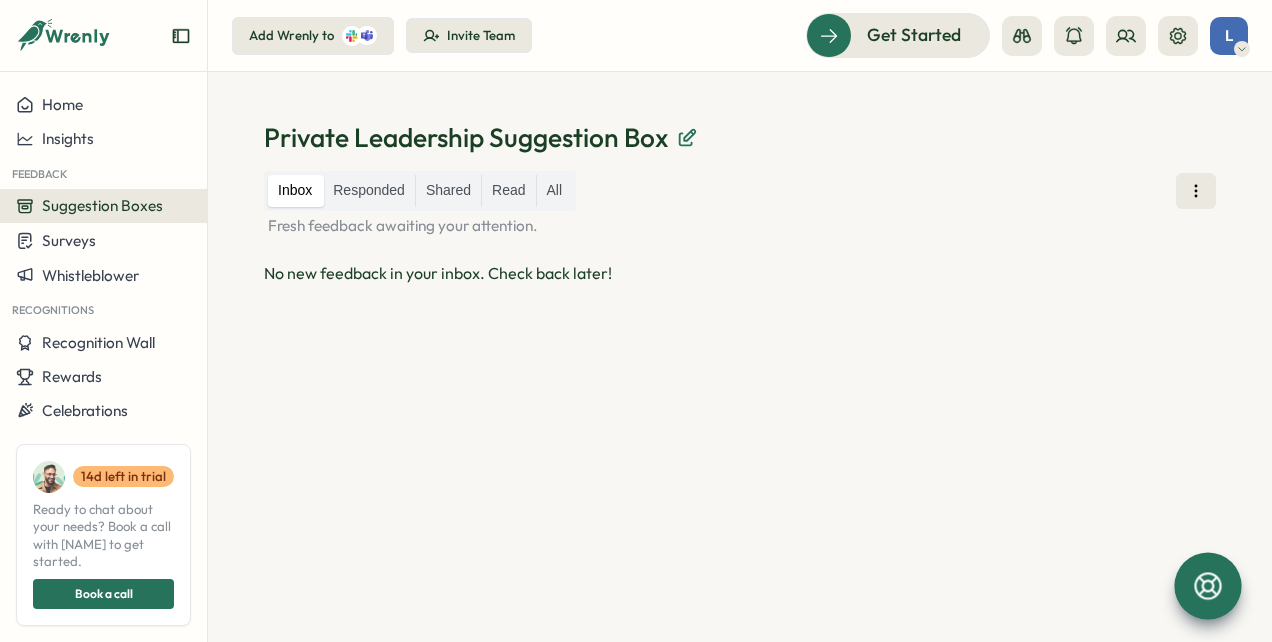 click 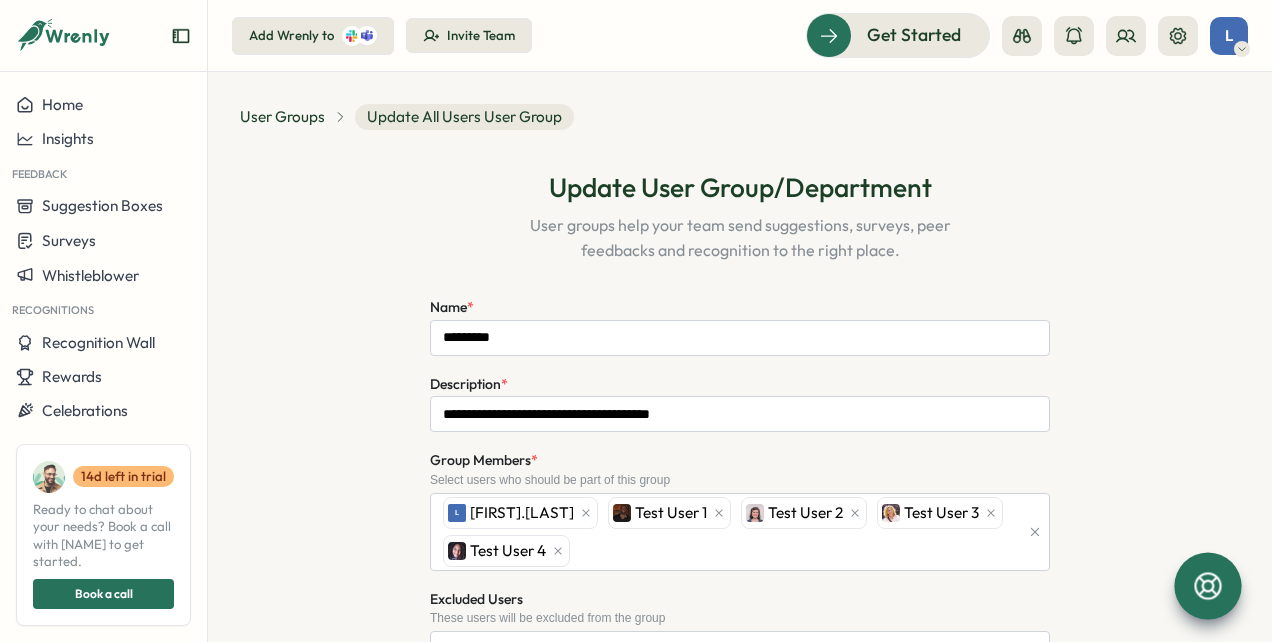 click on "Update User Group/Department" at bounding box center (740, 187) 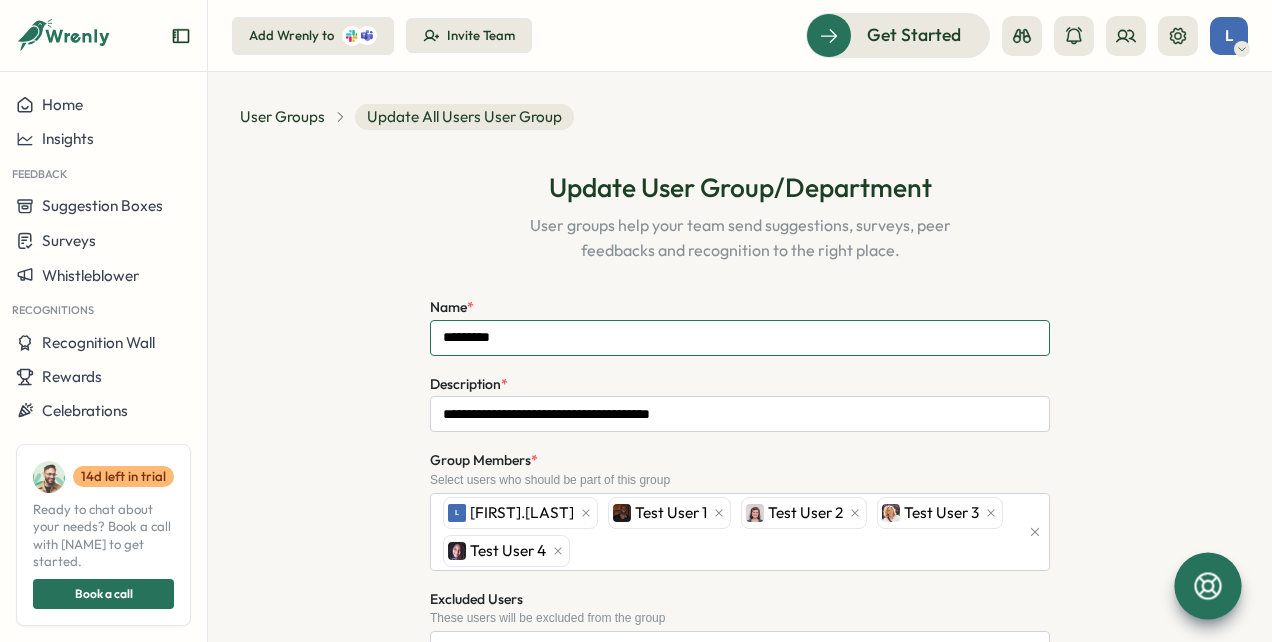 click on "*********" at bounding box center (740, 338) 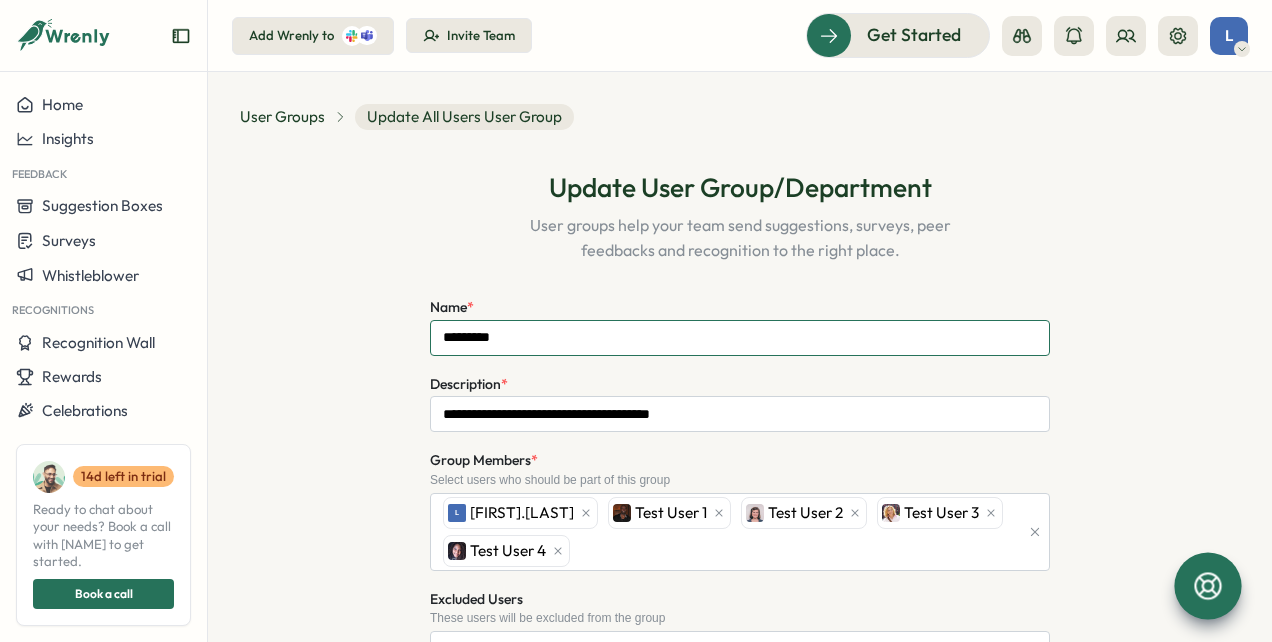 click on "*********" at bounding box center [740, 338] 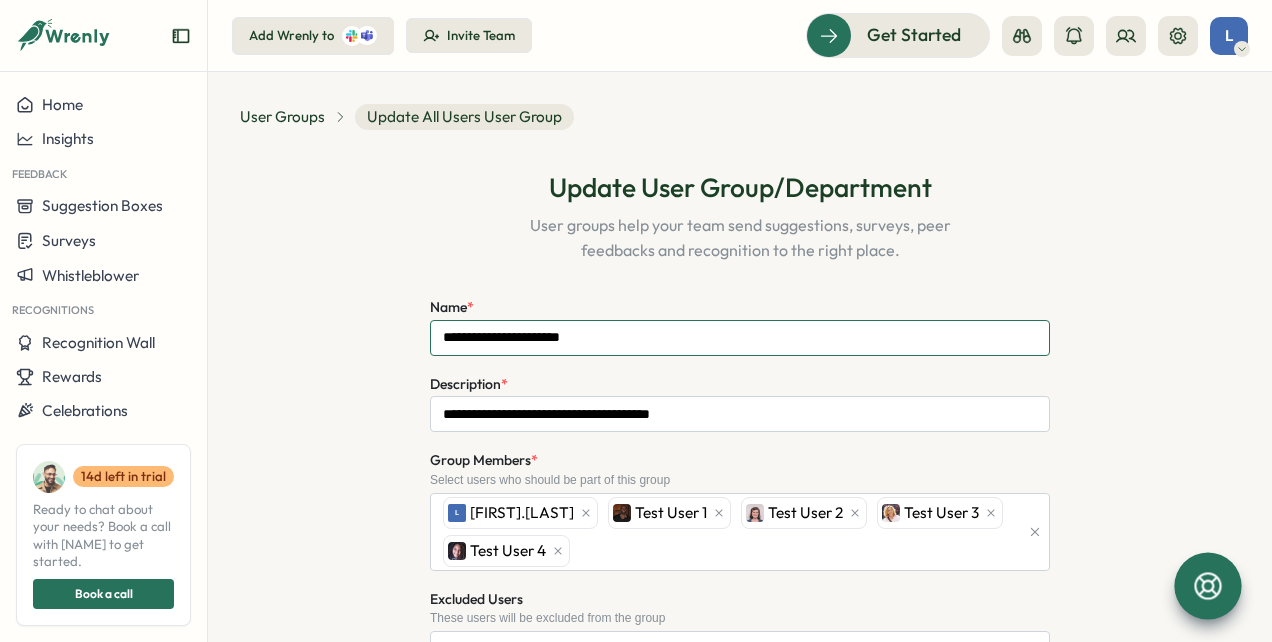 type on "**********" 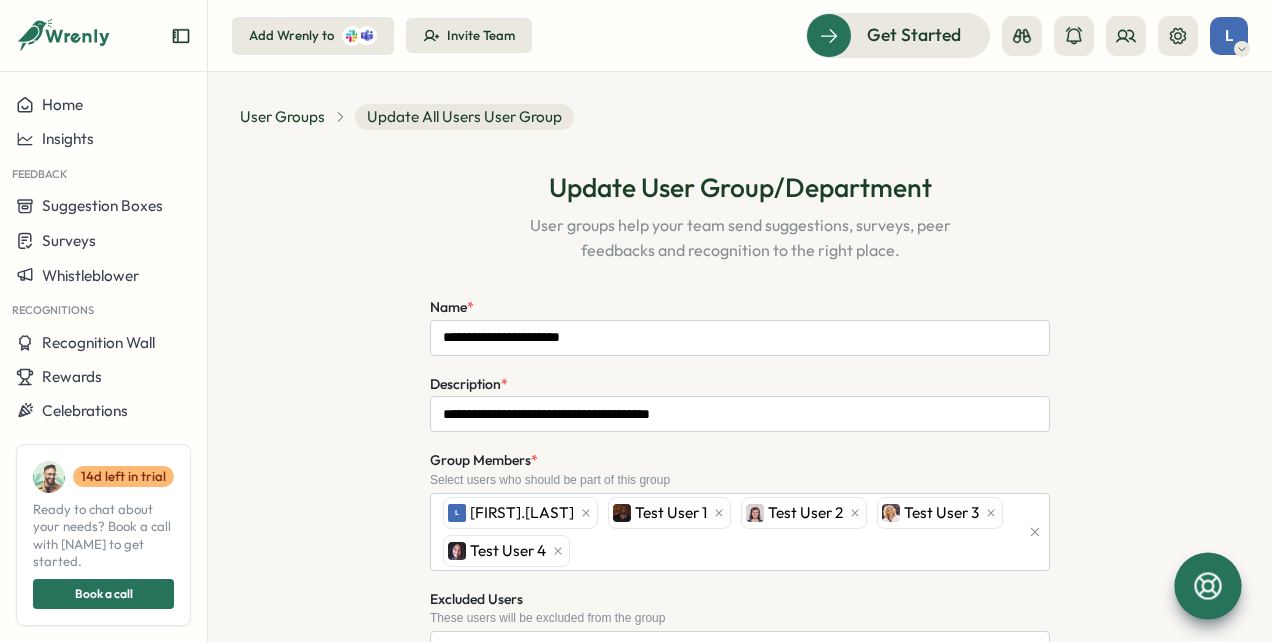 scroll, scrollTop: 100, scrollLeft: 0, axis: vertical 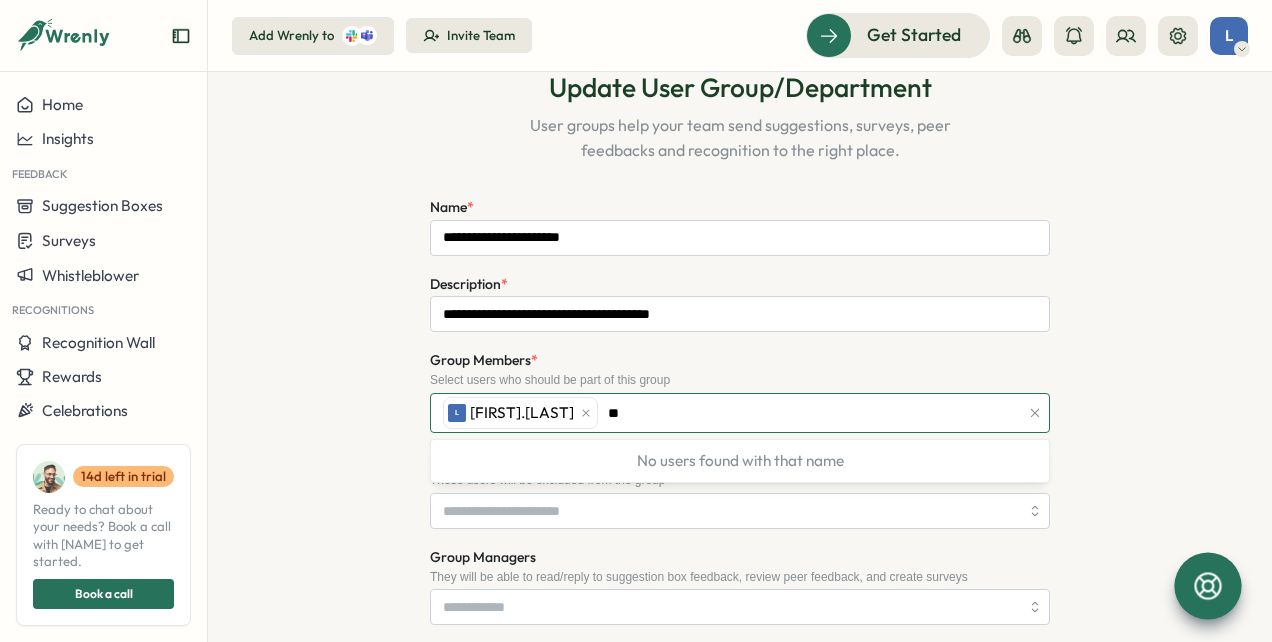 type on "*" 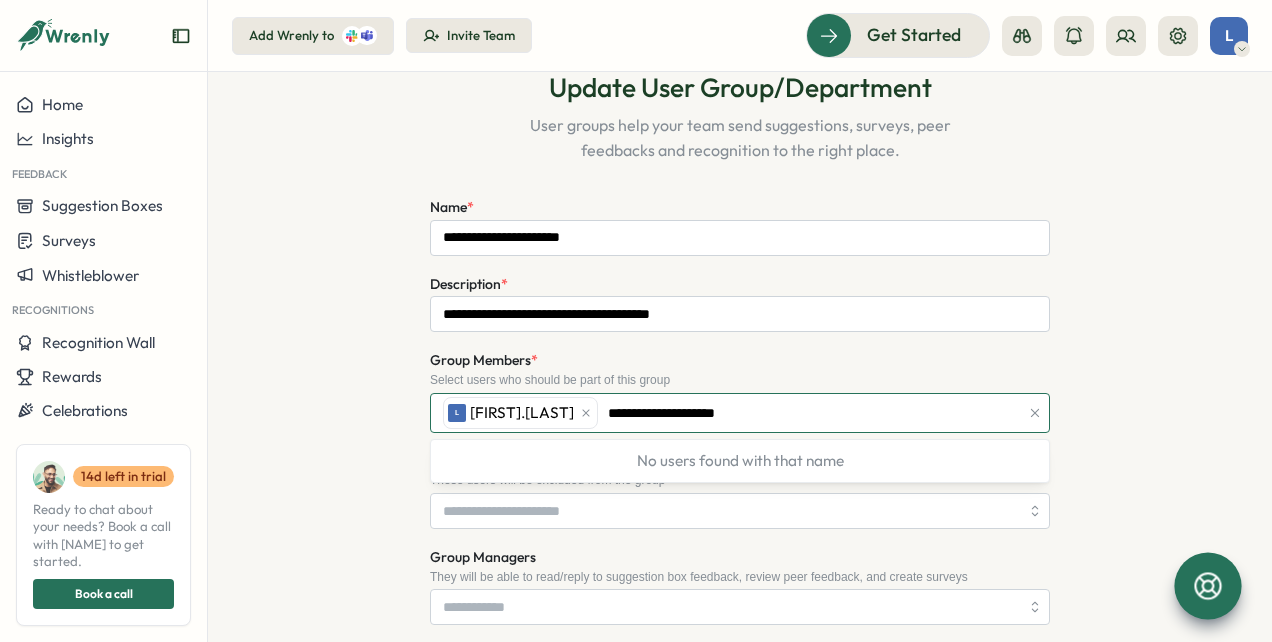 type on "**********" 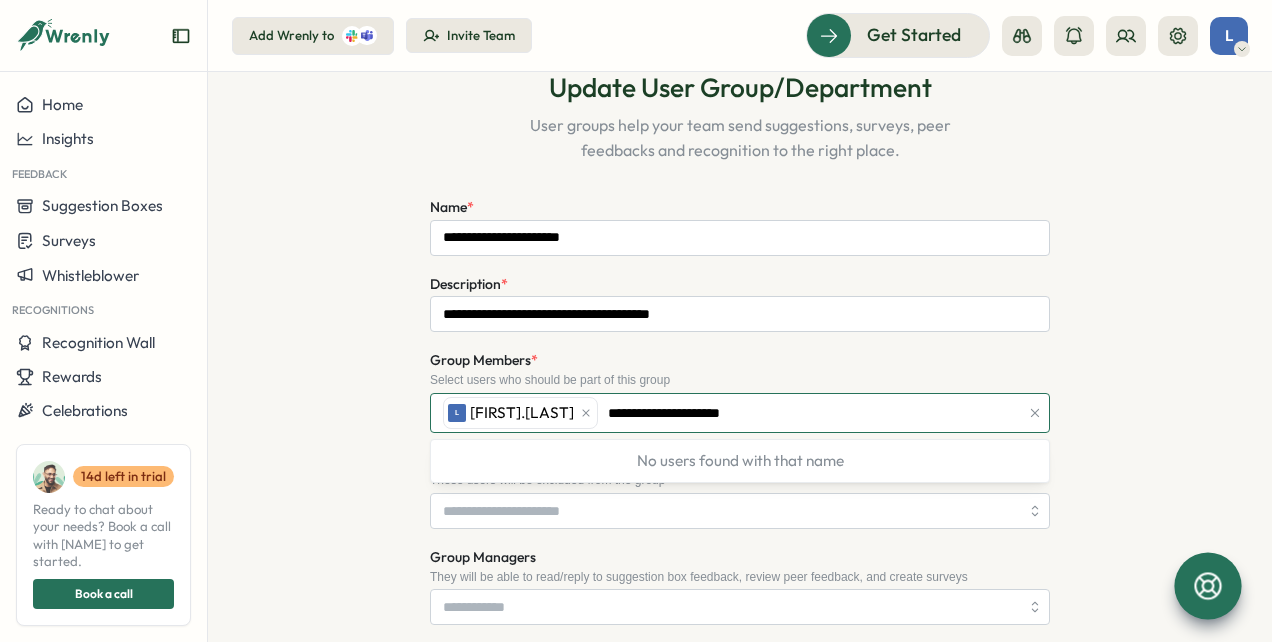 click on "No users found with that name" at bounding box center (740, 461) 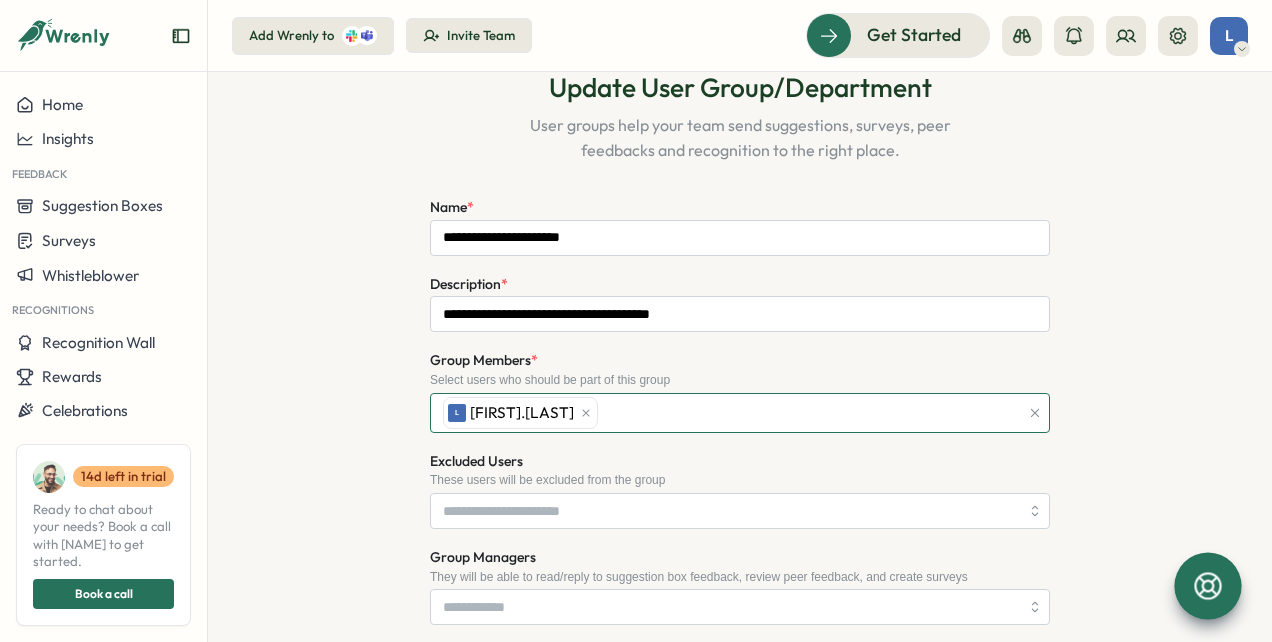 drag, startPoint x: 822, startPoint y: 412, endPoint x: 762, endPoint y: 412, distance: 60 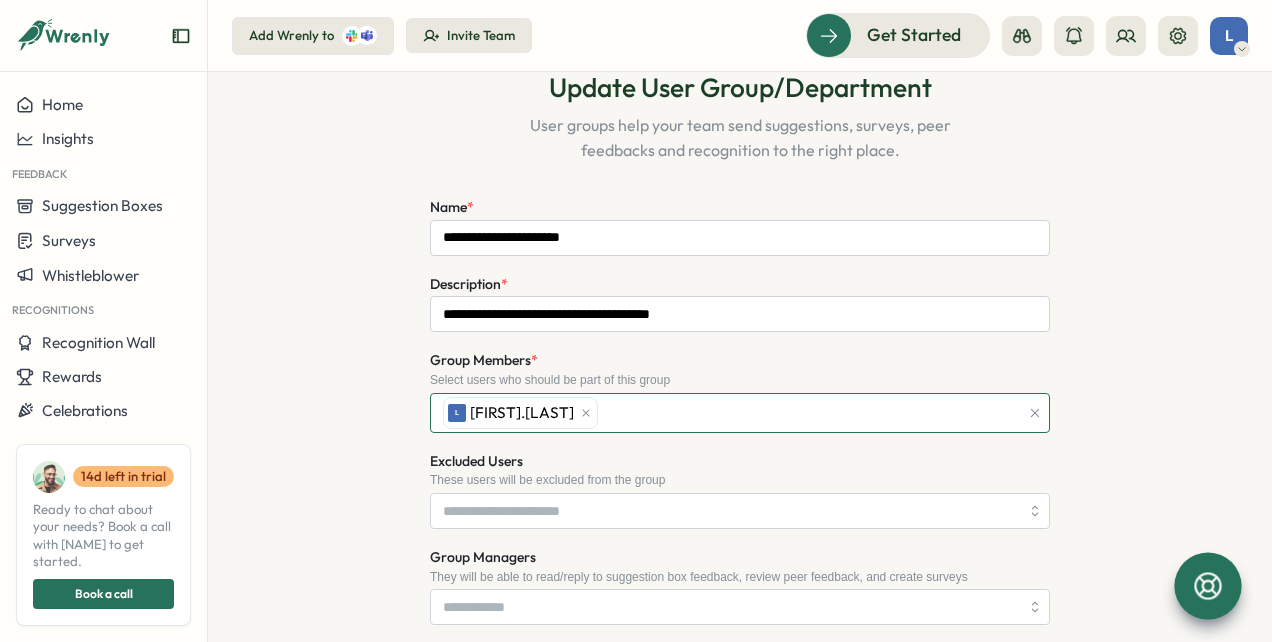 click on "**********" at bounding box center [728, 413] 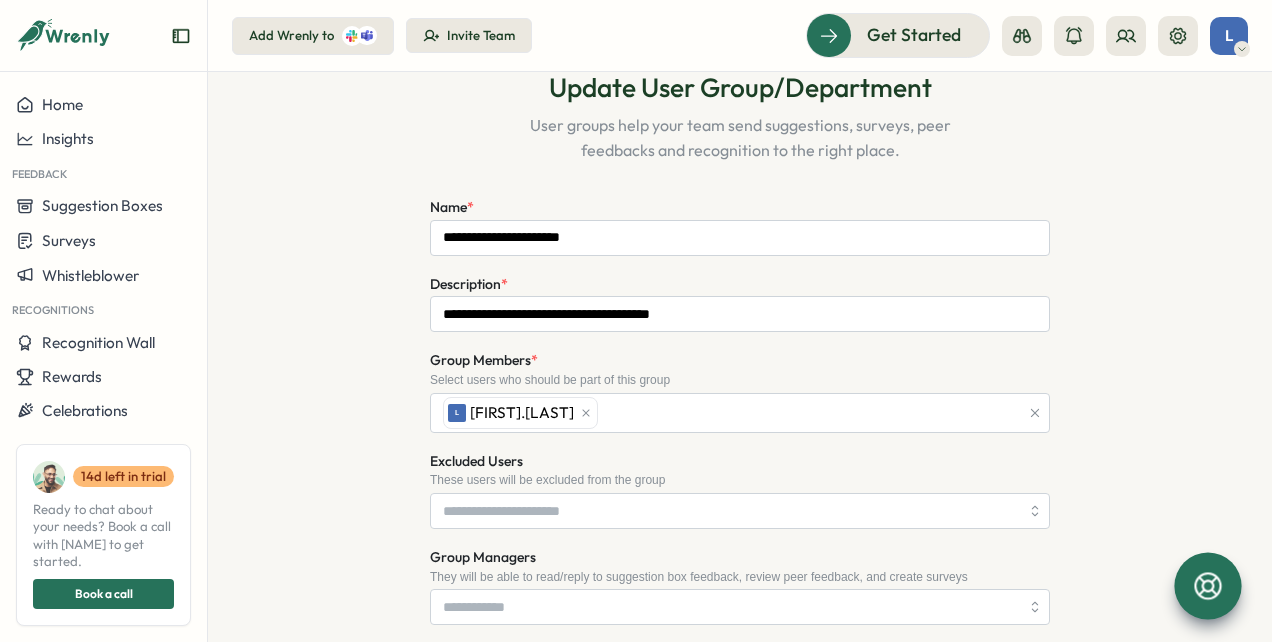 click on "These users will be excluded from the group" at bounding box center (740, 480) 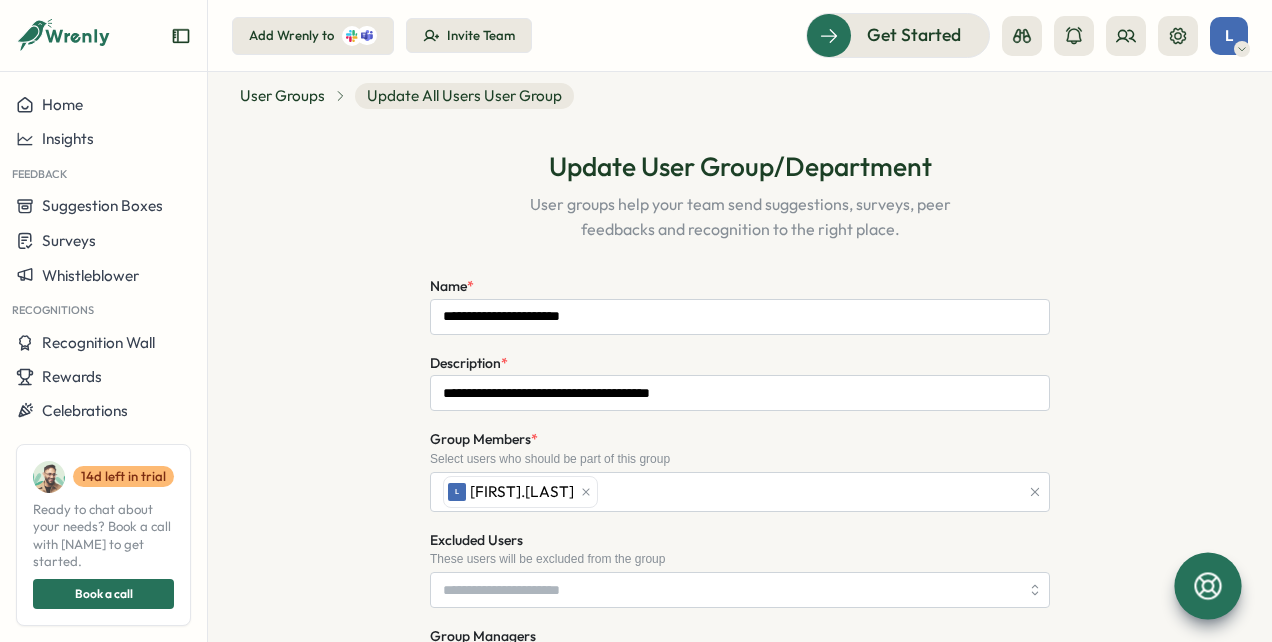 scroll, scrollTop: 0, scrollLeft: 0, axis: both 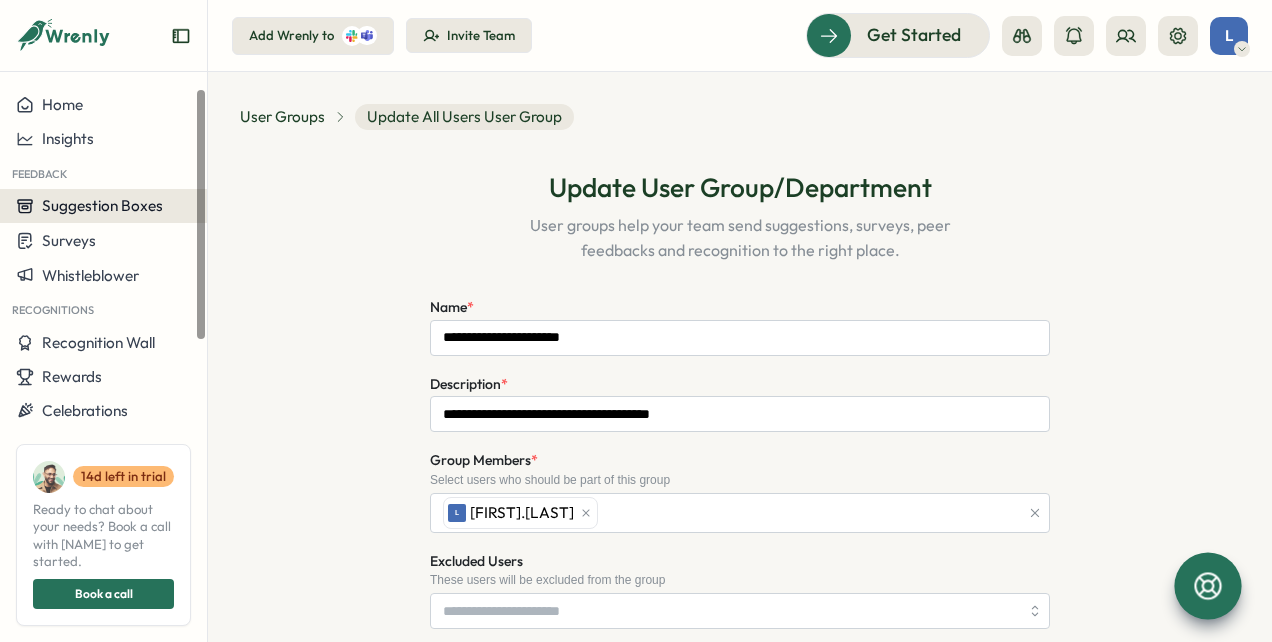 click on "Suggestion Boxes" at bounding box center [102, 205] 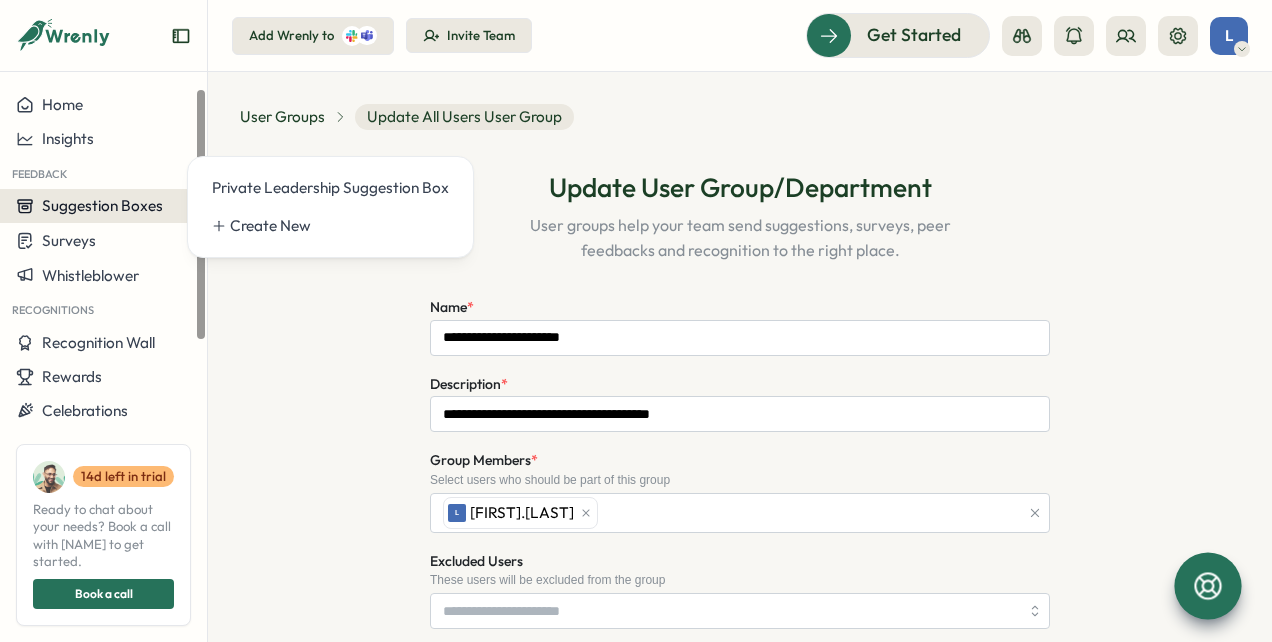 click on "Suggestion Boxes" at bounding box center (102, 205) 